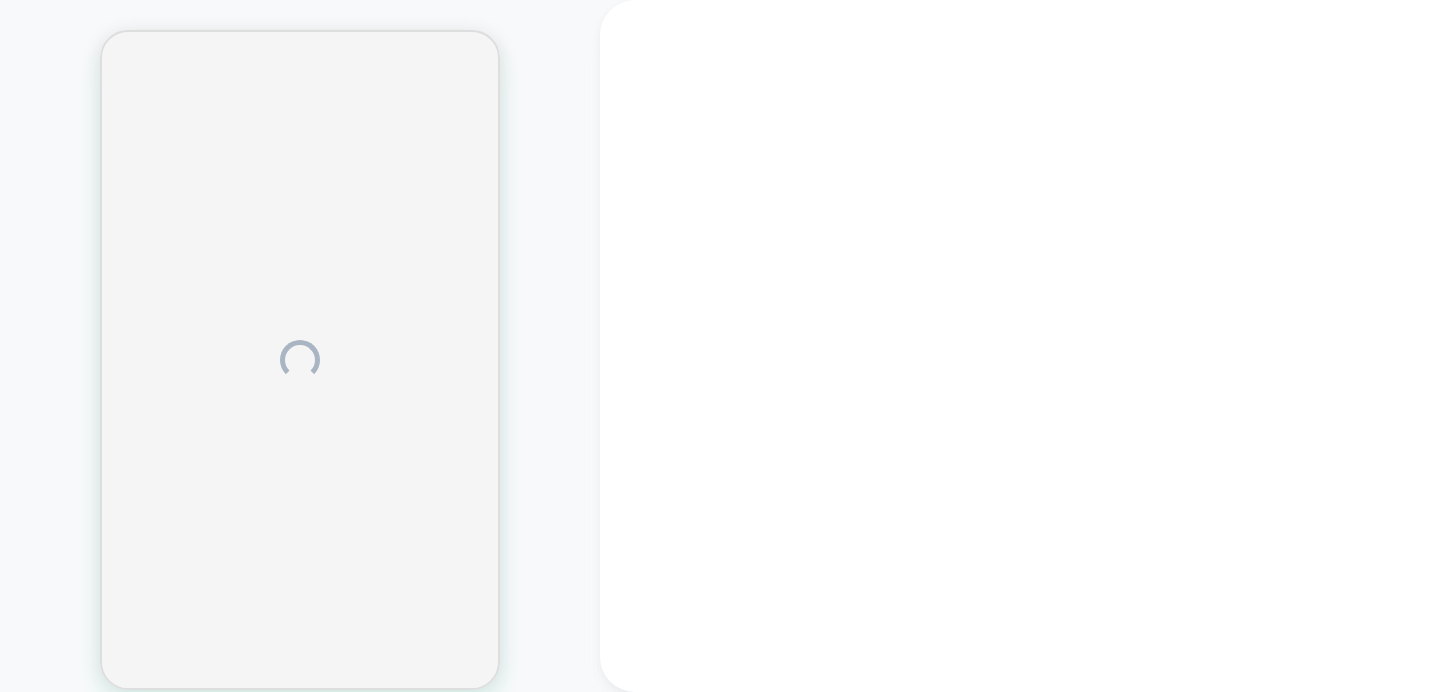 scroll, scrollTop: 0, scrollLeft: 0, axis: both 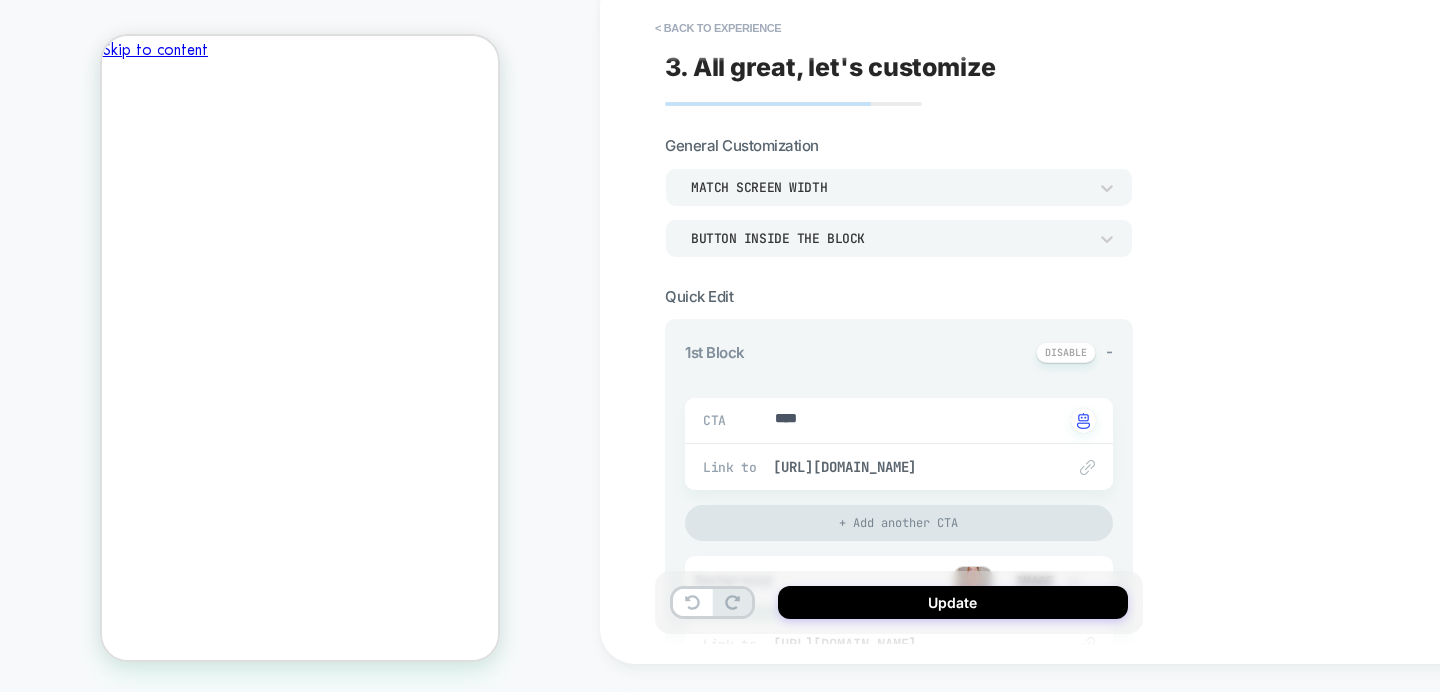 click on "Skip to content
CART • 2
A-line Summer Vibe Contrasting Suspender Dress
£33.99
COLOR:
White,
SIZE:" at bounding box center [300, 15531] 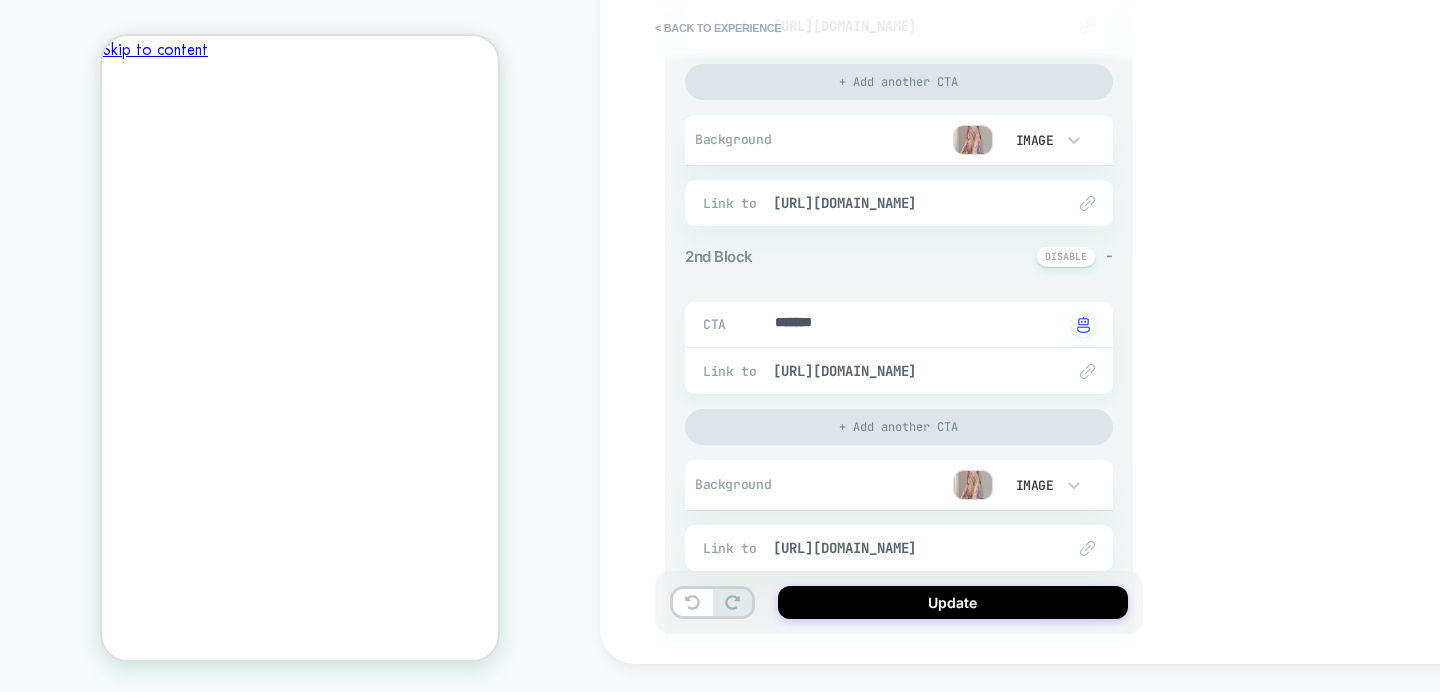 scroll, scrollTop: 447, scrollLeft: 0, axis: vertical 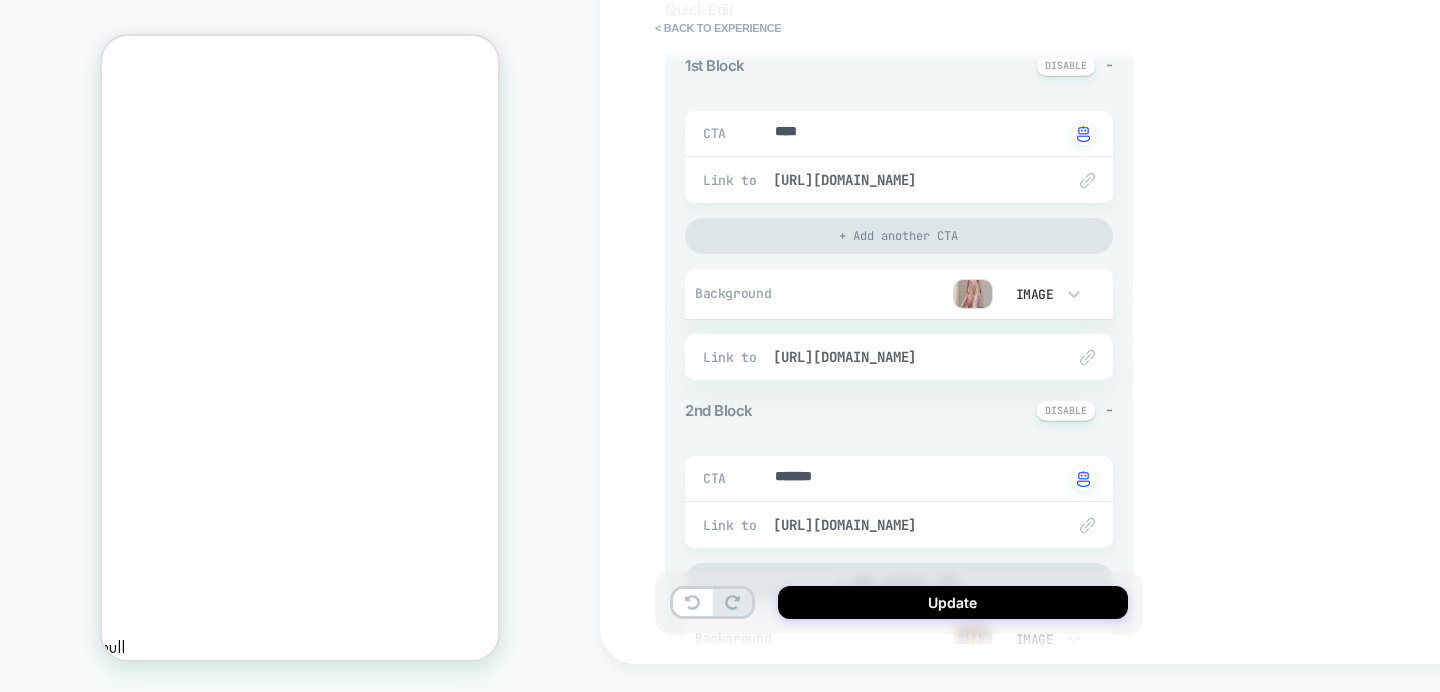 click on "Image" at bounding box center (1043, 294) 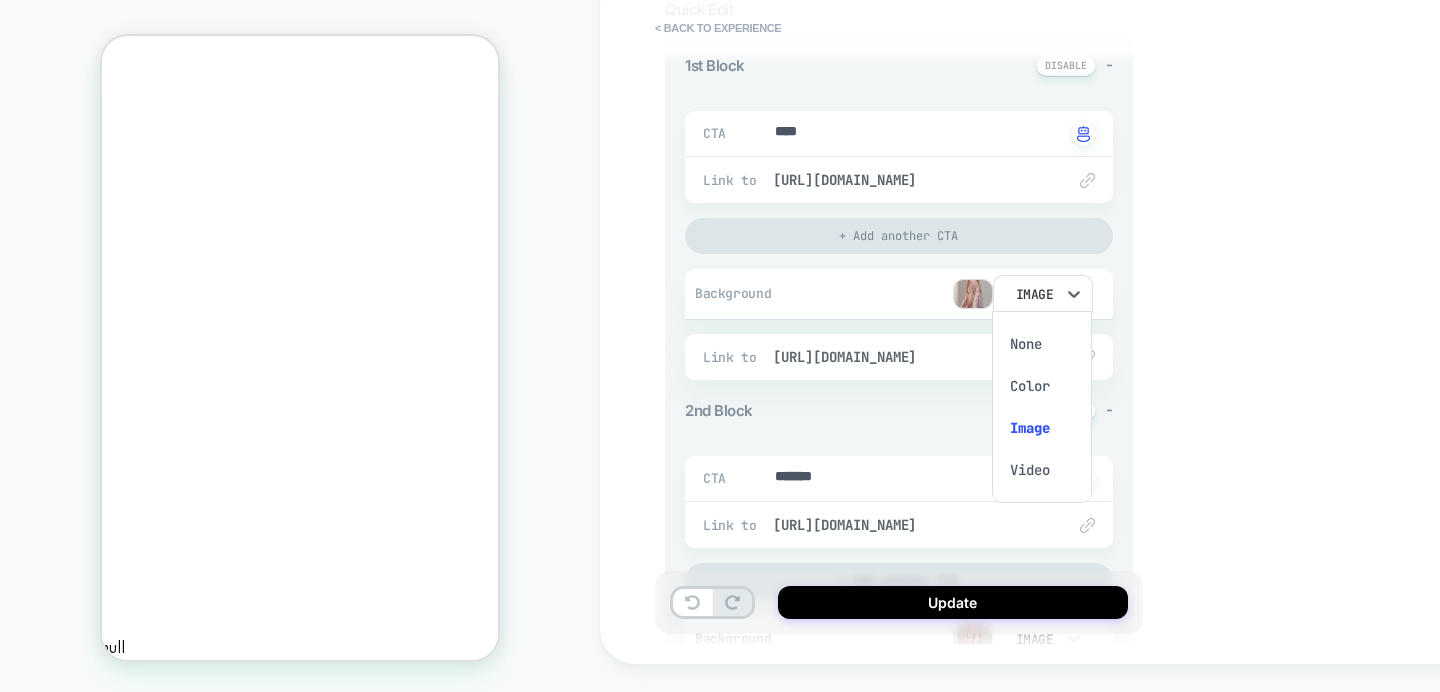 click at bounding box center (720, 346) 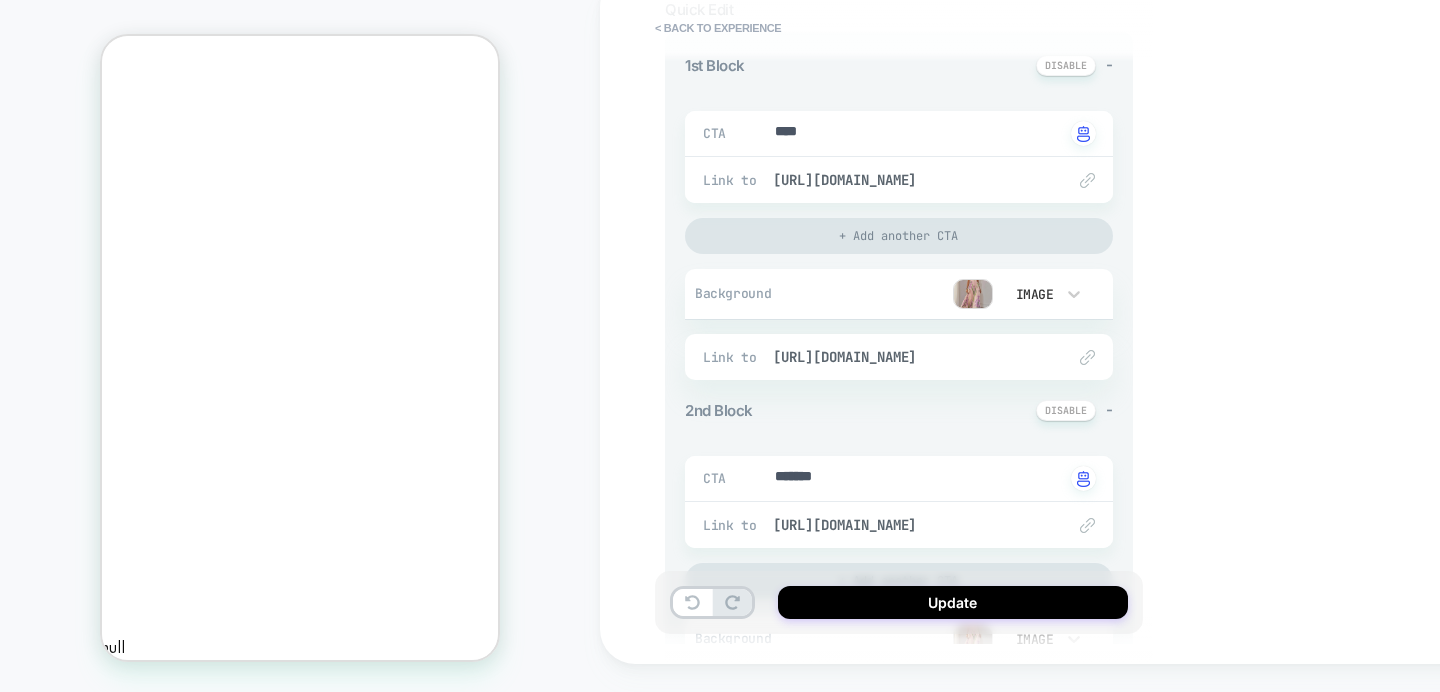 scroll, scrollTop: 0, scrollLeft: 334, axis: horizontal 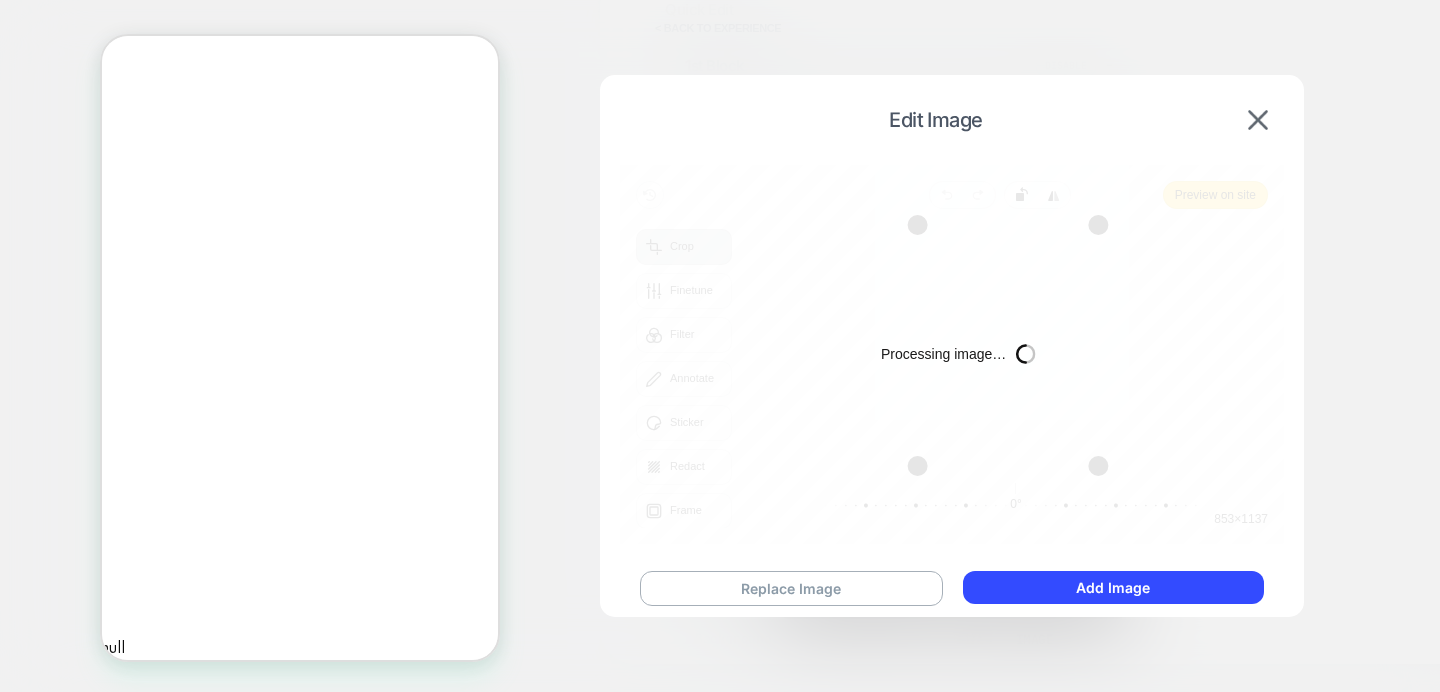 type on "*" 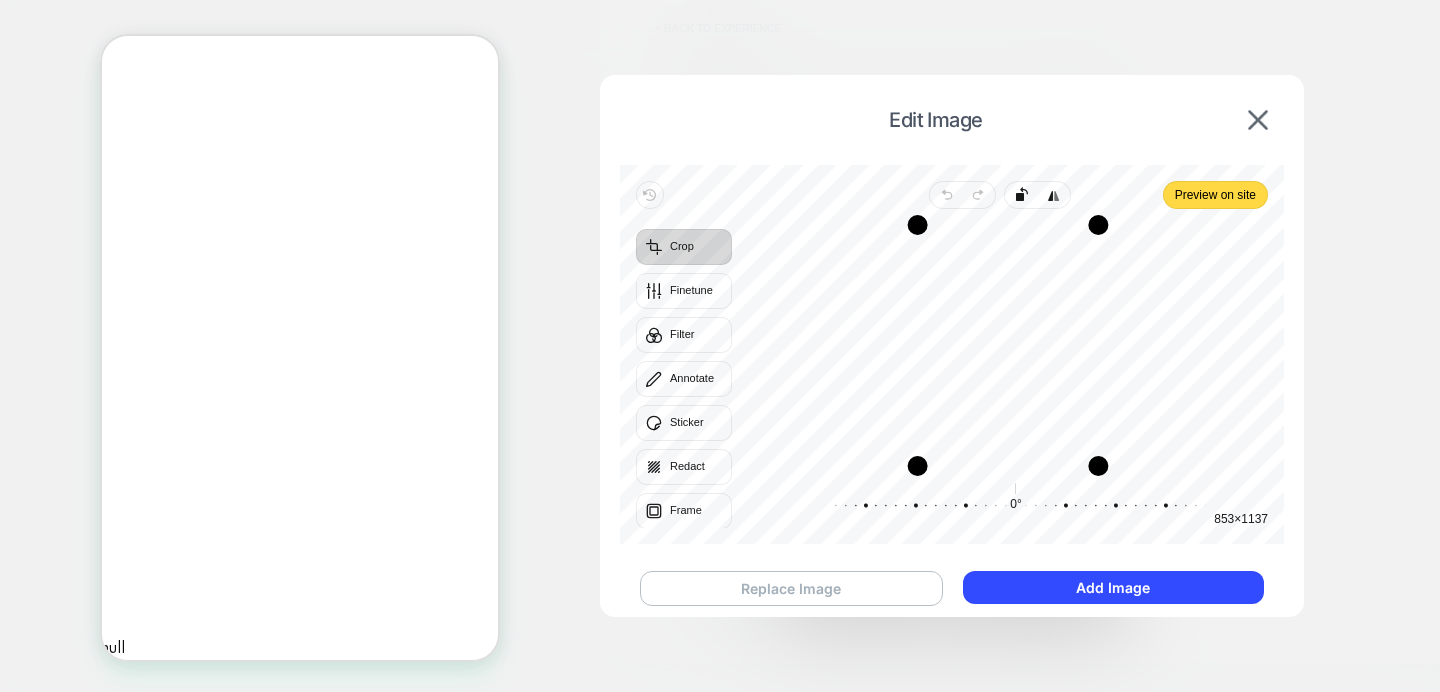click on "Replace Image" at bounding box center (791, 588) 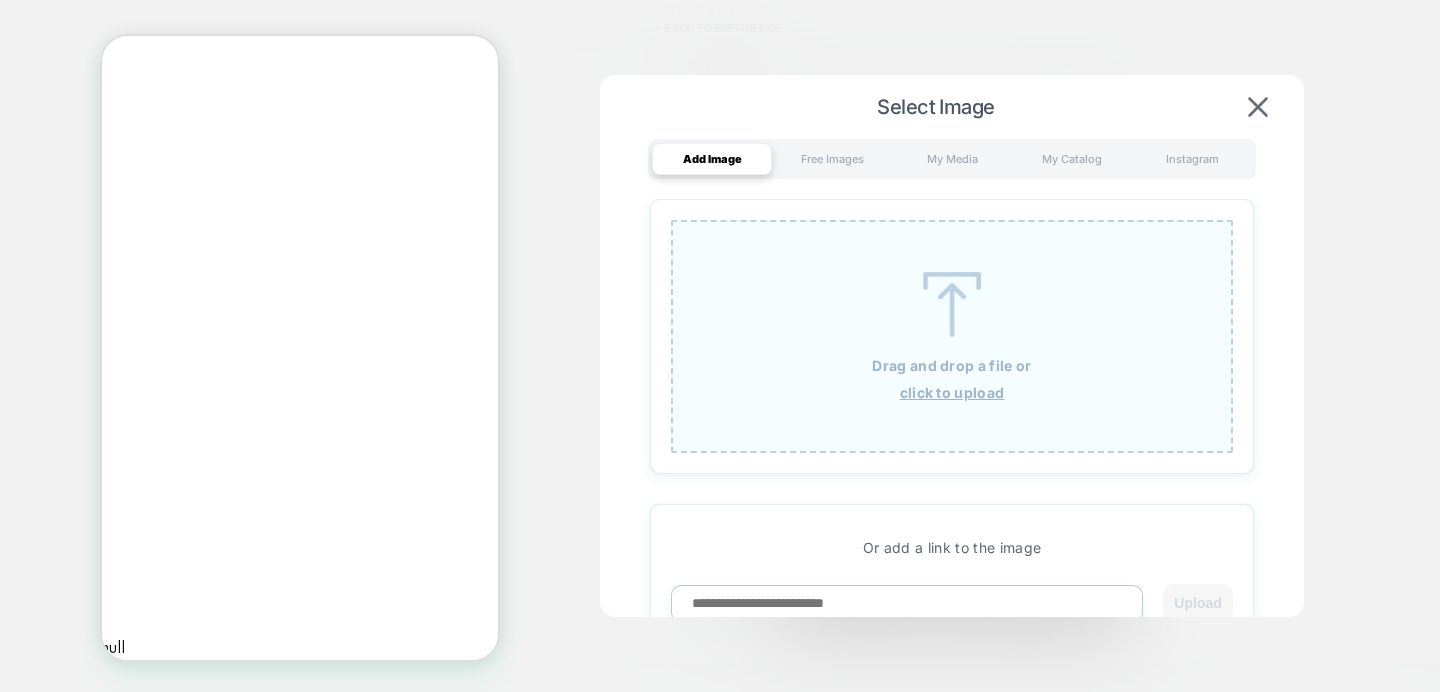 scroll, scrollTop: 0, scrollLeft: 0, axis: both 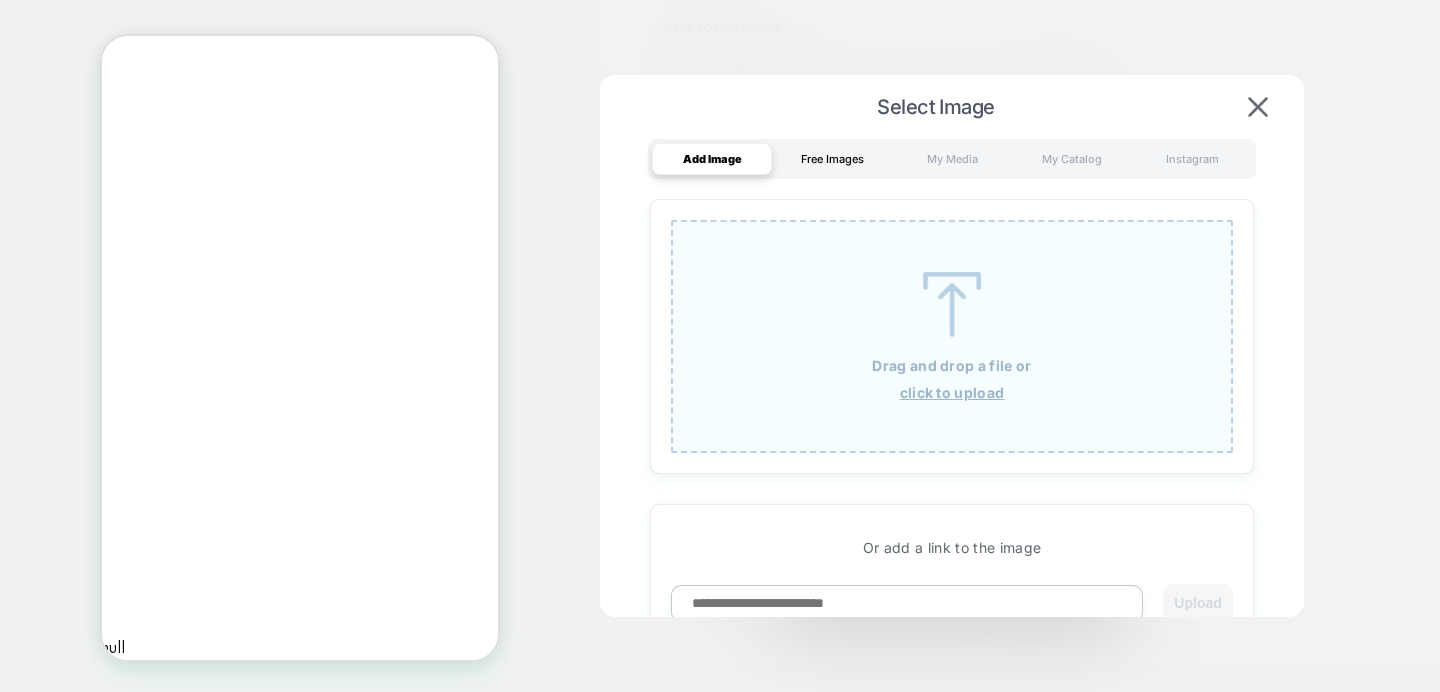 click on "Free Images" at bounding box center [832, 159] 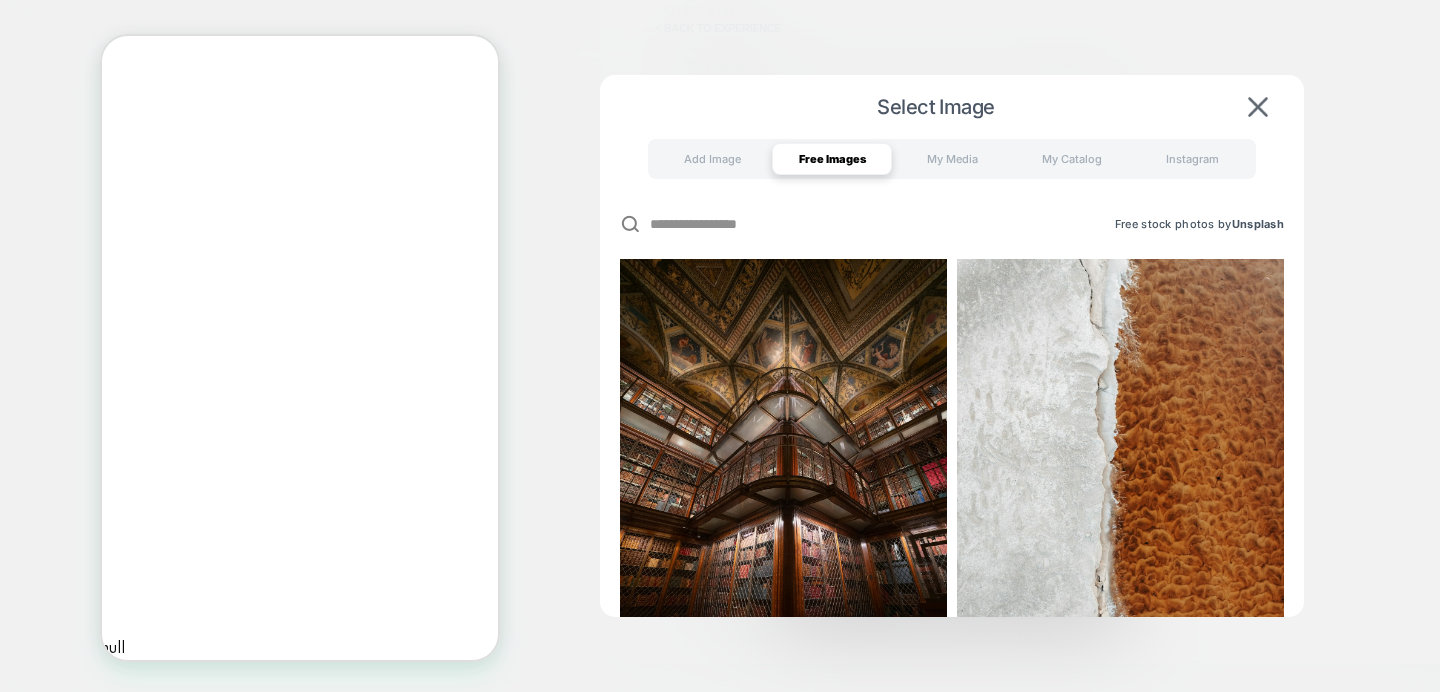 click at bounding box center [801, 224] 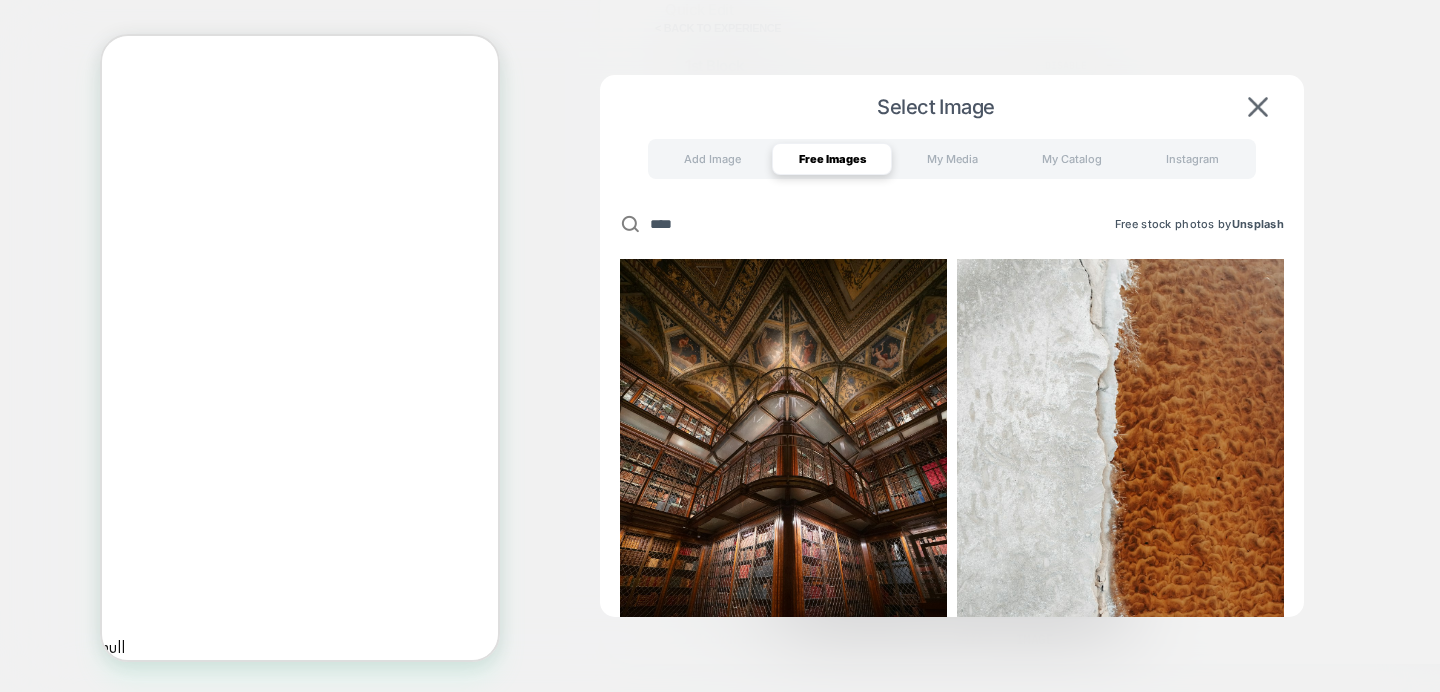 scroll, scrollTop: 0, scrollLeft: 334, axis: horizontal 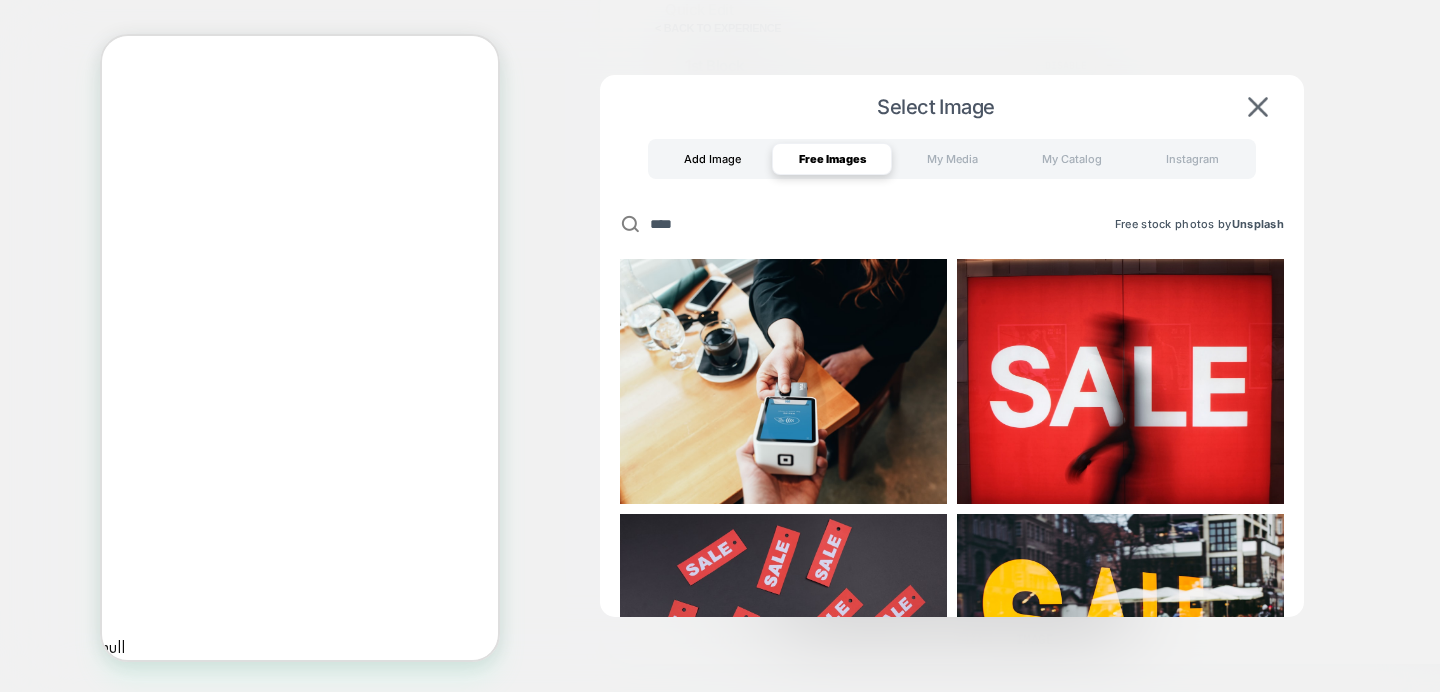 click on "Add Image" at bounding box center (712, 159) 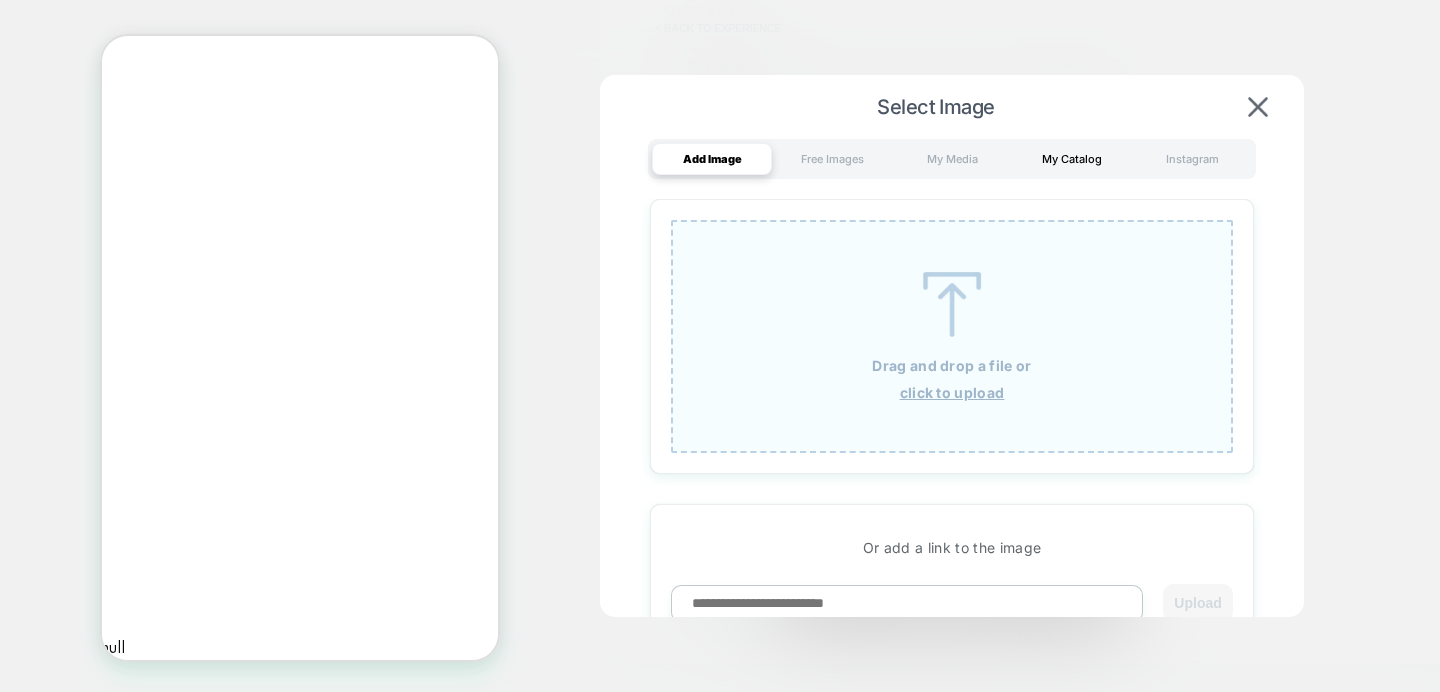 click on "My Catalog" at bounding box center [1072, 159] 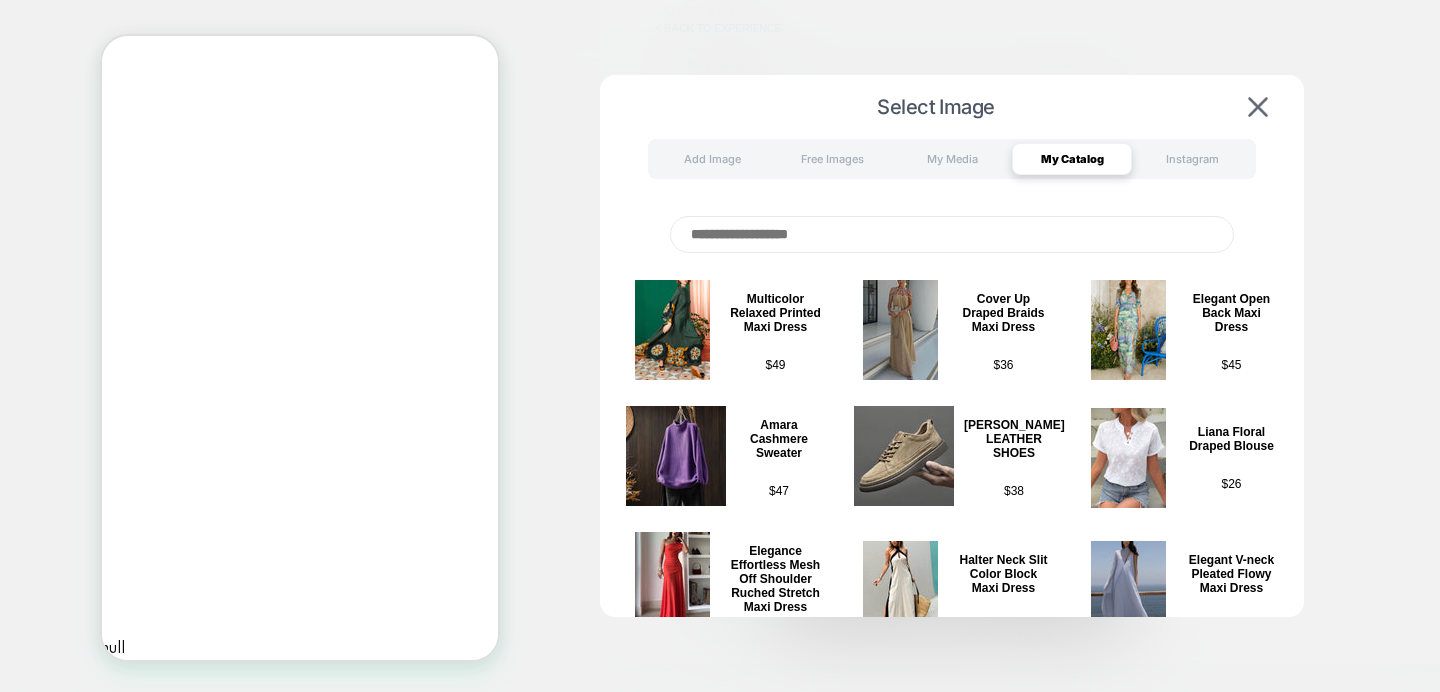 scroll, scrollTop: 0, scrollLeft: 334, axis: horizontal 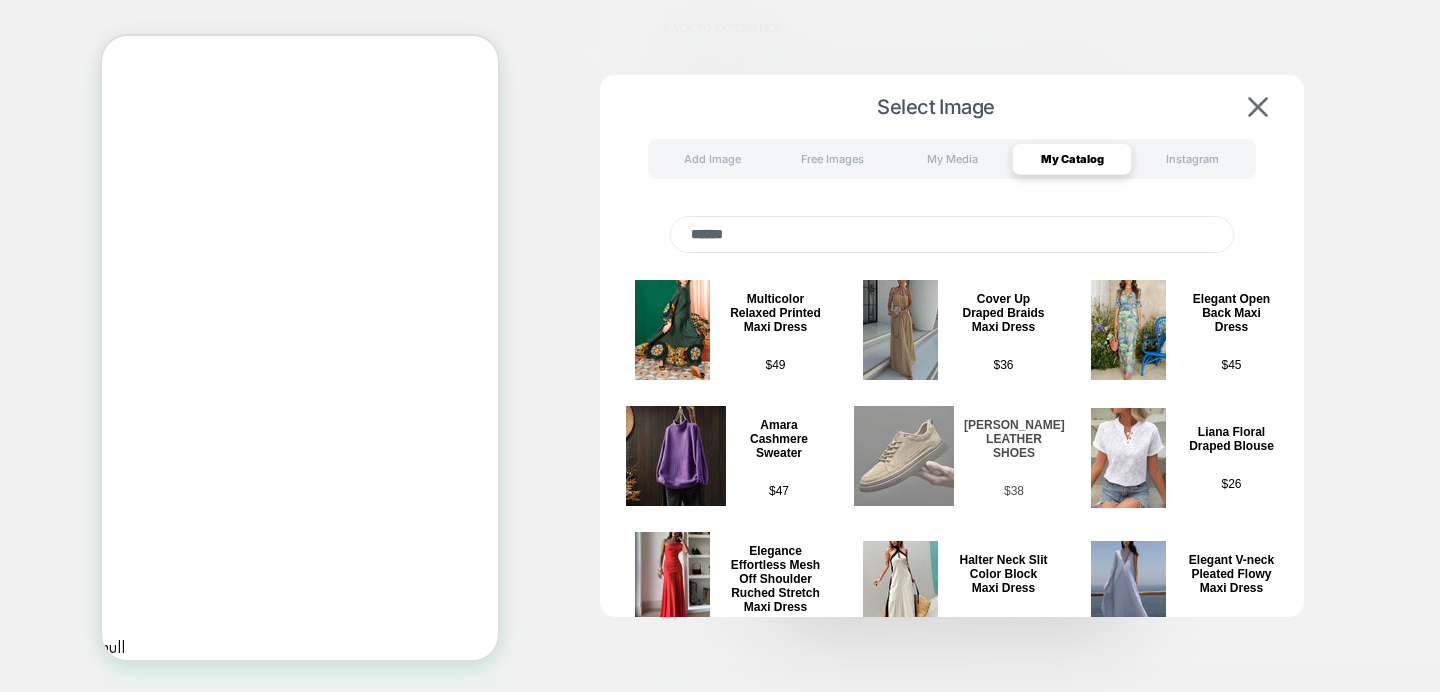 type on "*******" 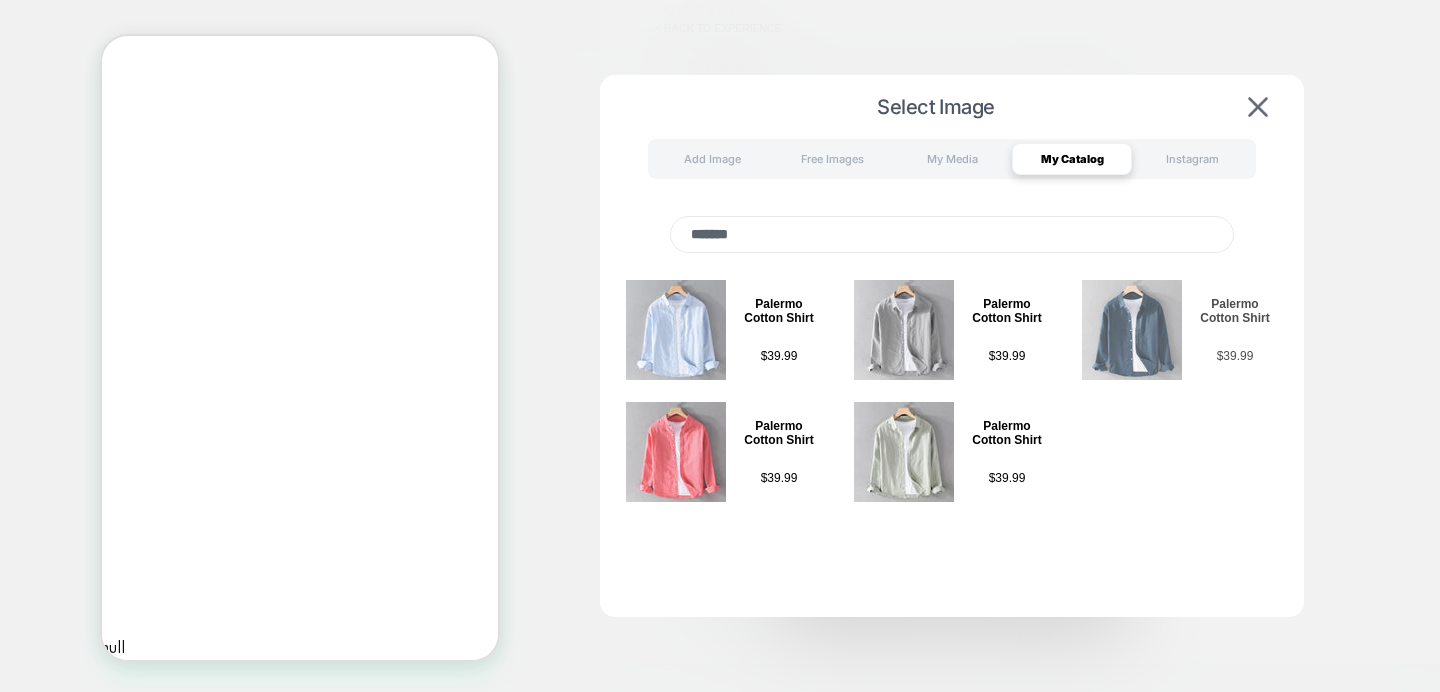 scroll, scrollTop: 0, scrollLeft: 0, axis: both 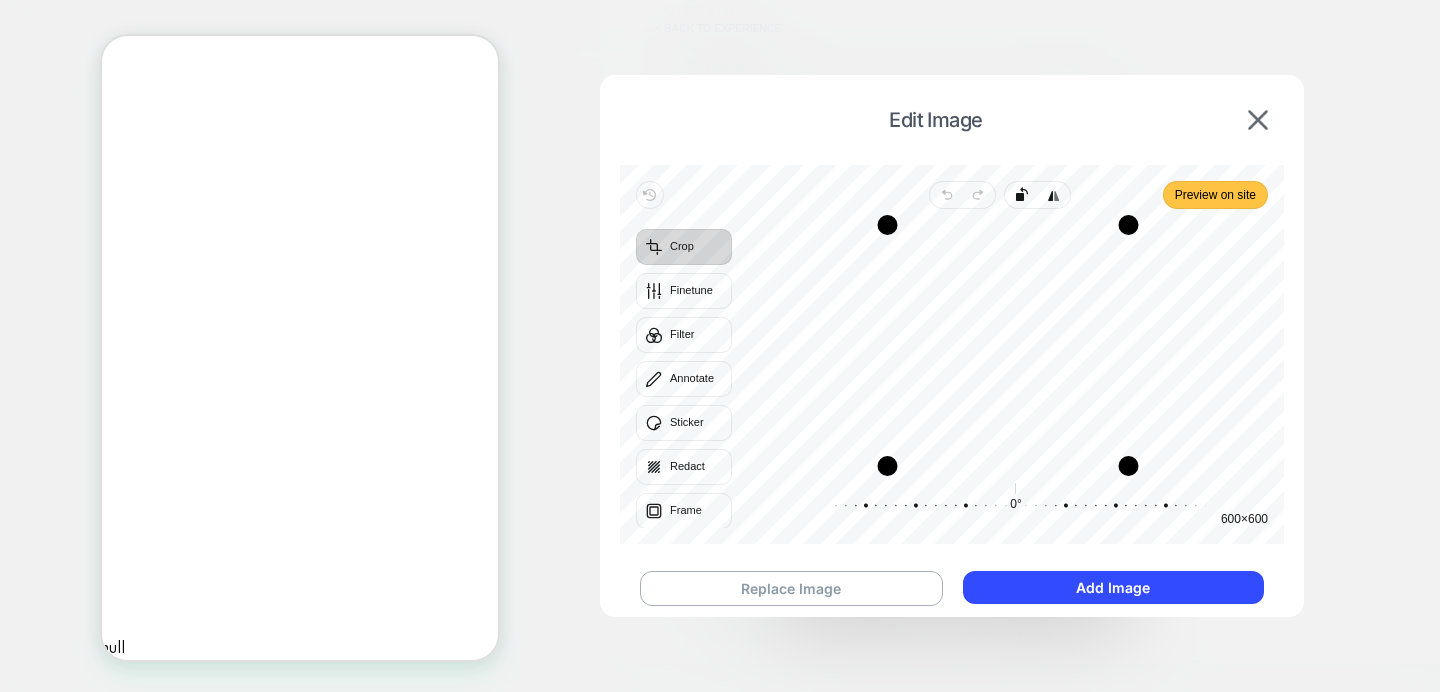 click on "Preview on site" at bounding box center [1215, 195] 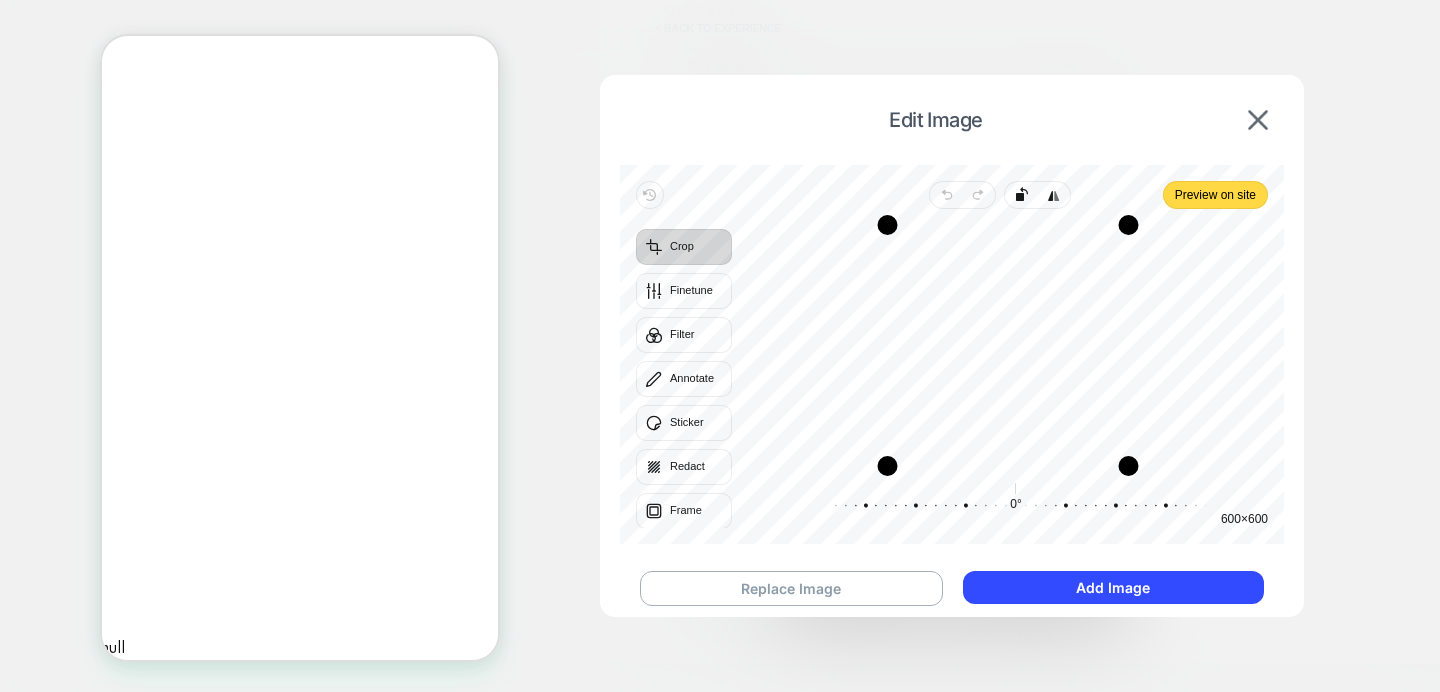 scroll, scrollTop: 0, scrollLeft: 0, axis: both 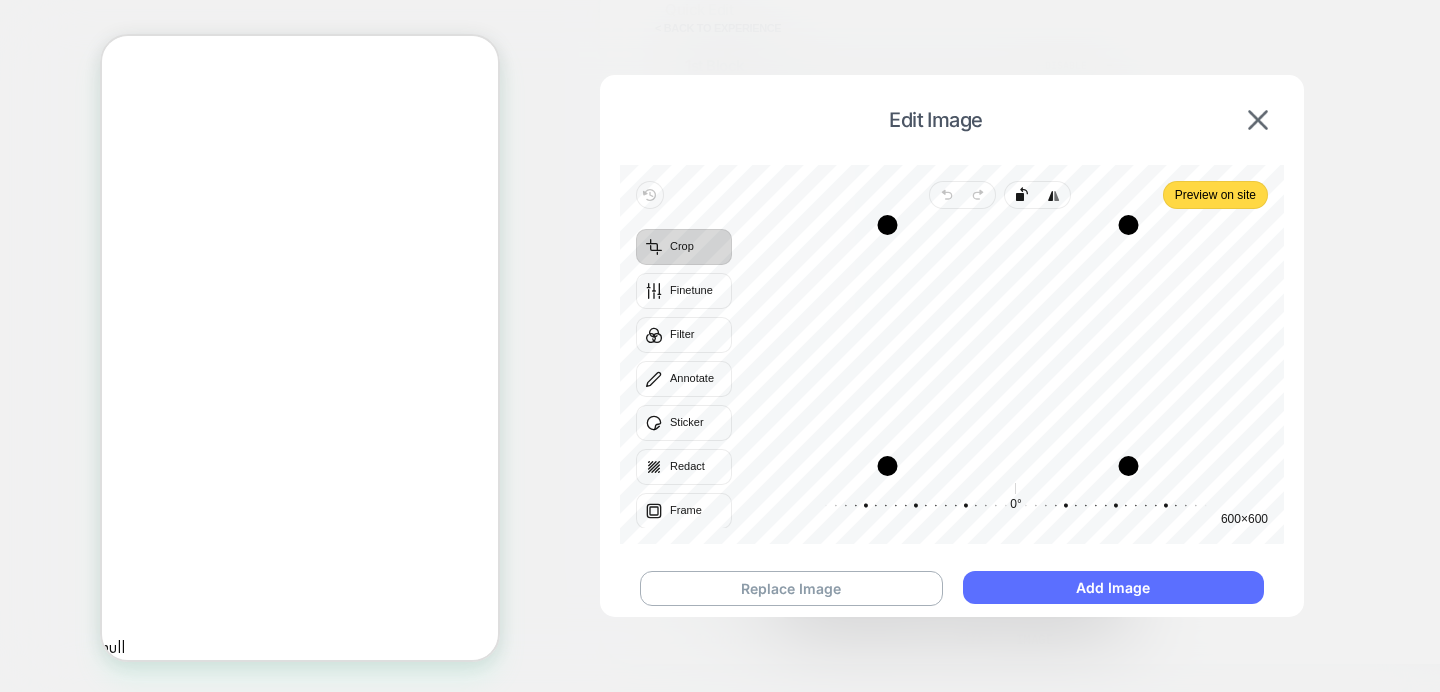 click on "Add Image" at bounding box center (1113, 587) 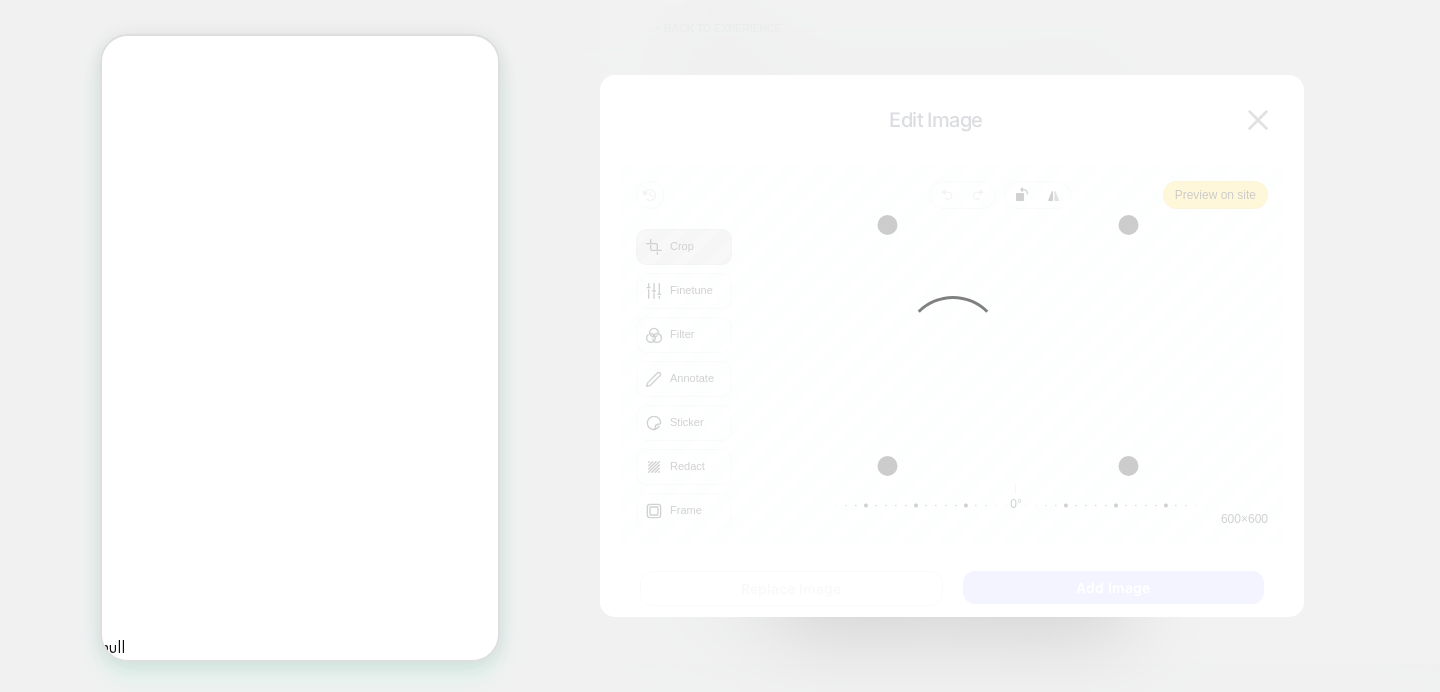 scroll, scrollTop: 0, scrollLeft: 334, axis: horizontal 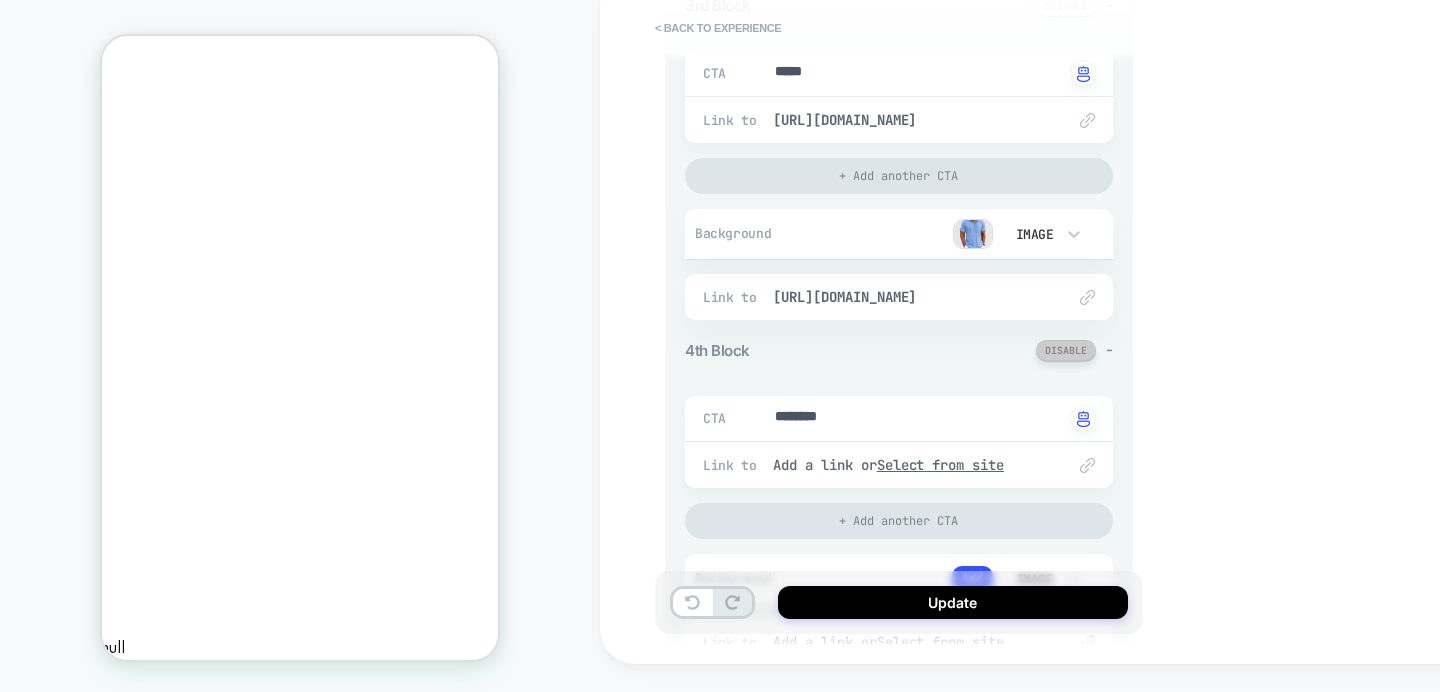click at bounding box center [1066, 350] 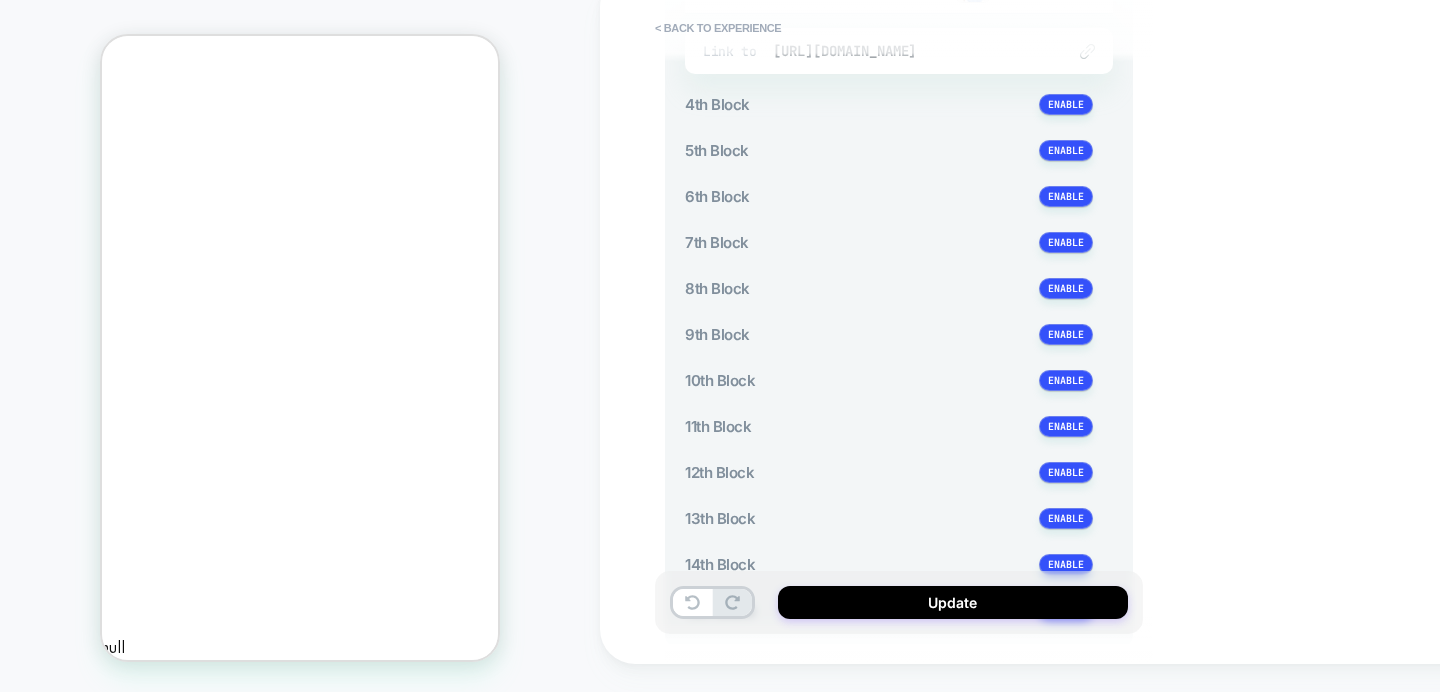 scroll, scrollTop: 1532, scrollLeft: 0, axis: vertical 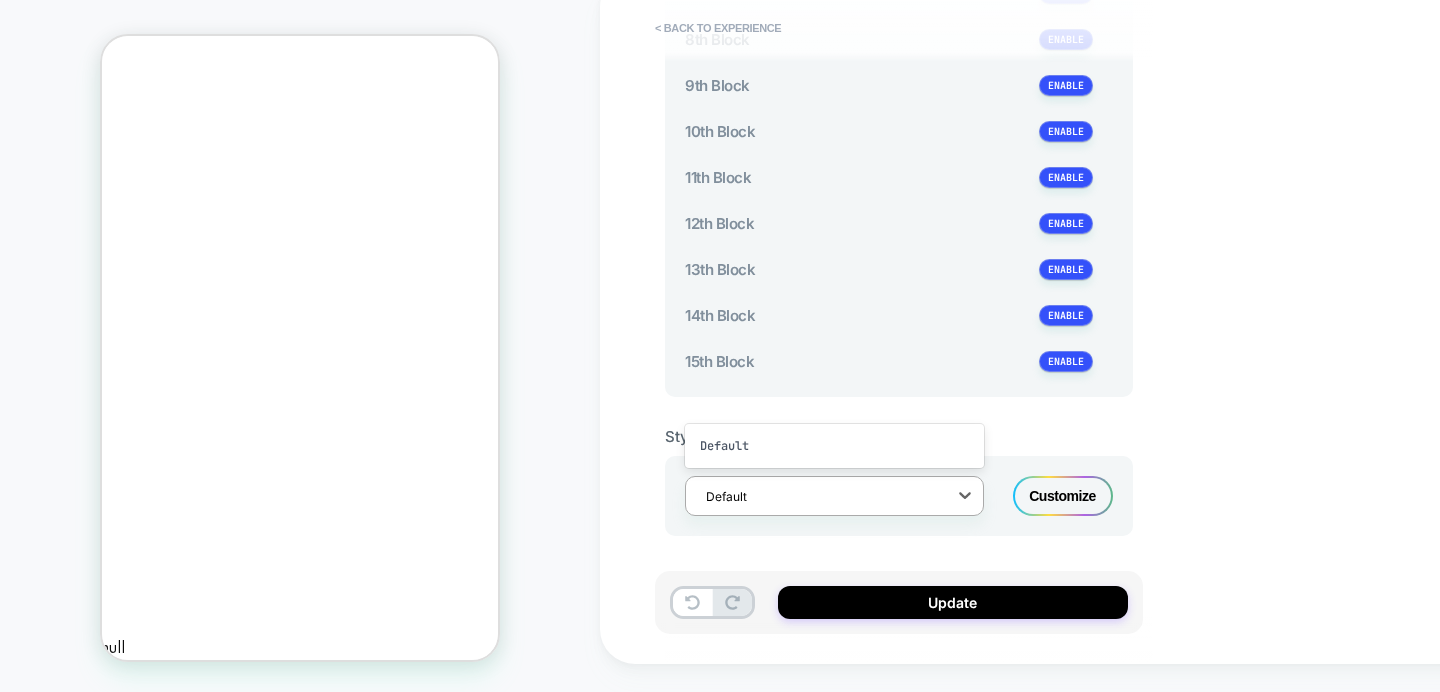 click at bounding box center (821, 496) 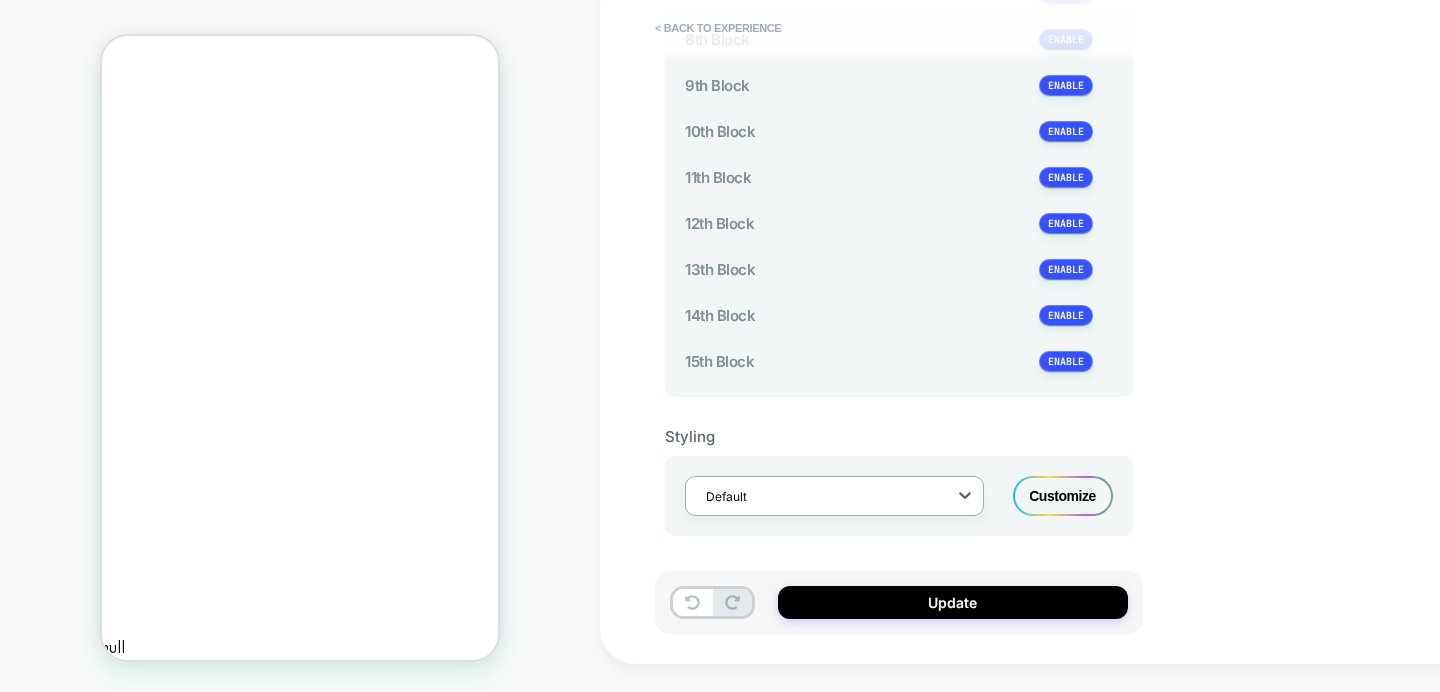 click on "Customize" at bounding box center (1063, 496) 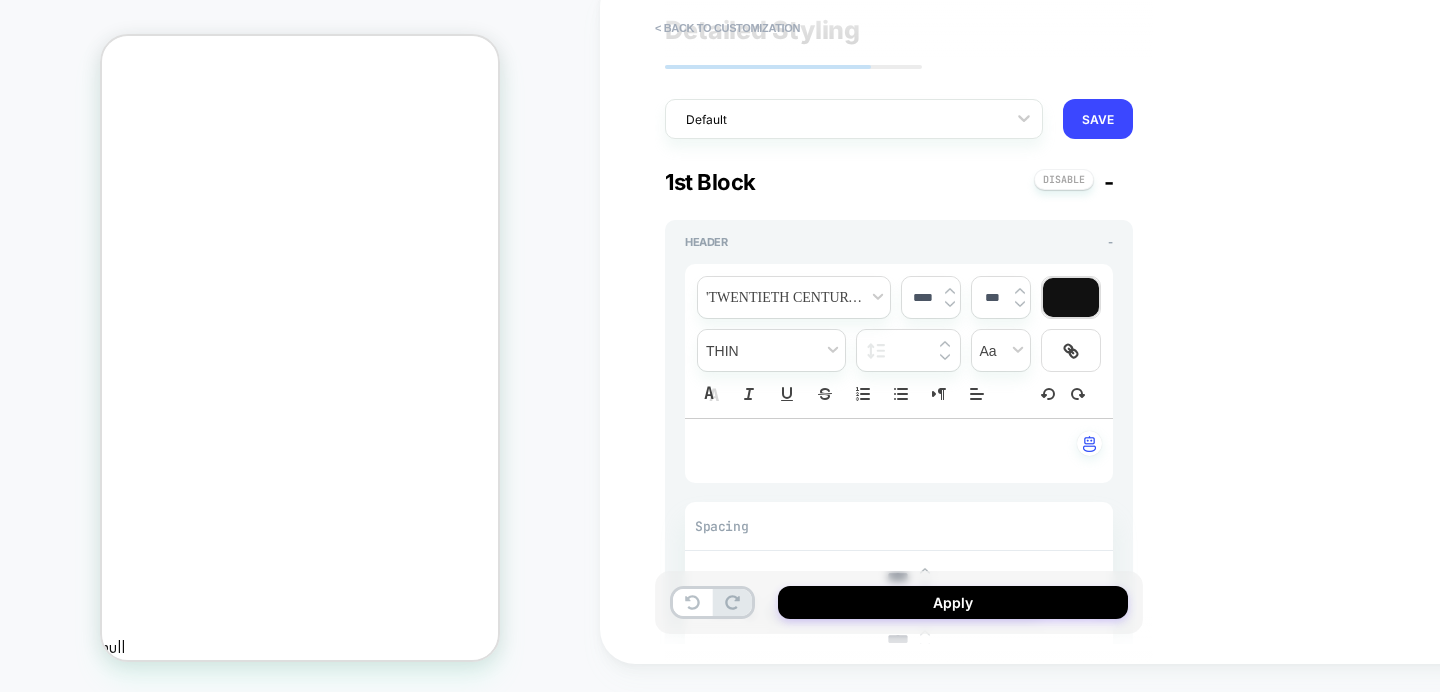 scroll, scrollTop: 56, scrollLeft: 0, axis: vertical 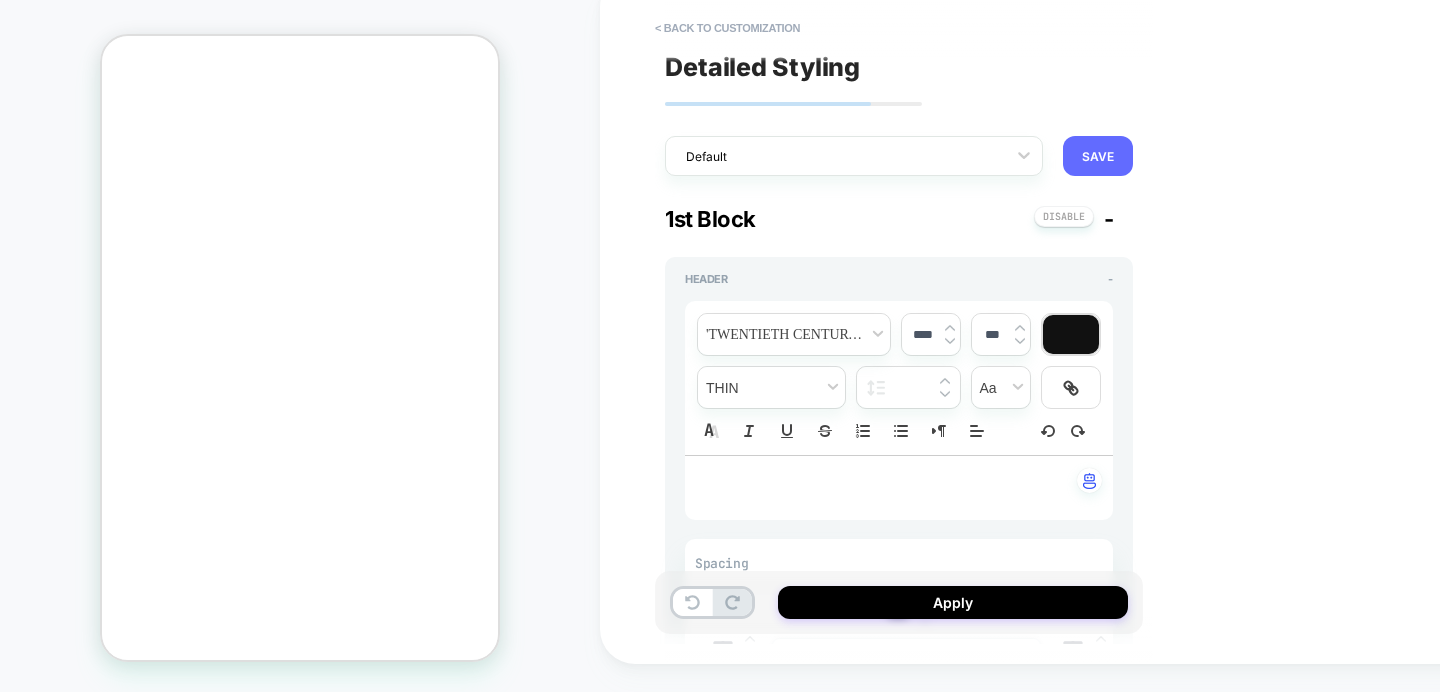 click on "SAVE" at bounding box center [1098, 156] 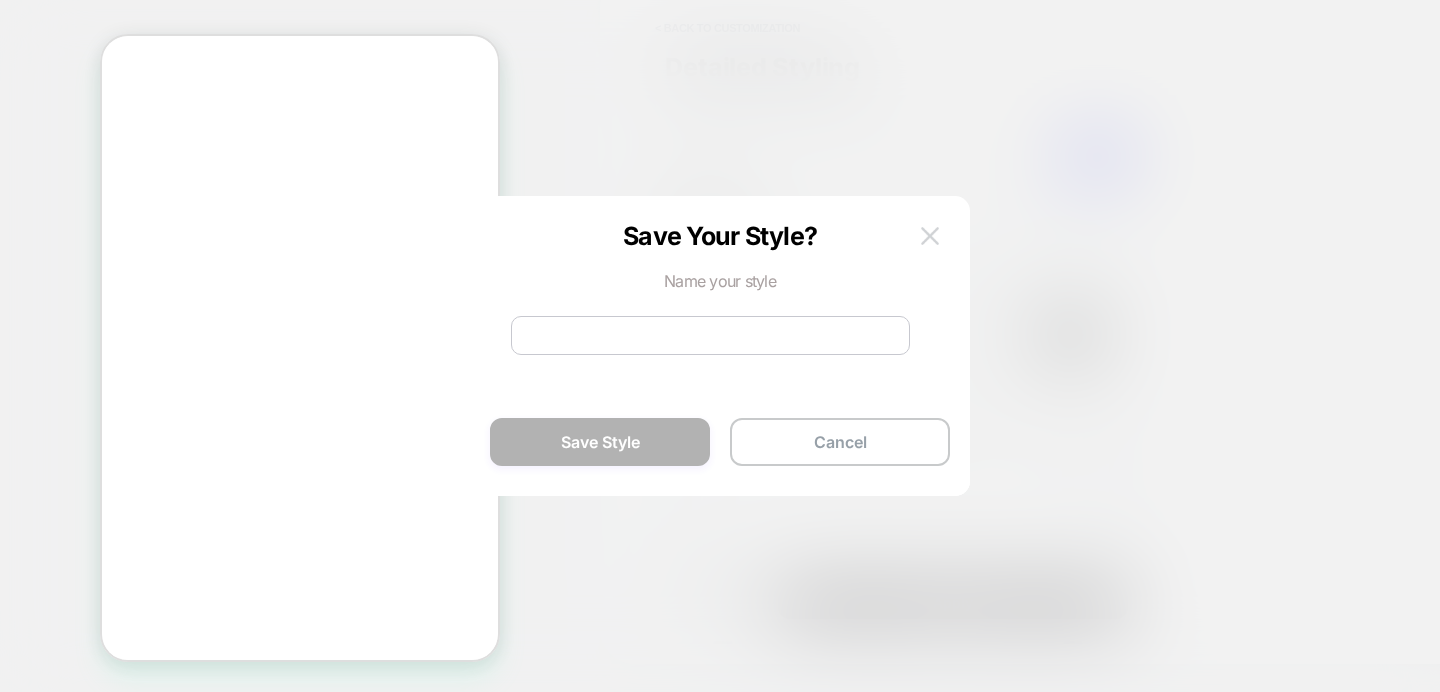 click at bounding box center (930, 235) 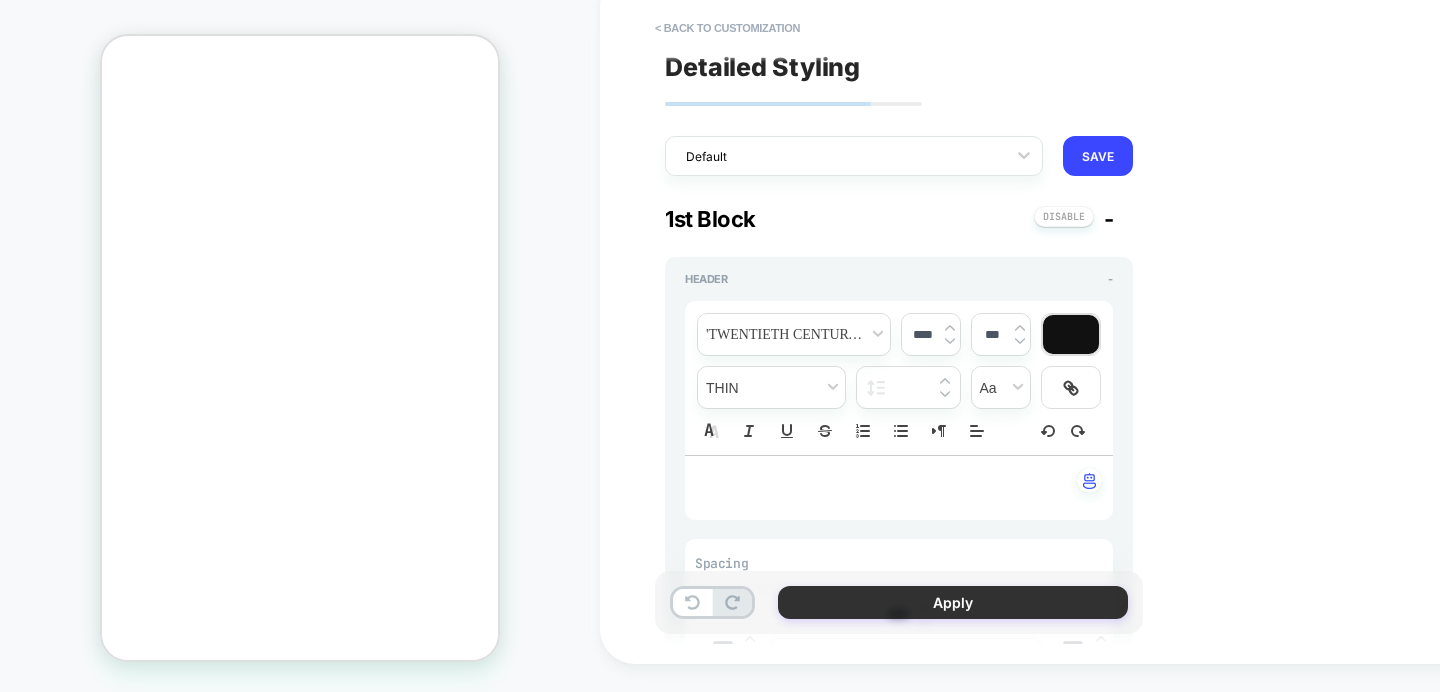click on "Apply" at bounding box center (953, 602) 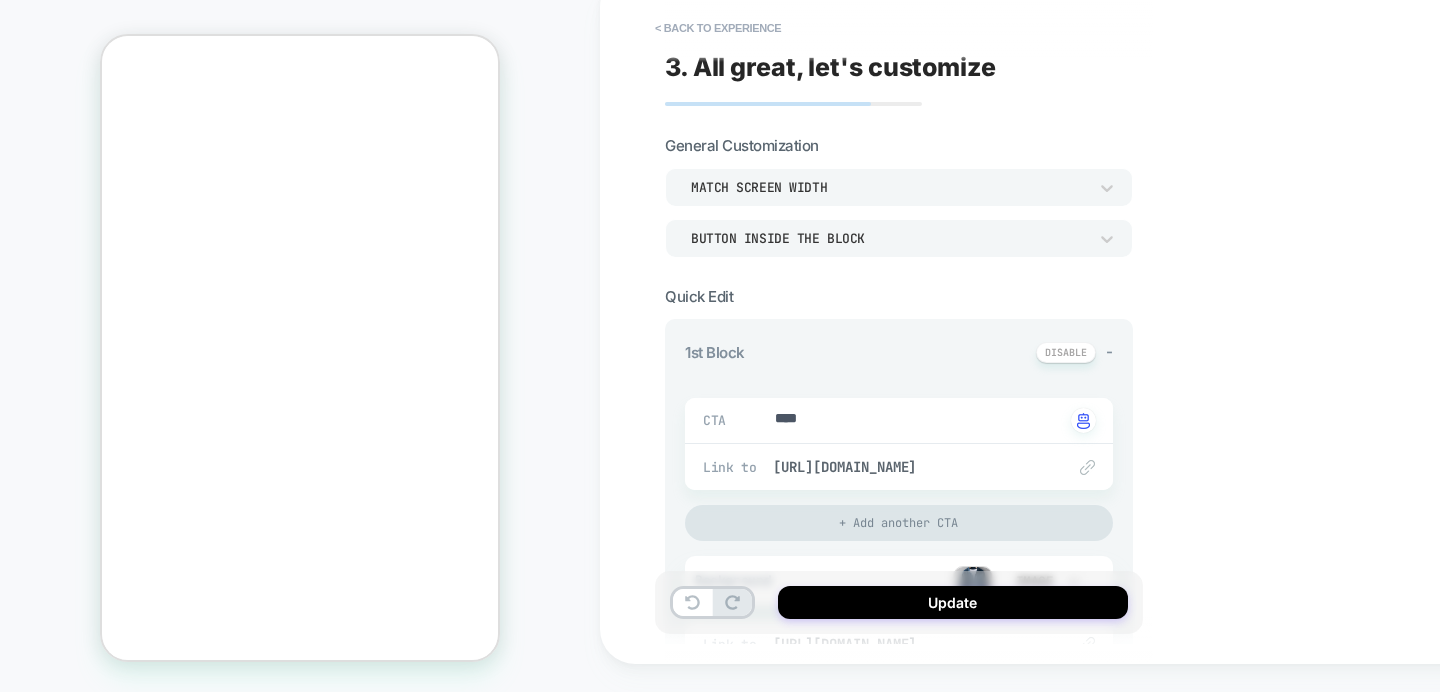 scroll, scrollTop: 0, scrollLeft: 0, axis: both 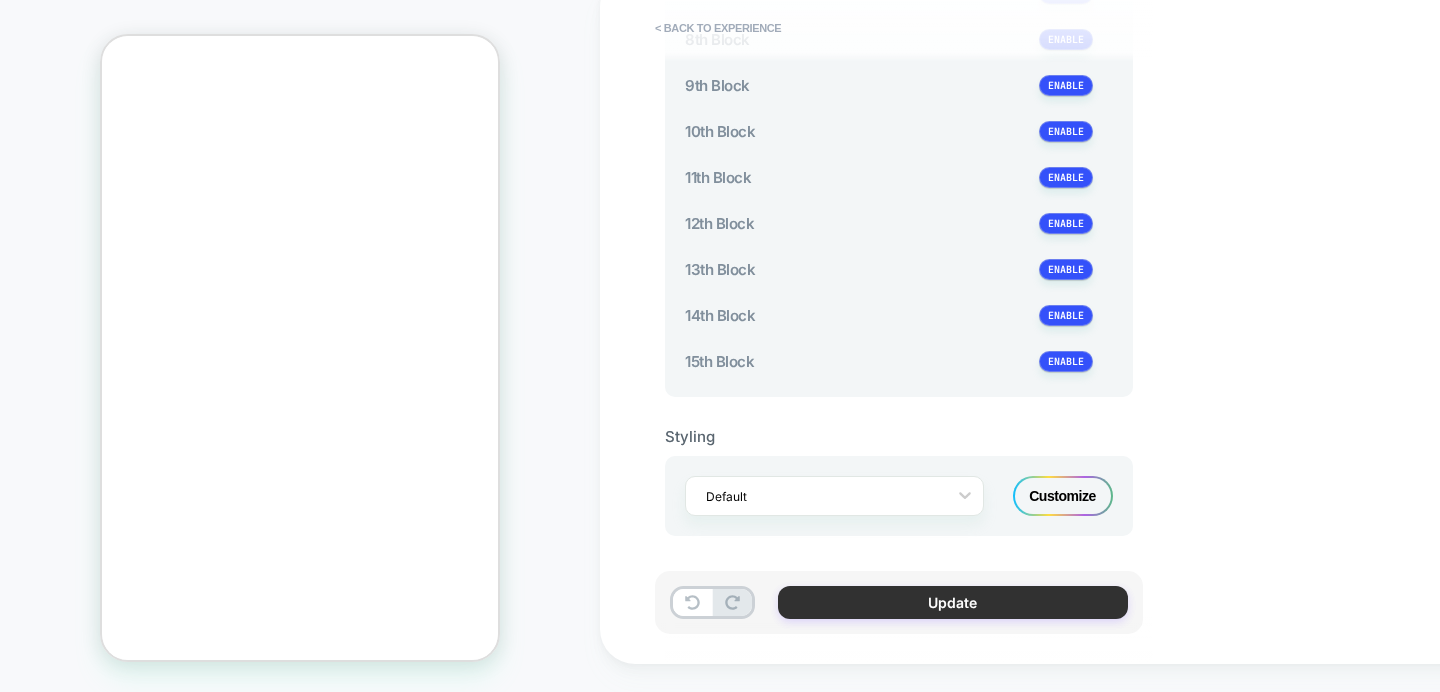 click on "Update" at bounding box center [953, 602] 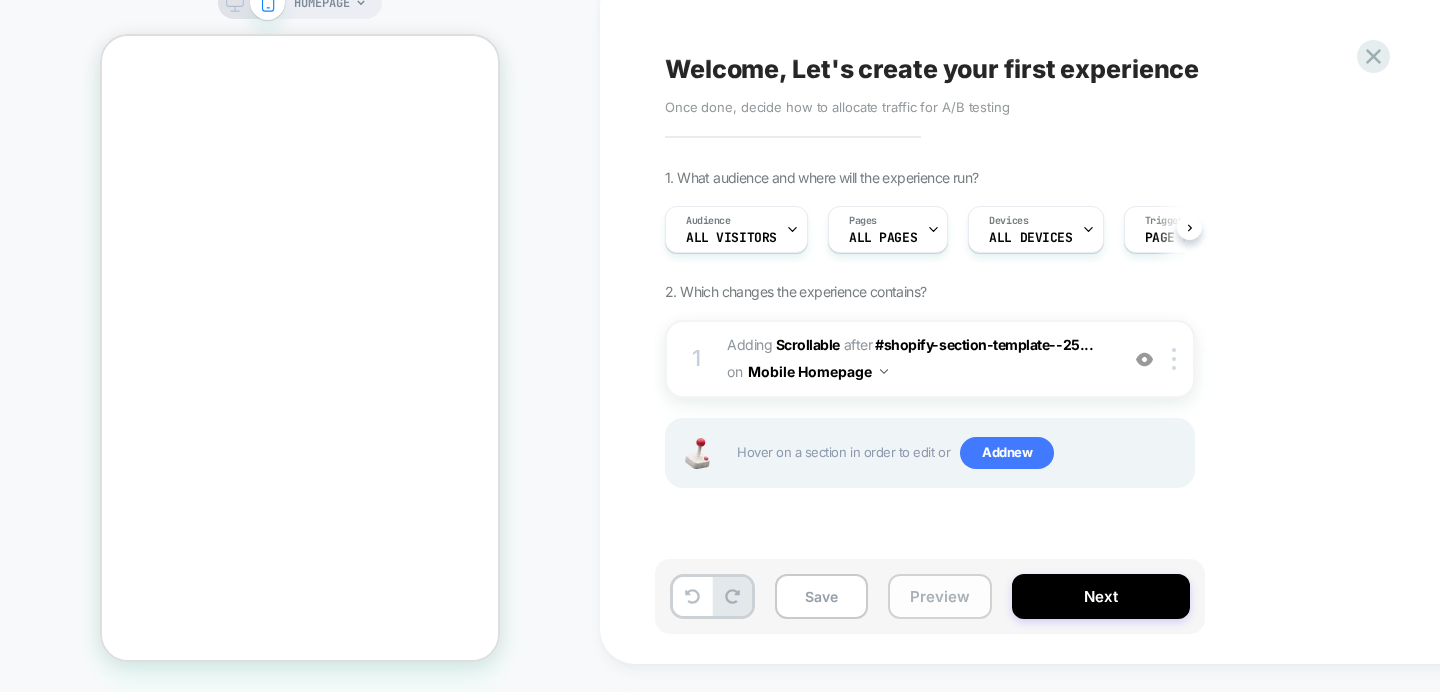 scroll, scrollTop: 0, scrollLeft: 1, axis: horizontal 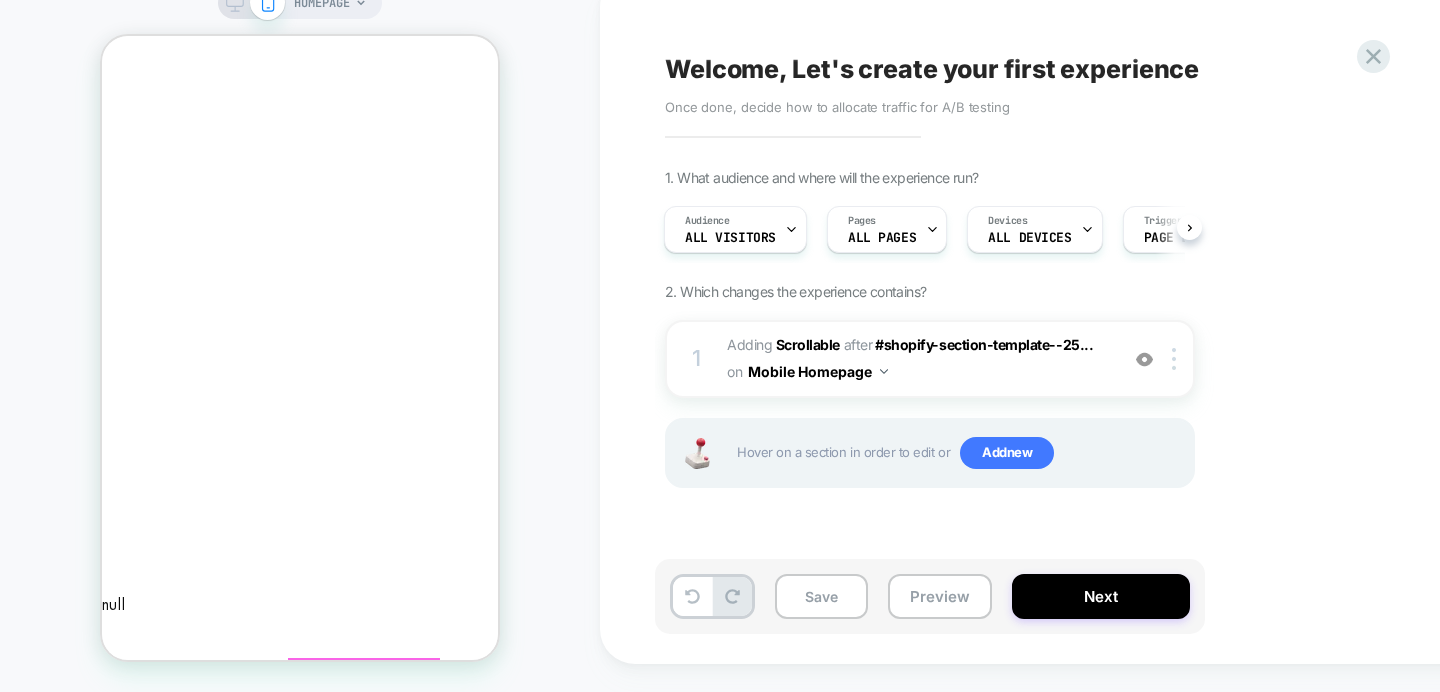 click on "[PERSON_NAME] Polo Shirt" at bounding box center (230, 7296) 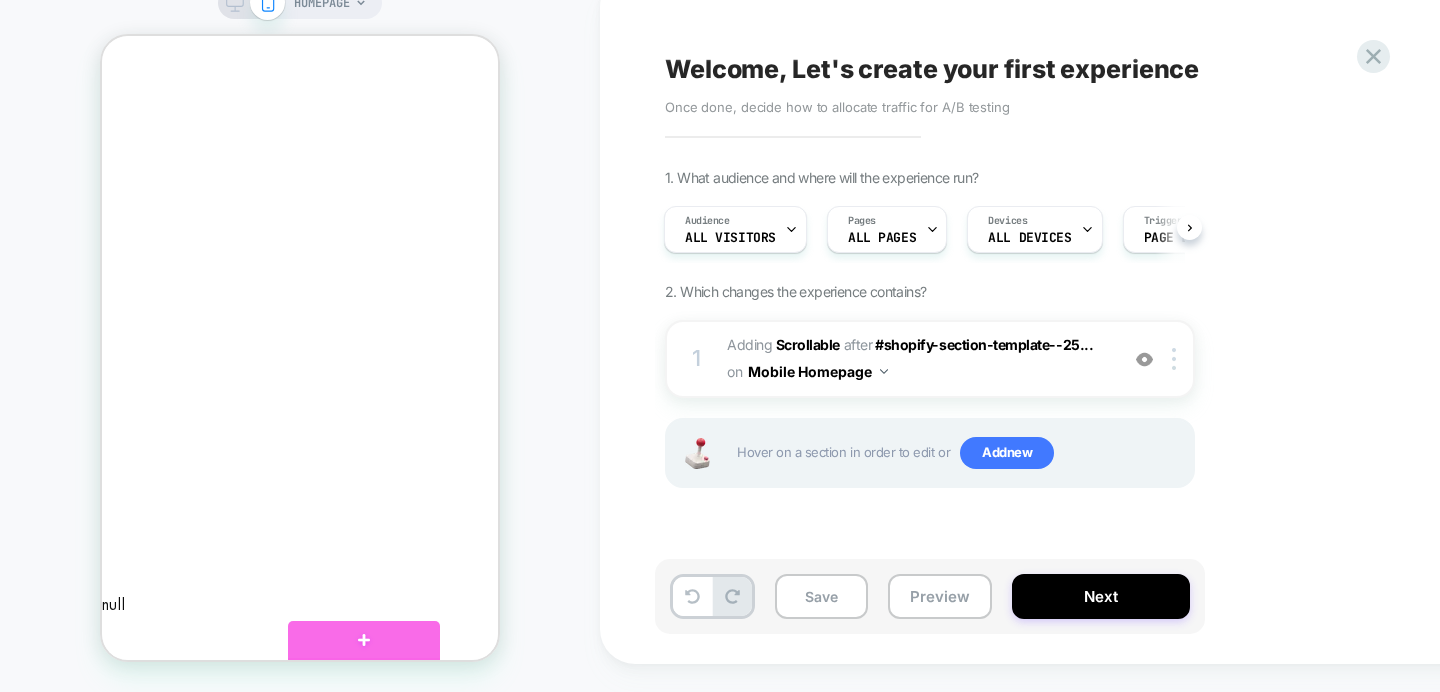 scroll, scrollTop: 0, scrollLeft: 0, axis: both 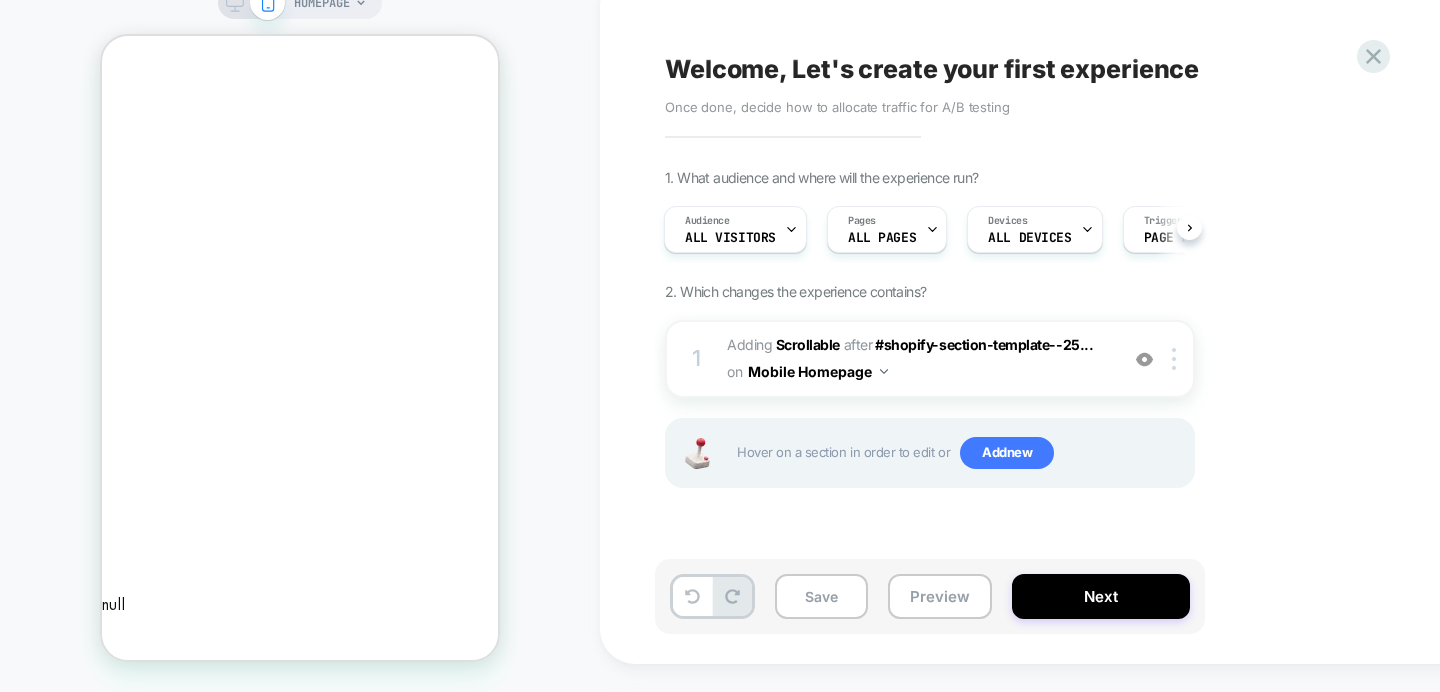 click on "Hover on a section in order to edit or  Add  new" at bounding box center (960, 453) 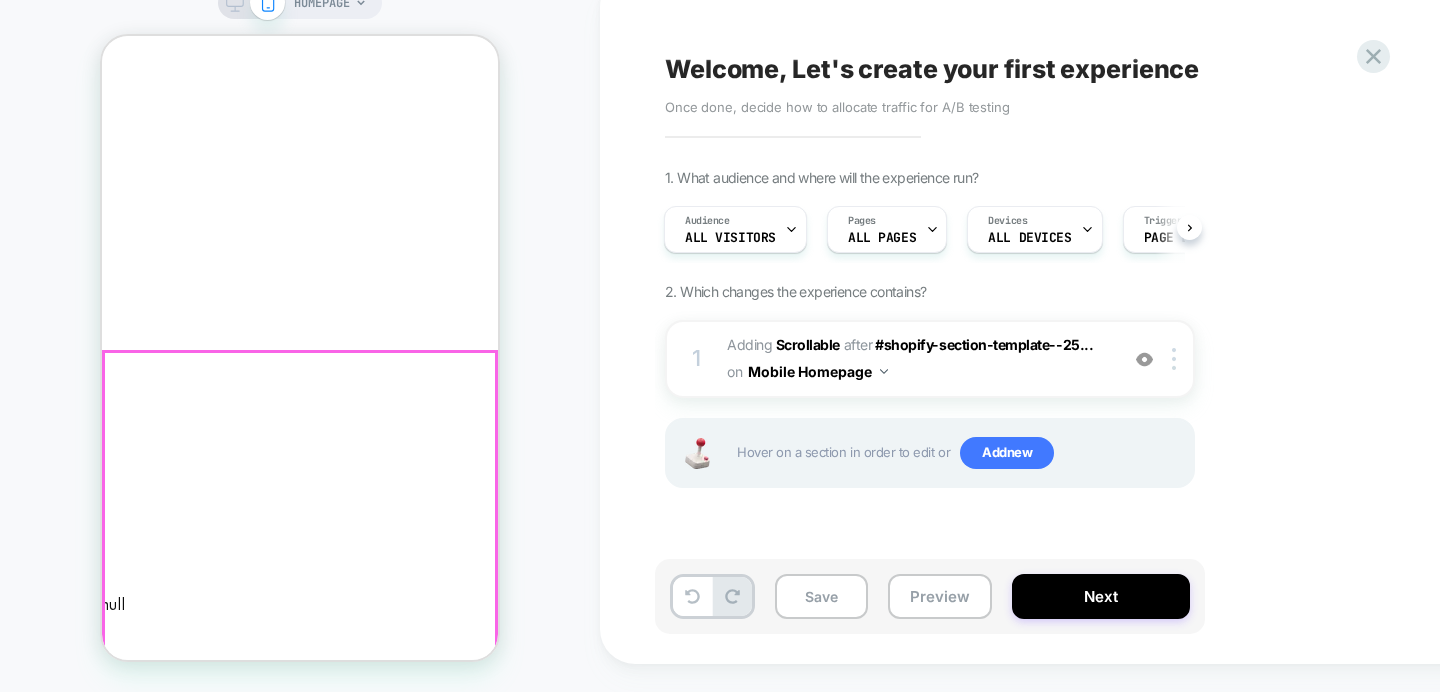 click on "SUMMER KICKOFF SALE
[PERSON_NAME] Dress
20% OFF
[PERSON_NAME] Dress
Regular price
£39.99
/" at bounding box center (300, 8494) 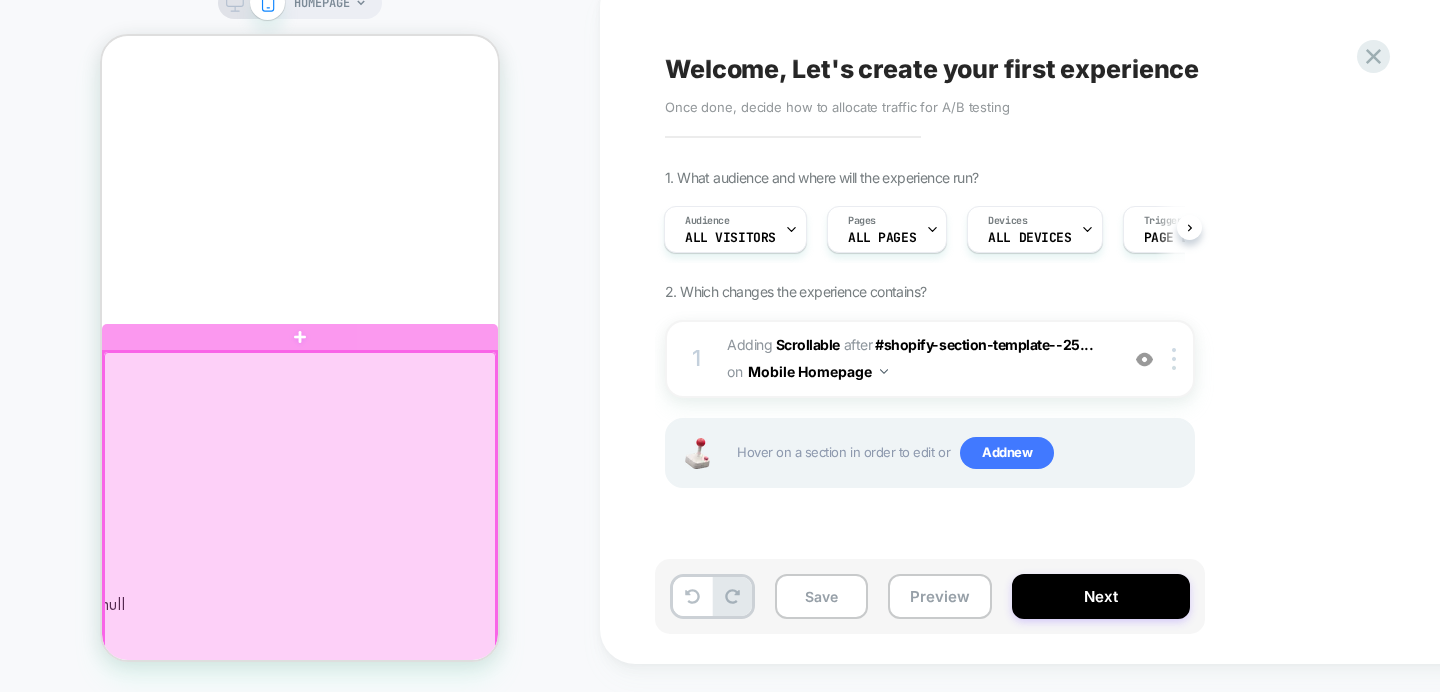scroll, scrollTop: 0, scrollLeft: 334, axis: horizontal 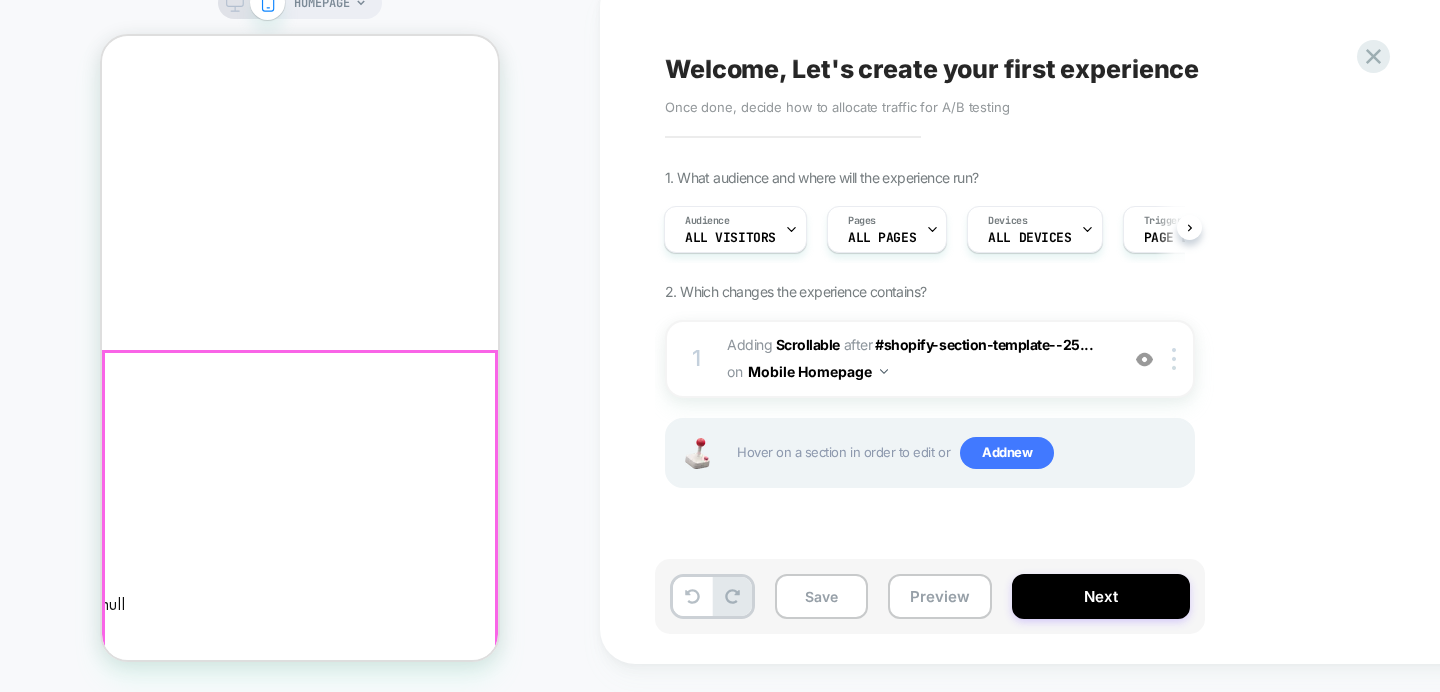 click on "SUMMER KICKOFF SALE
[PERSON_NAME] Dress
20% OFF
[PERSON_NAME] Dress
Regular price
£39.99
/" at bounding box center [300, 8494] 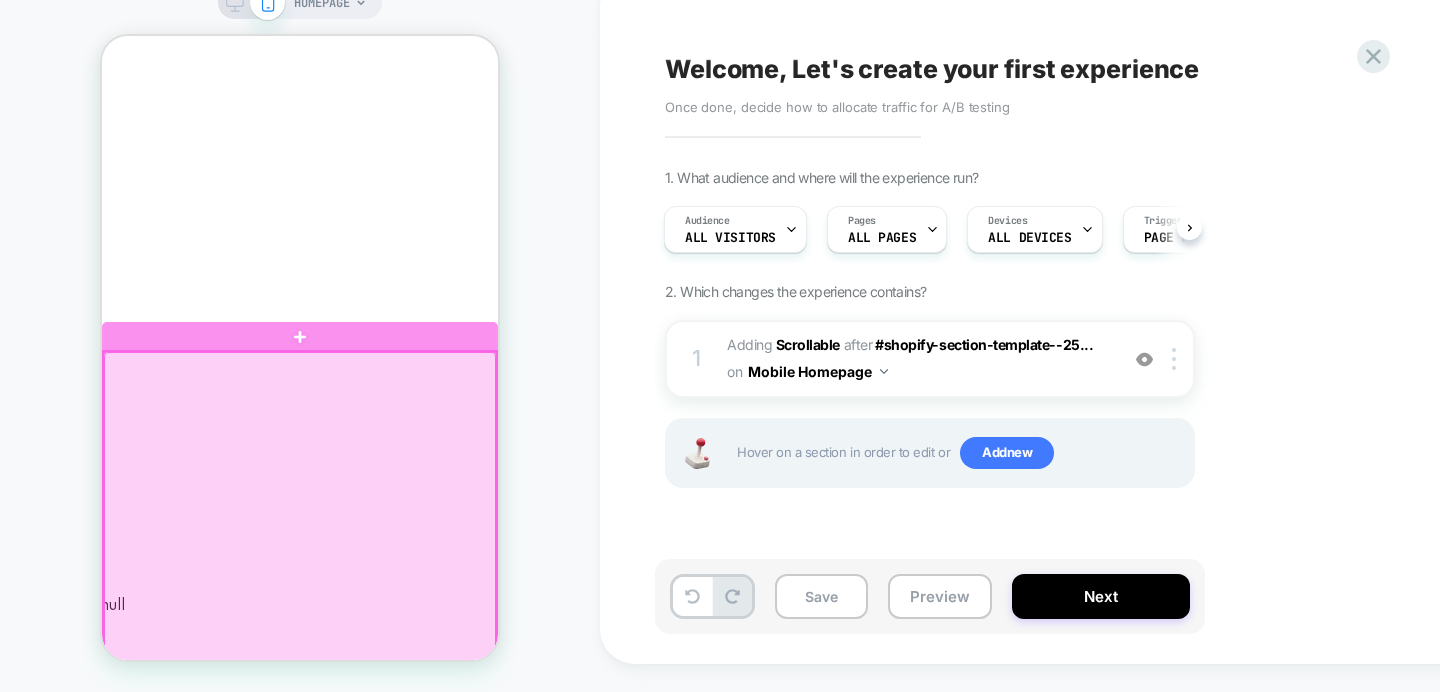 click at bounding box center [300, 535] 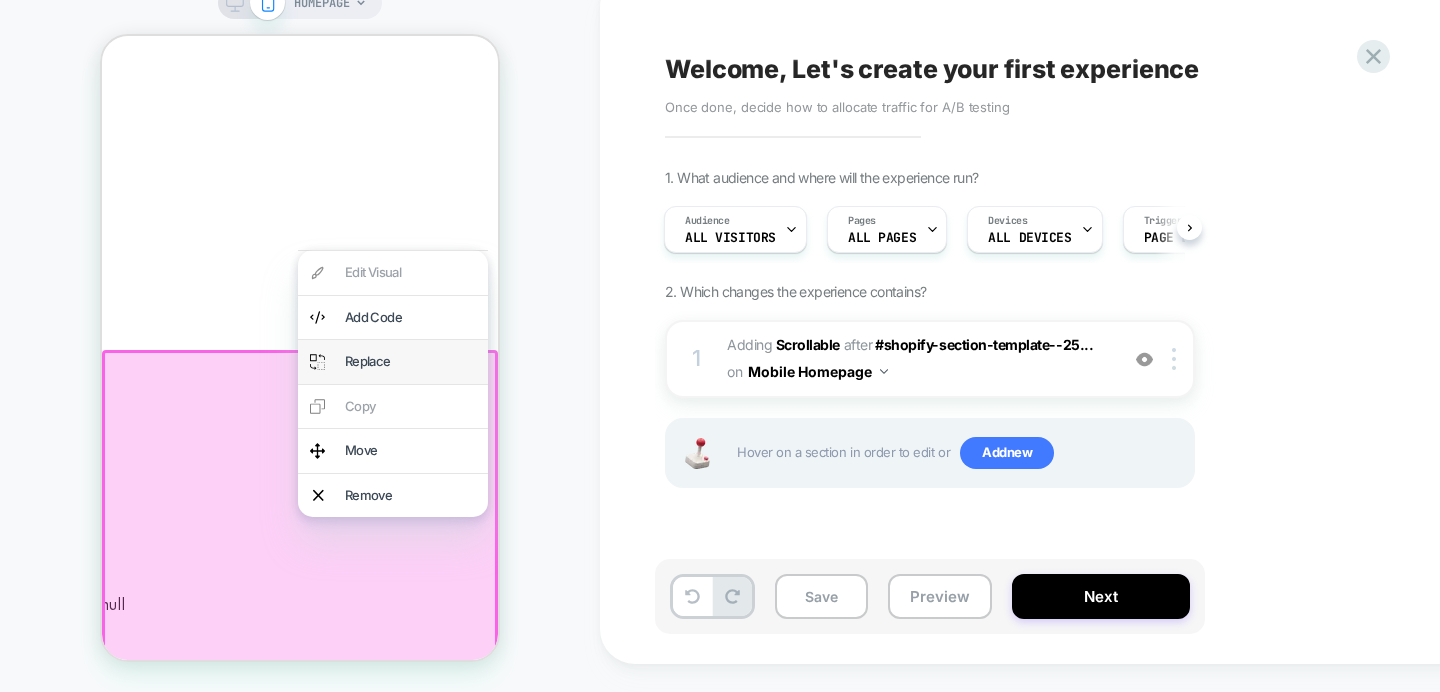 scroll, scrollTop: 0, scrollLeft: 0, axis: both 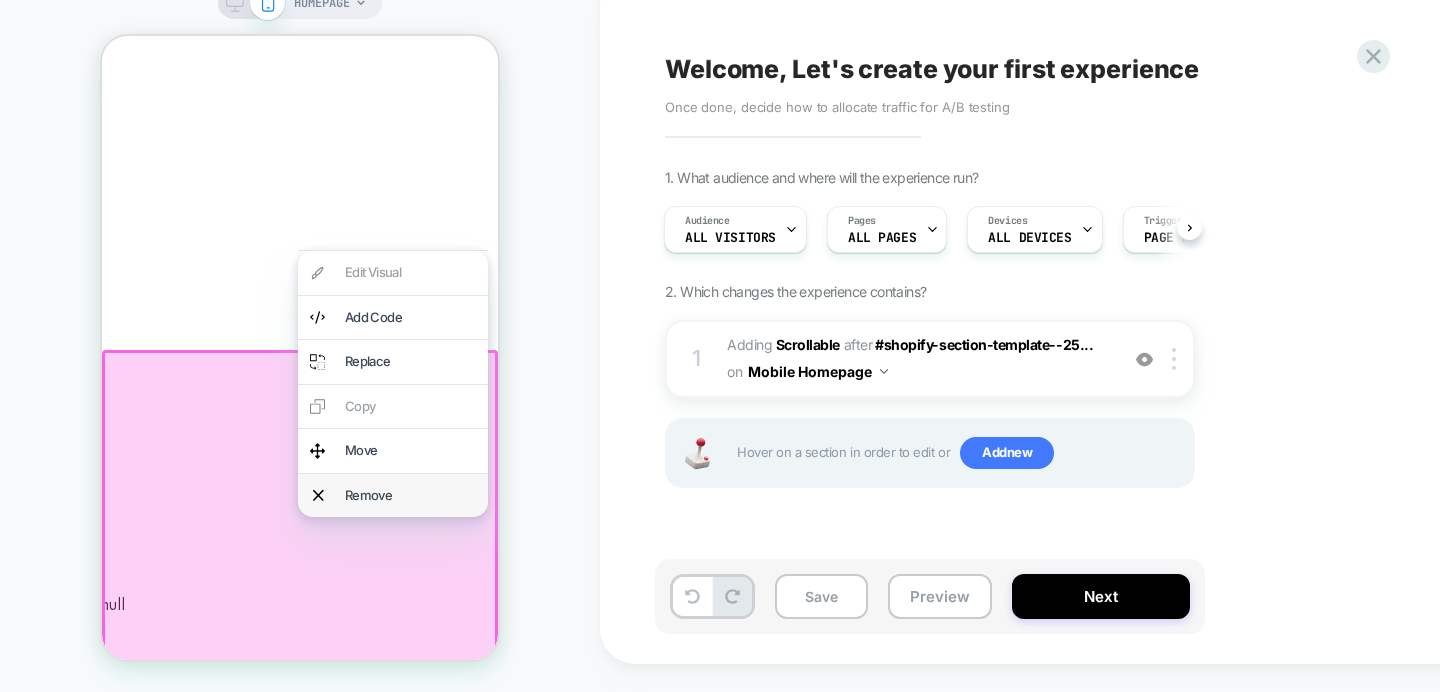 click on "Remove" at bounding box center (410, 496) 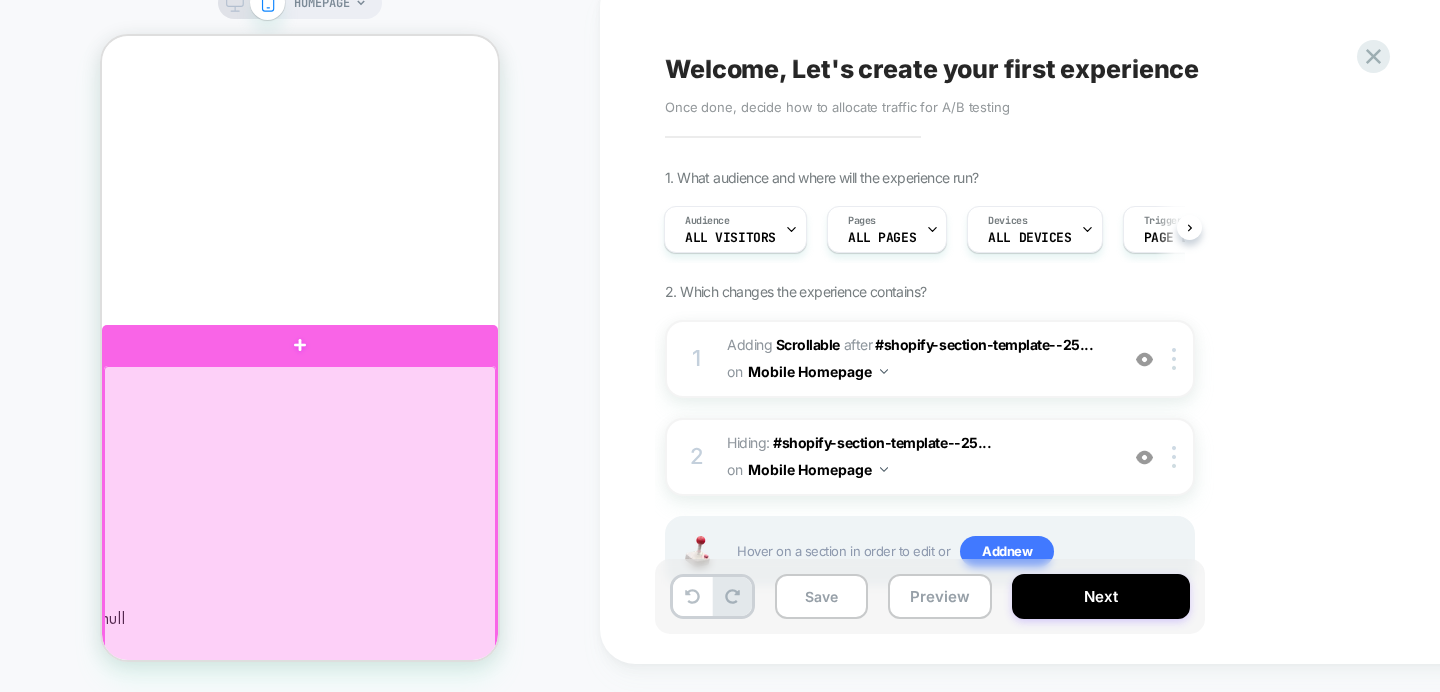 scroll, scrollTop: 911, scrollLeft: 0, axis: vertical 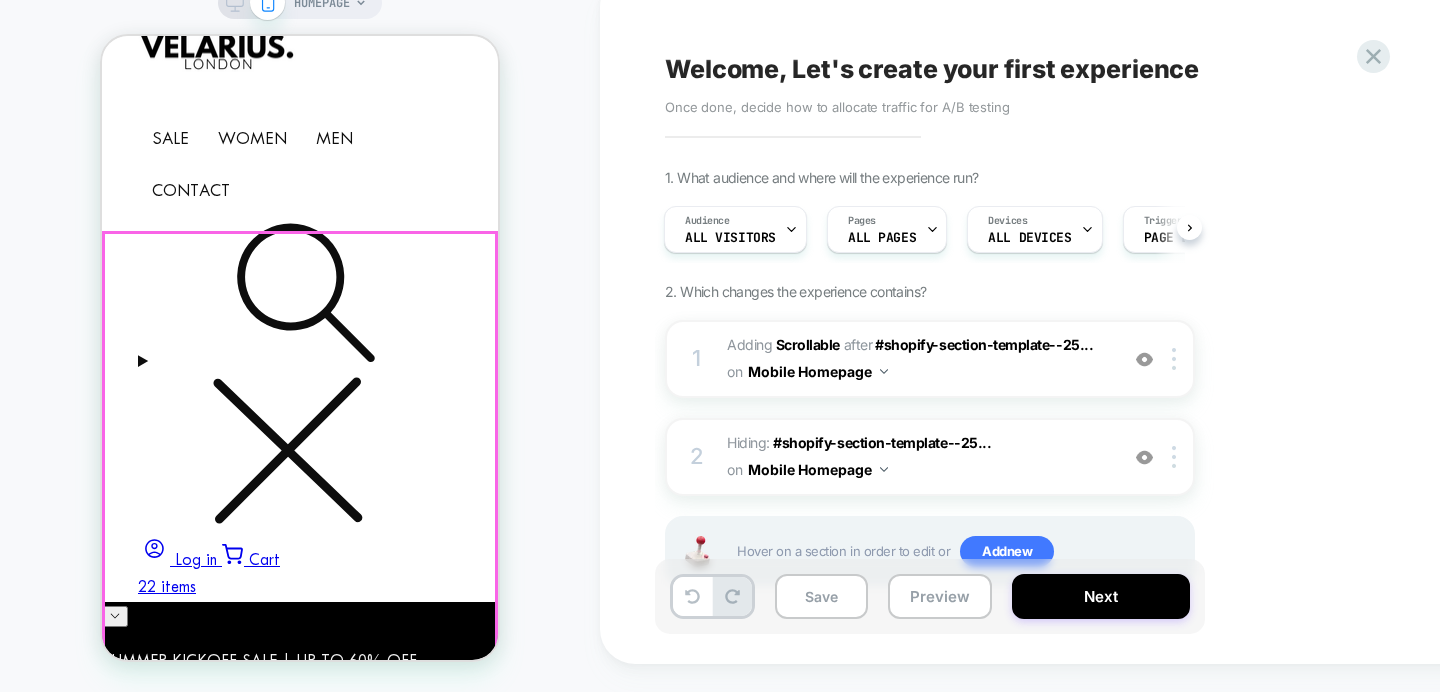 click on "WOMEN'S BESTSELLERS
[PERSON_NAME] Dress
20% OFF
[PERSON_NAME] Dress
Regular price
£39.99
Regular price
Sale price /" at bounding box center [300, 8322] 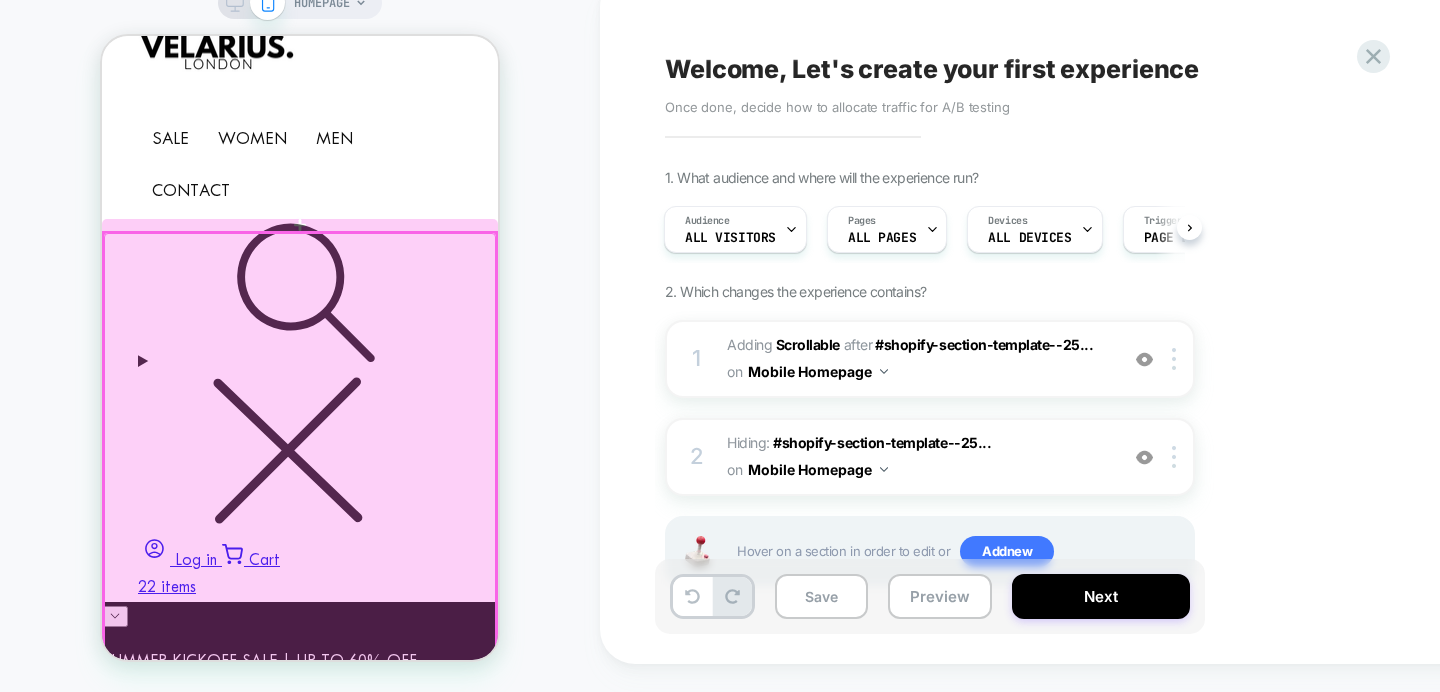 scroll, scrollTop: 0, scrollLeft: 334, axis: horizontal 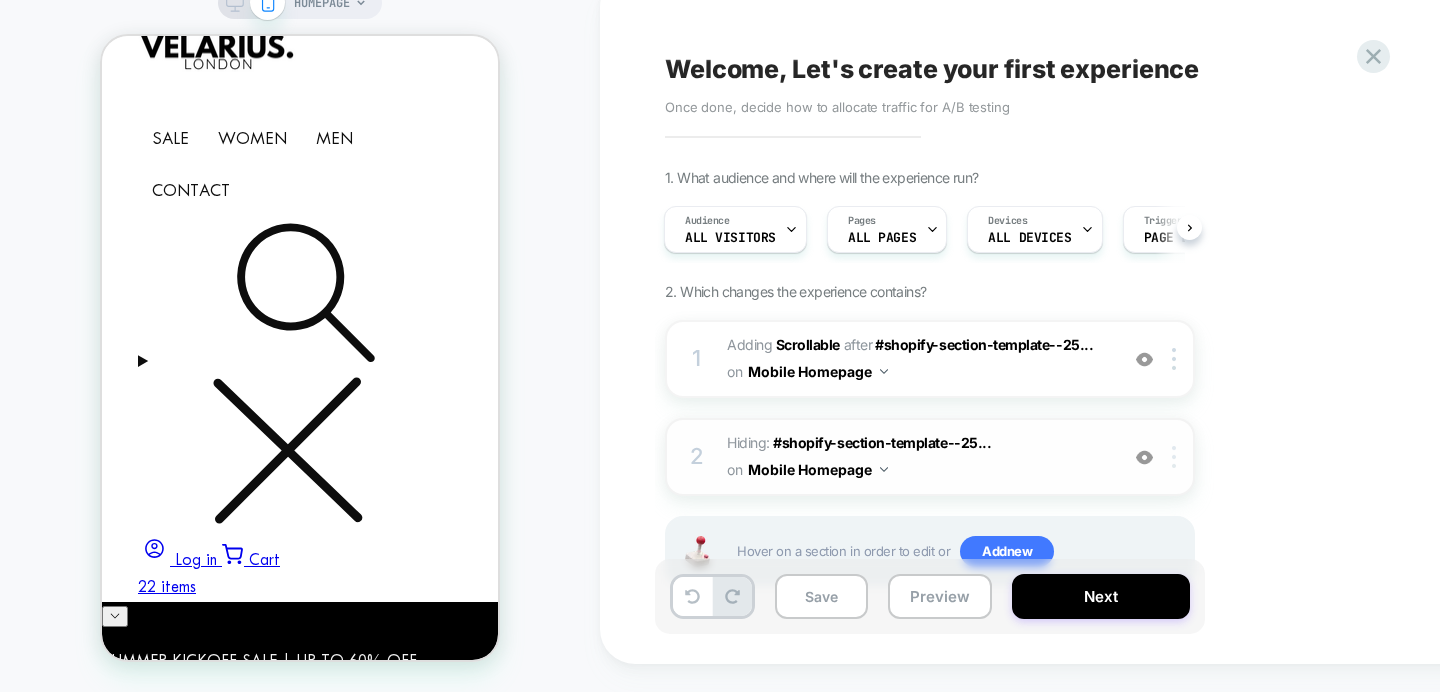click at bounding box center [1177, 457] 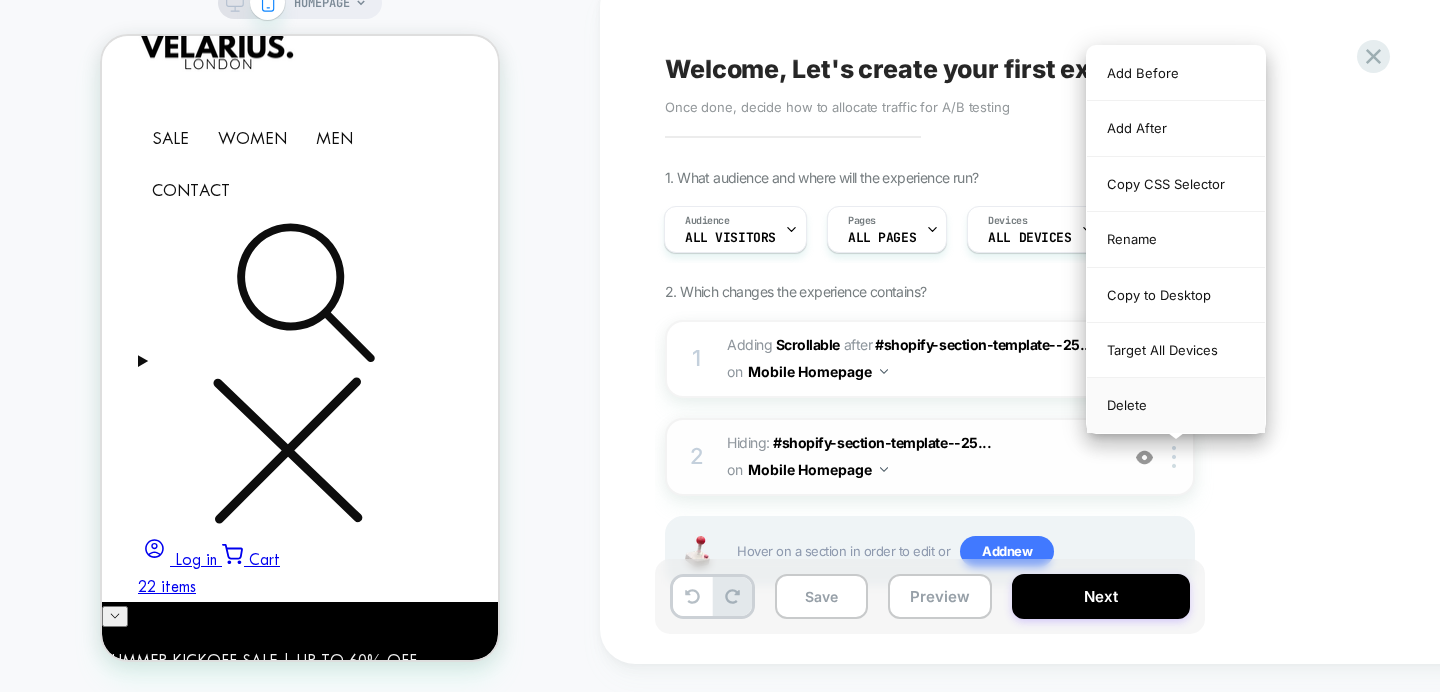 click on "Delete" at bounding box center (1176, 405) 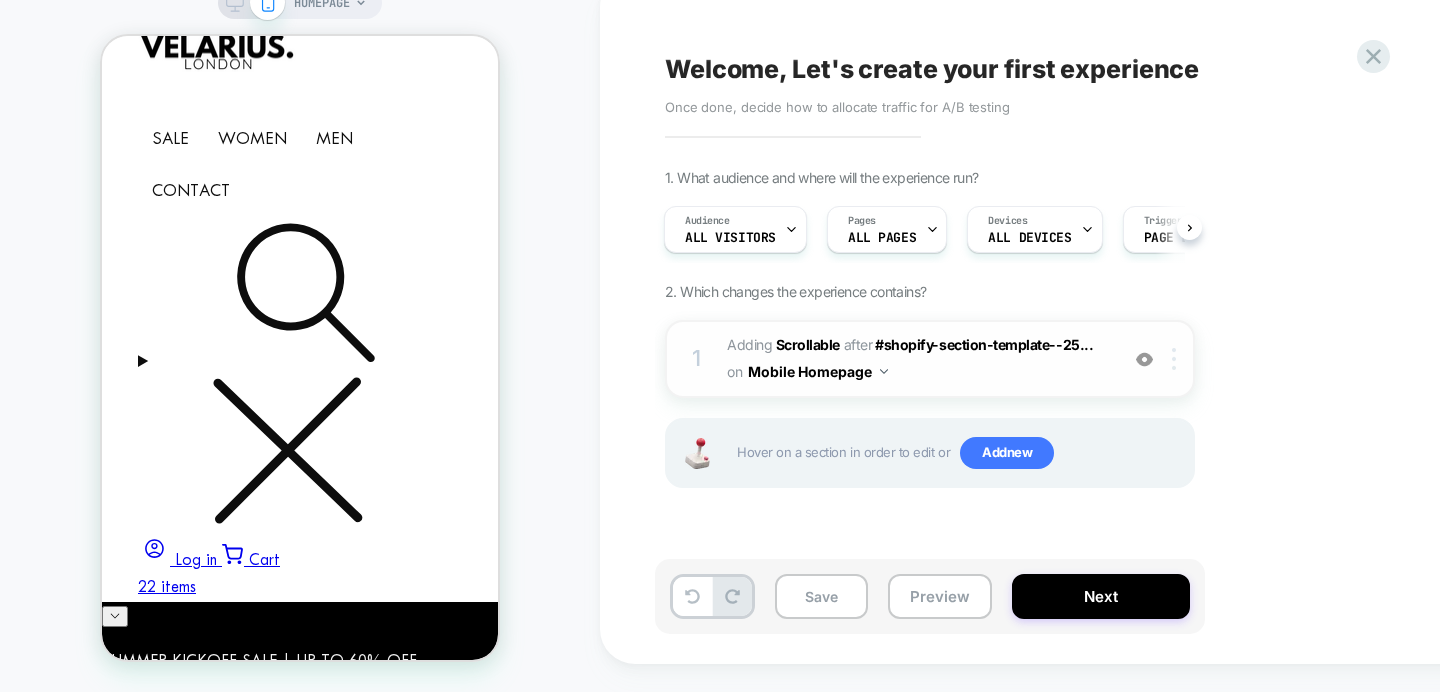 scroll, scrollTop: 0, scrollLeft: 0, axis: both 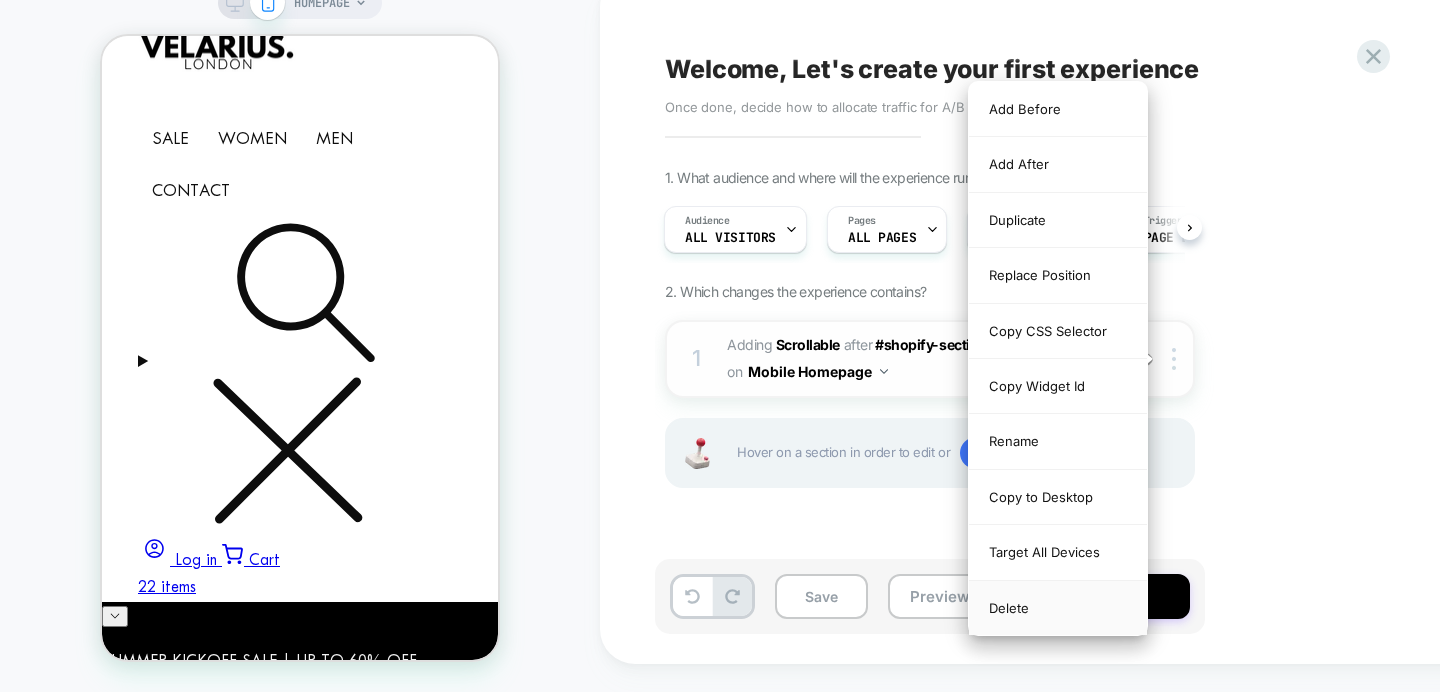 click on "Delete" at bounding box center [1058, 608] 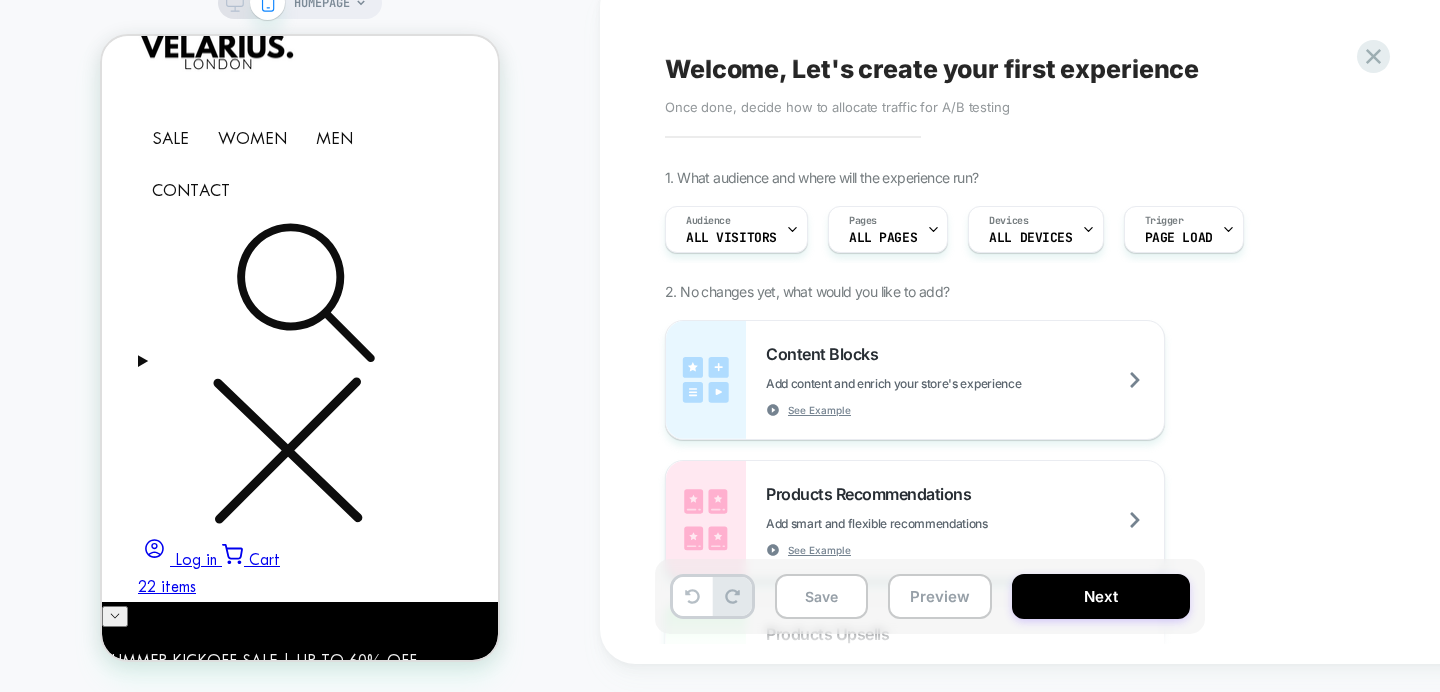 scroll, scrollTop: 1568, scrollLeft: 0, axis: vertical 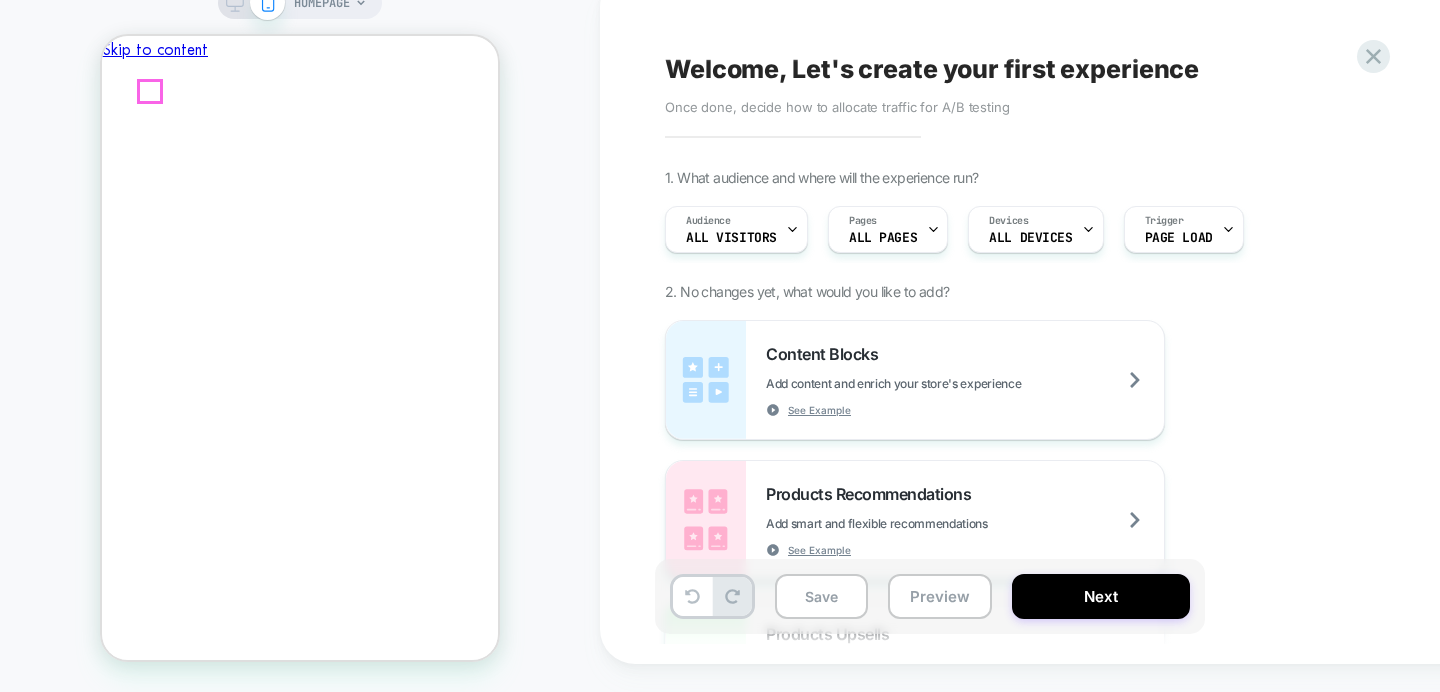 click 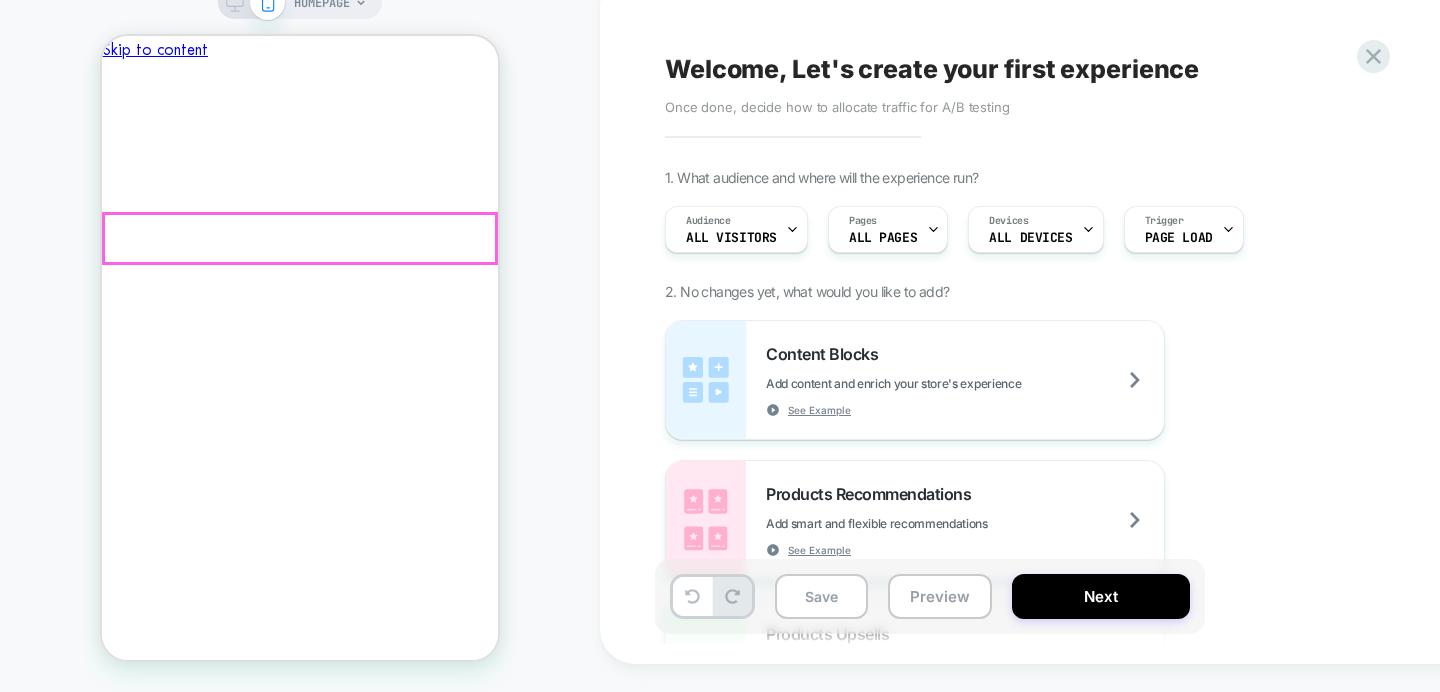 click on "Women" at bounding box center [221, 1767] 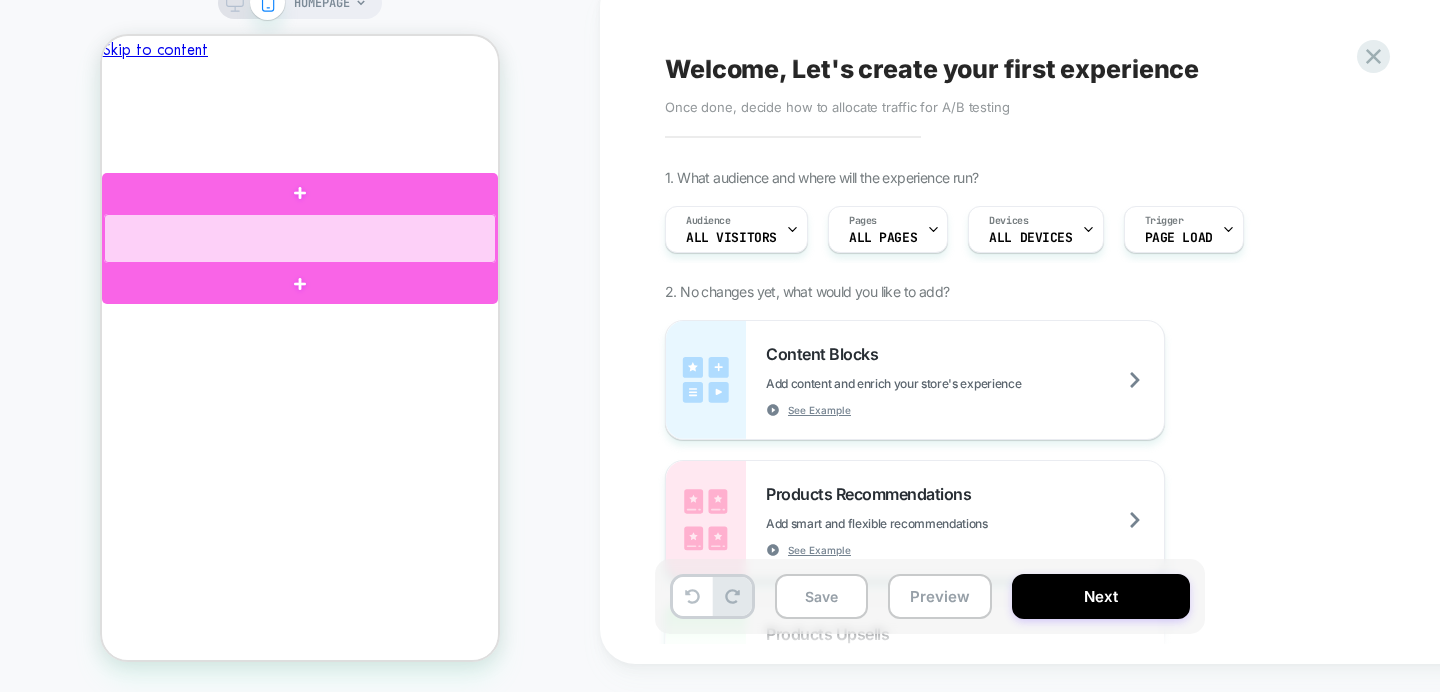 click at bounding box center [300, 238] 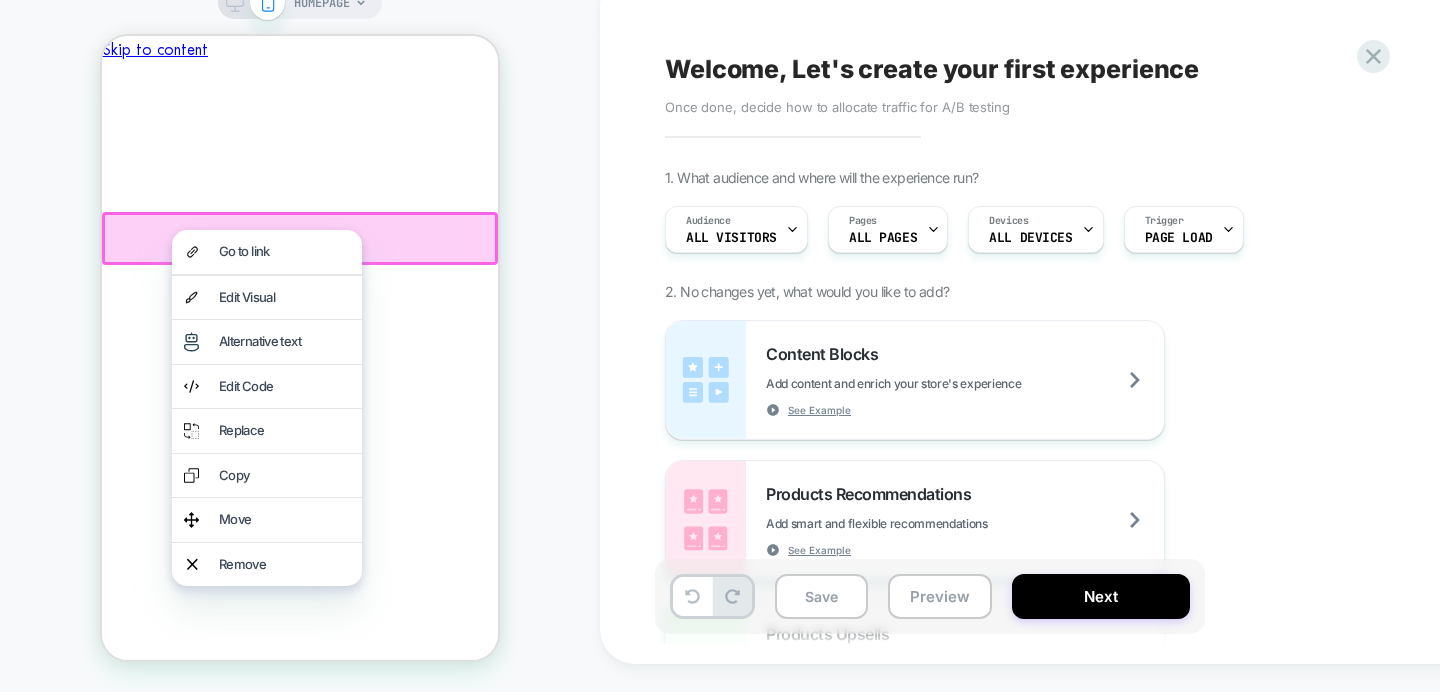 scroll, scrollTop: 0, scrollLeft: 0, axis: both 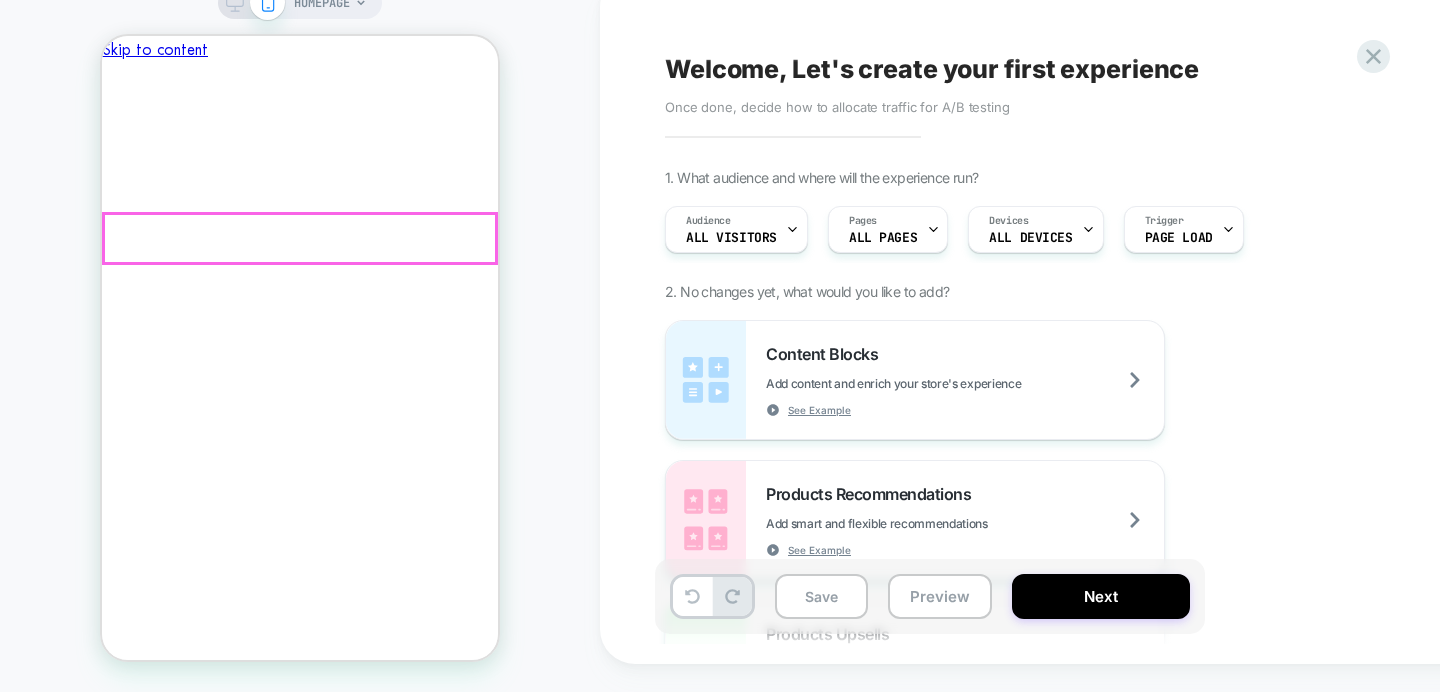click on "Women" at bounding box center (221, 1767) 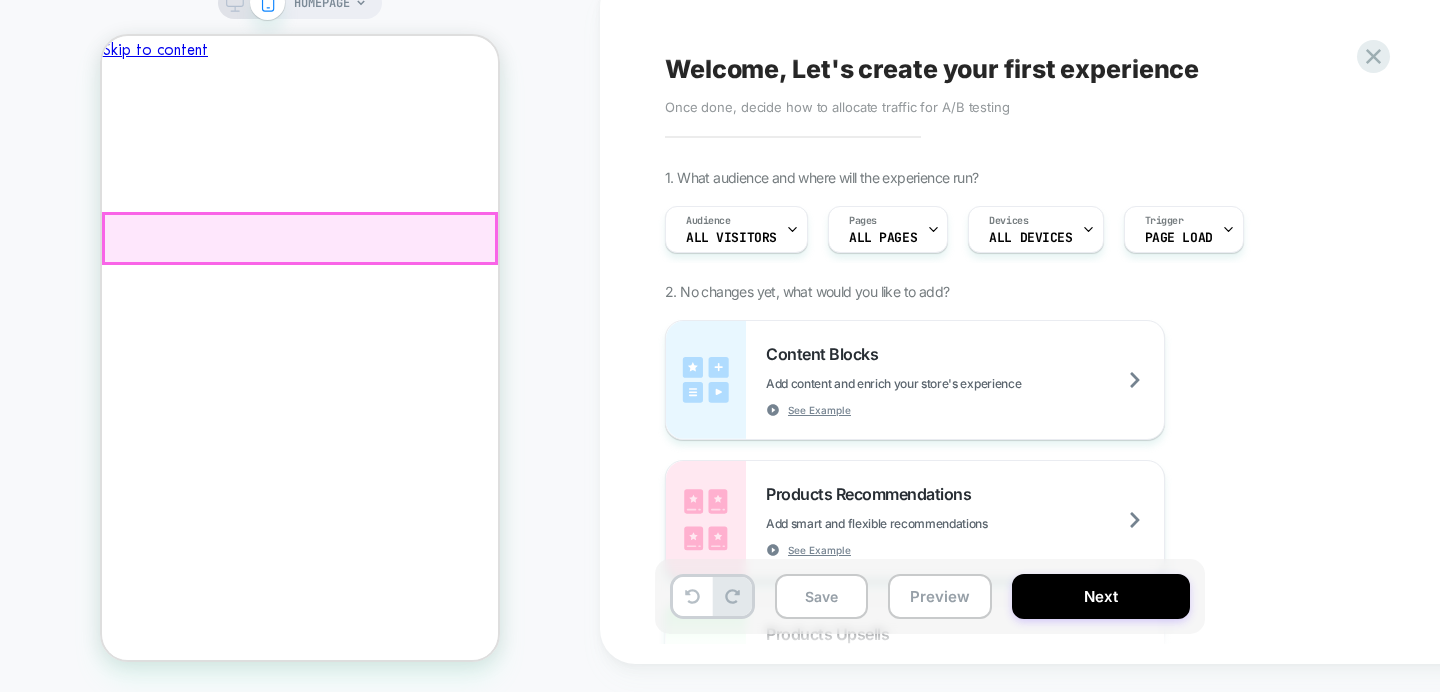 click on "Women" at bounding box center [221, 1767] 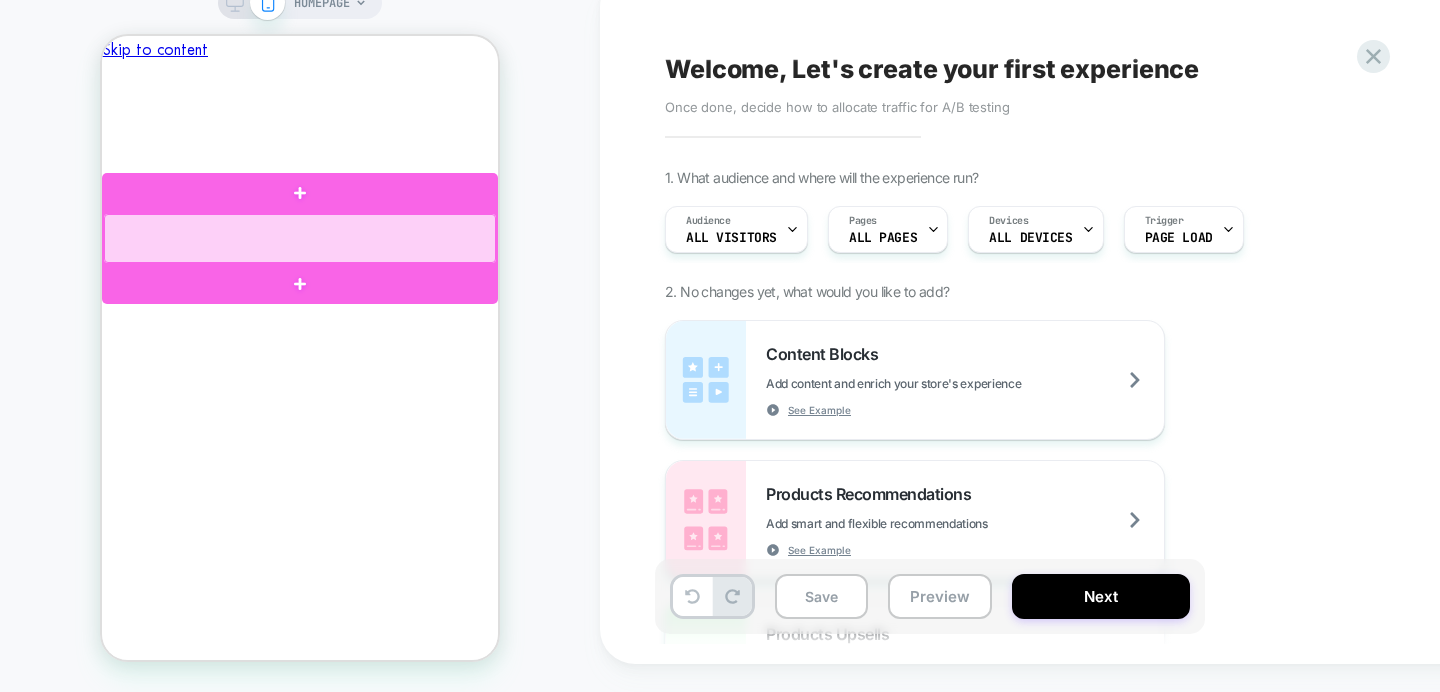 click at bounding box center (300, 238) 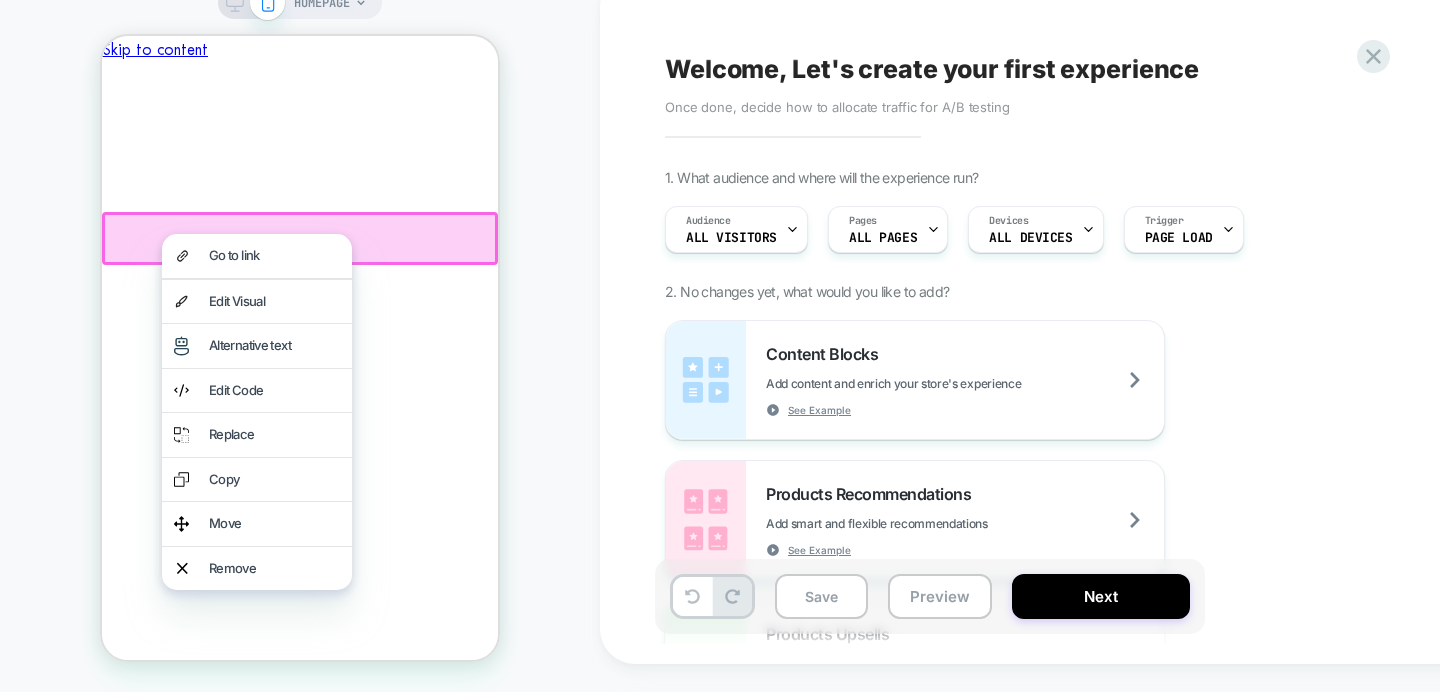 scroll, scrollTop: 0, scrollLeft: 334, axis: horizontal 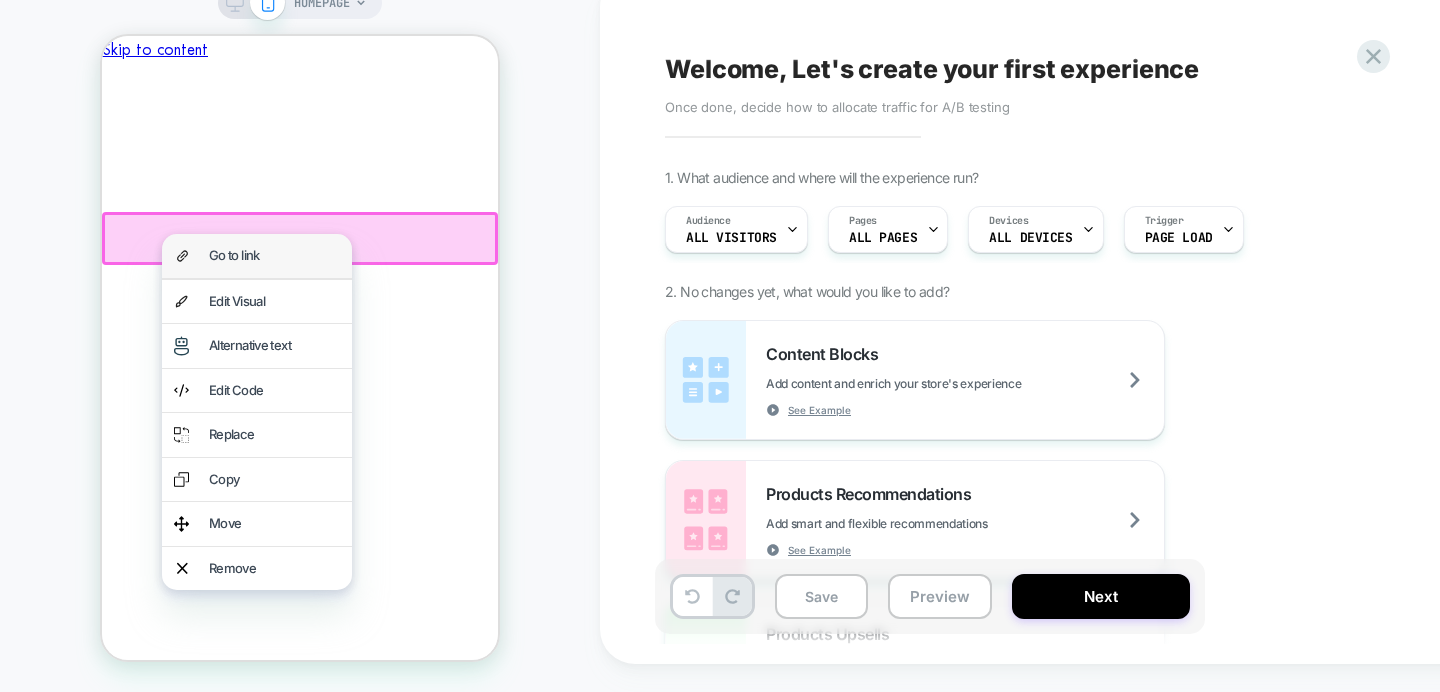click on "Go to link" at bounding box center (274, 256) 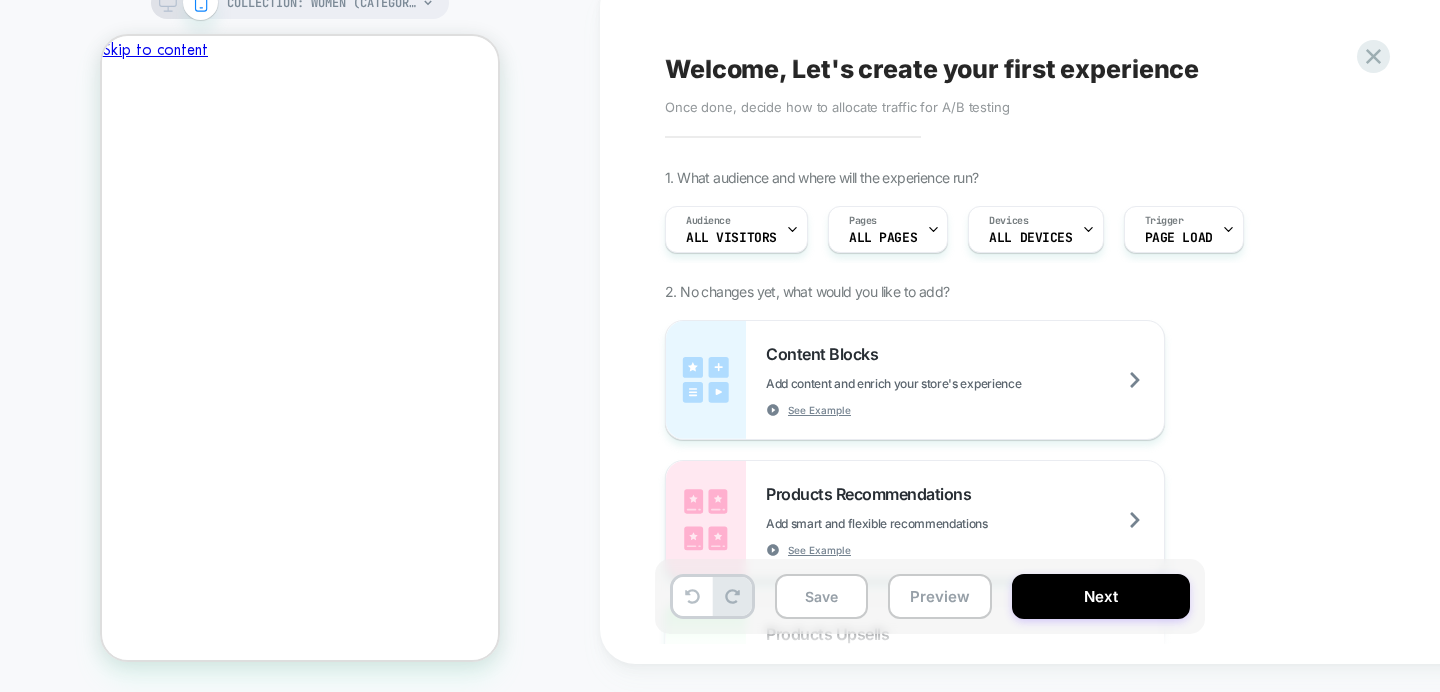 scroll, scrollTop: 0, scrollLeft: 0, axis: both 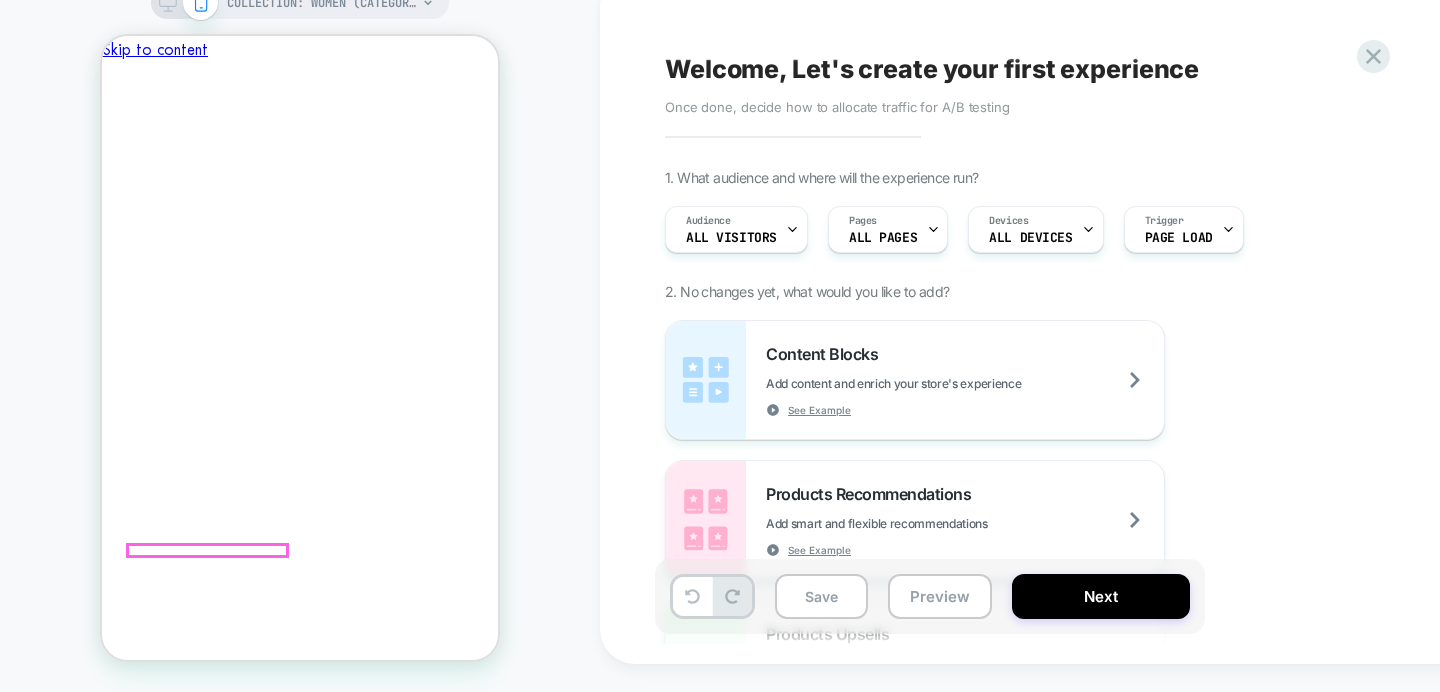 click on "[PERSON_NAME] Dress" at bounding box center [217, 5411] 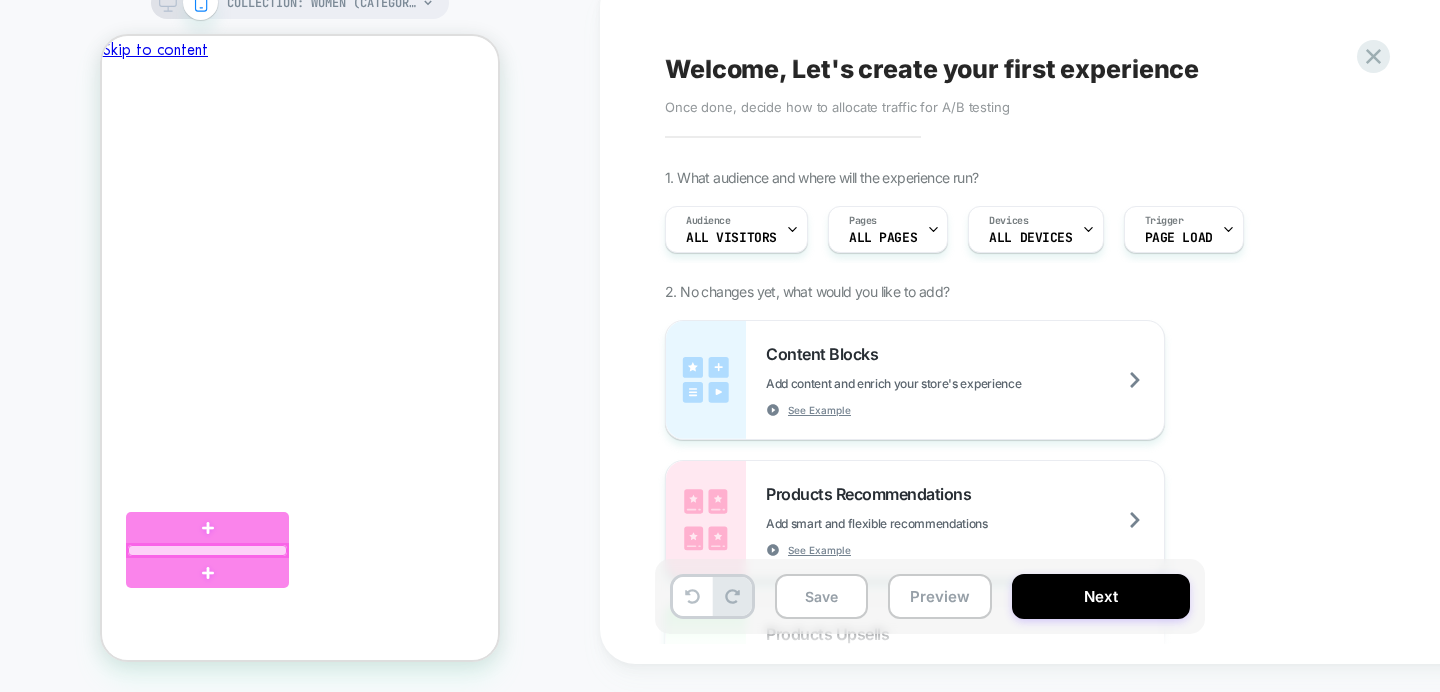 scroll, scrollTop: 0, scrollLeft: 334, axis: horizontal 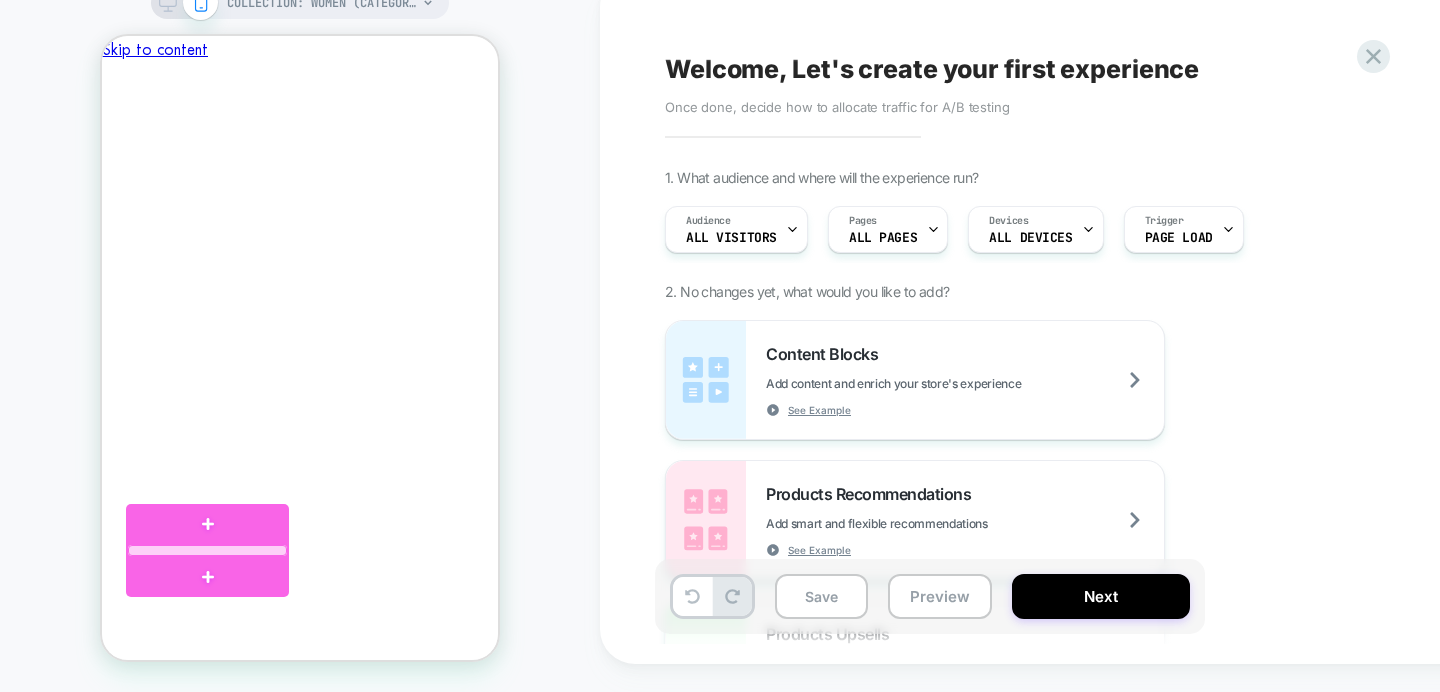 click on "[PERSON_NAME] Dress" at bounding box center (217, 5411) 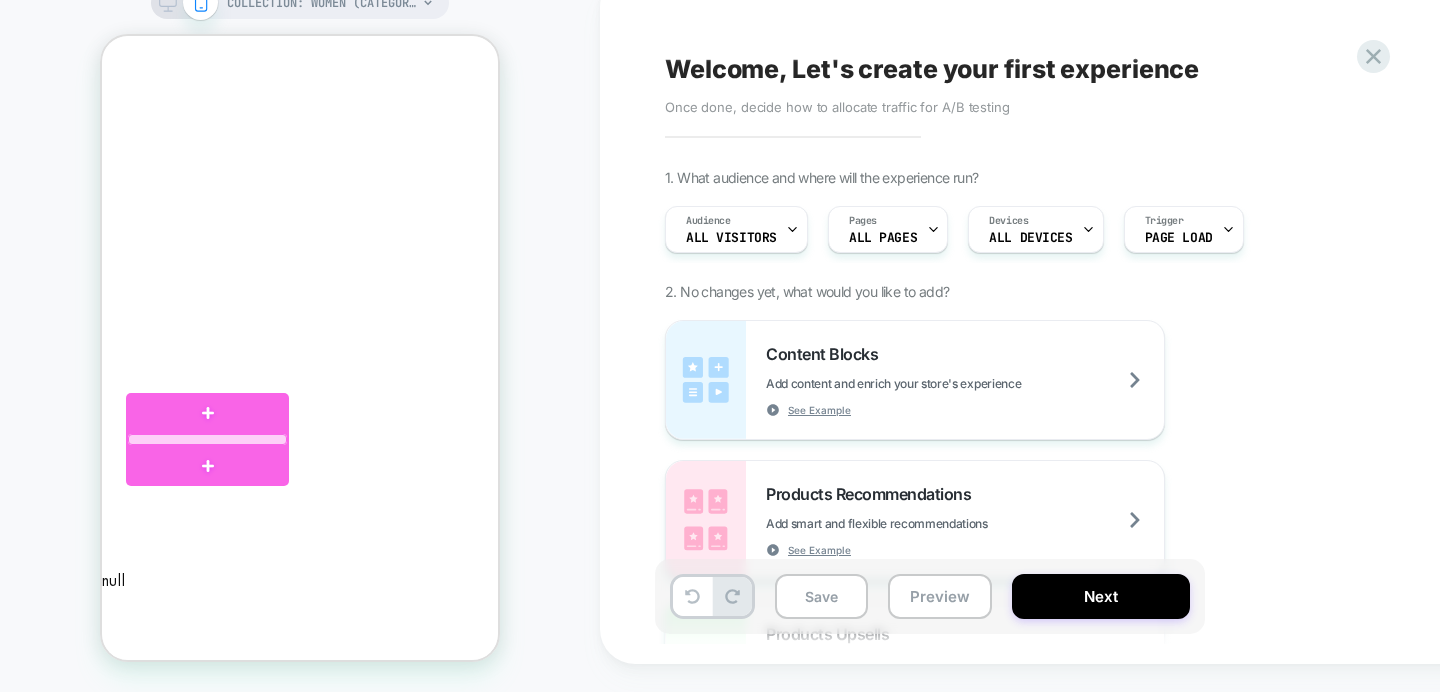scroll, scrollTop: 112, scrollLeft: 0, axis: vertical 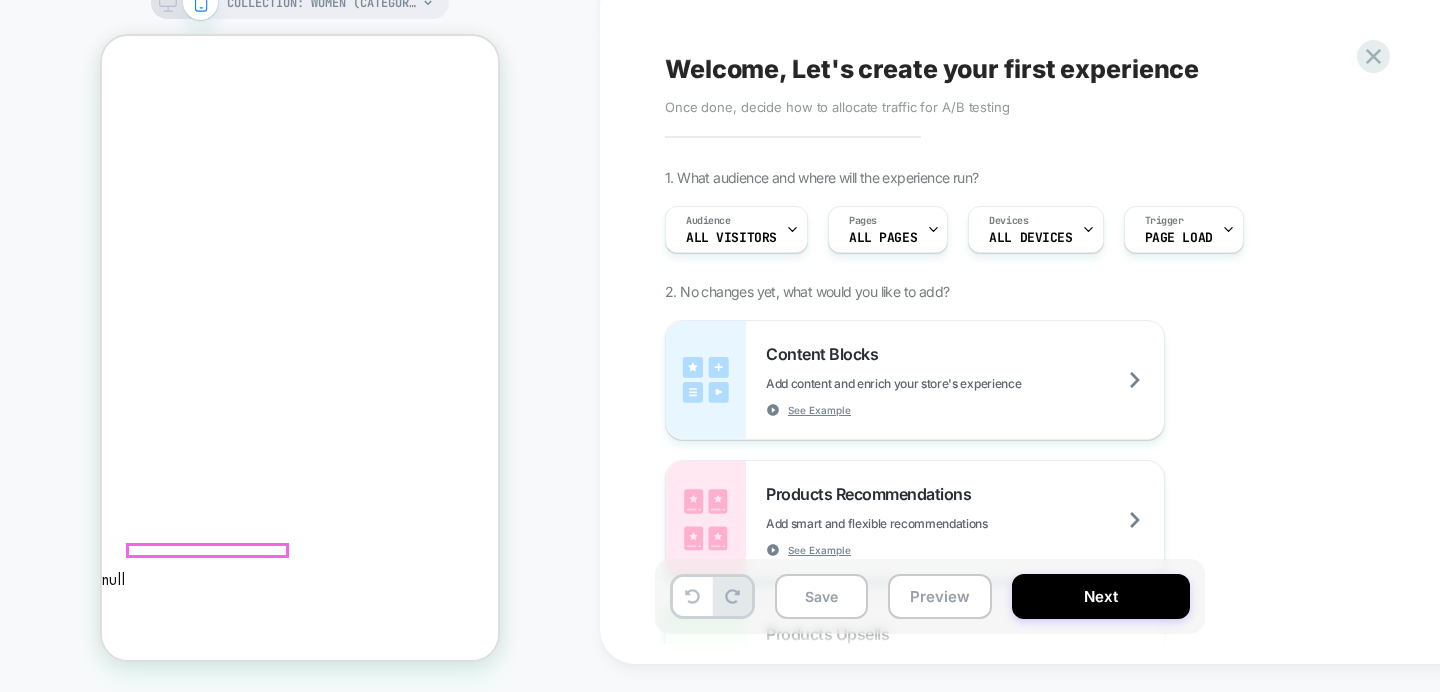 click on "[PERSON_NAME] Dress" at bounding box center (217, 5299) 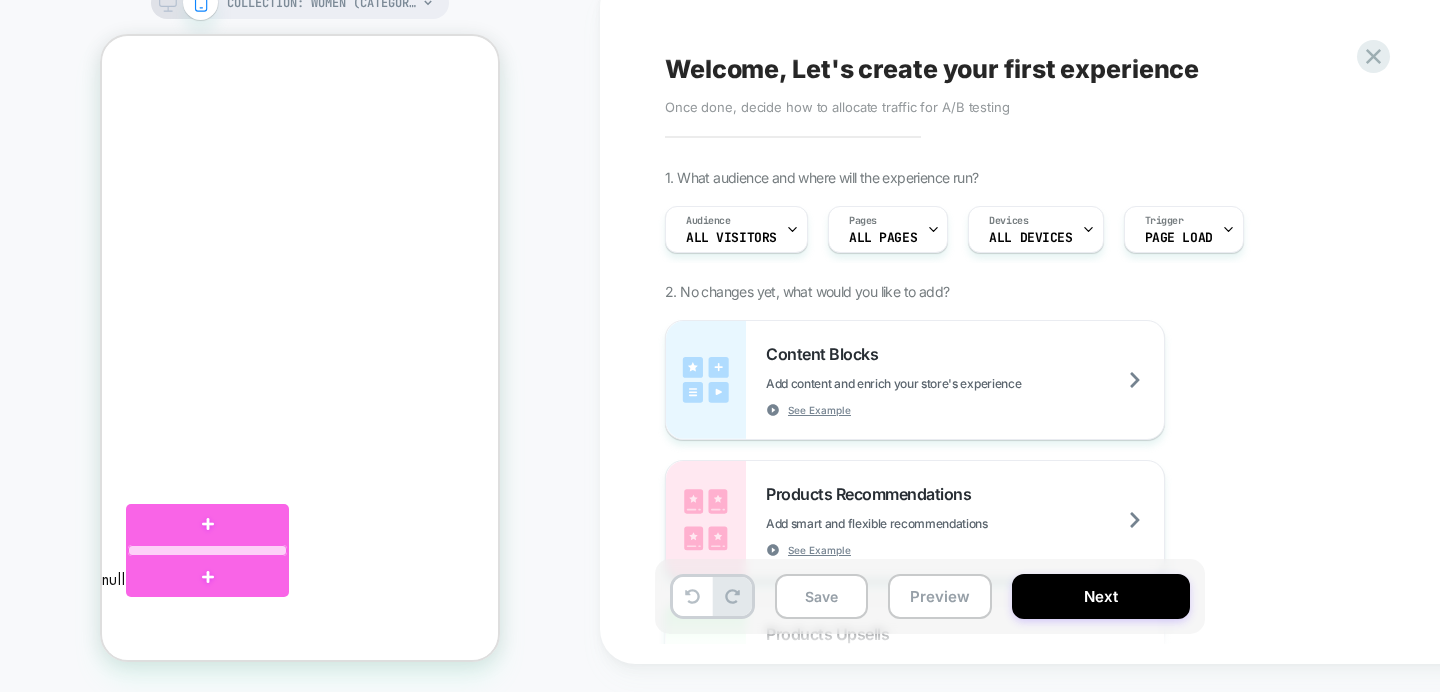 click on "[PERSON_NAME] Dress" at bounding box center [217, 5299] 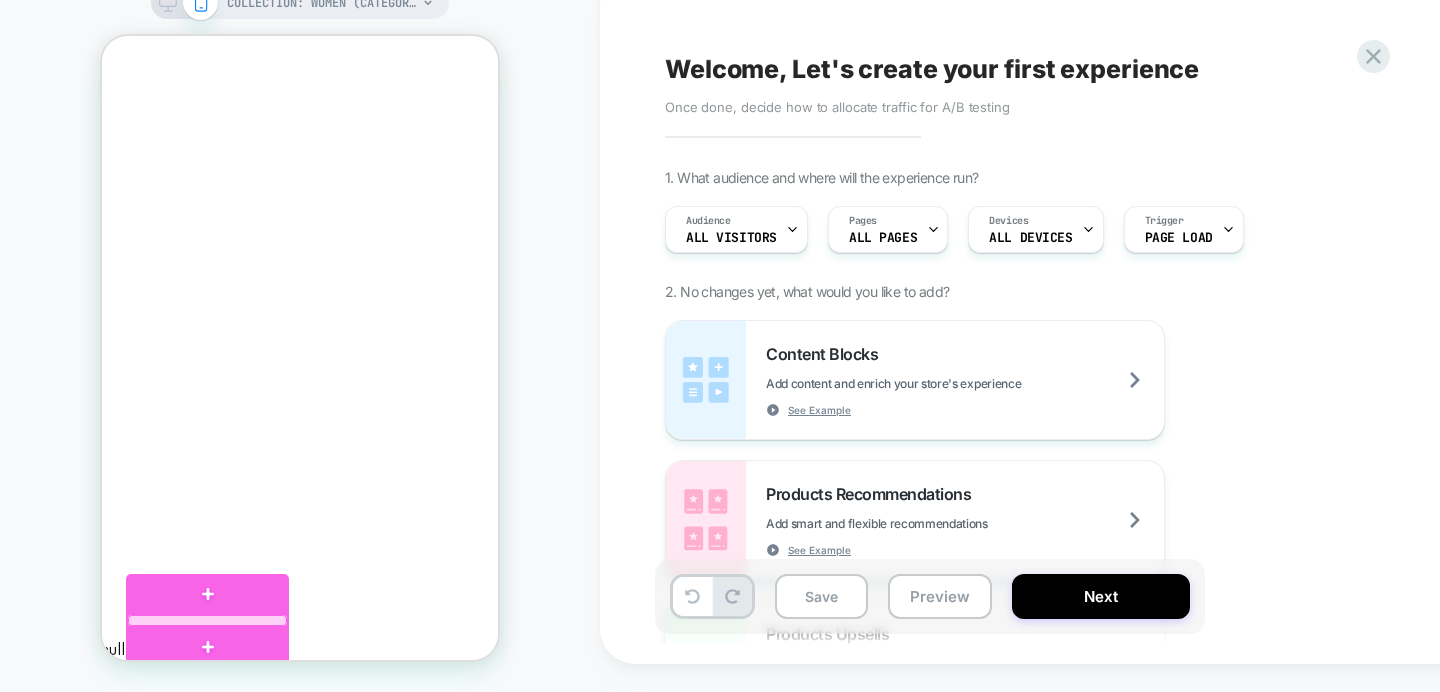 scroll, scrollTop: 0, scrollLeft: 0, axis: both 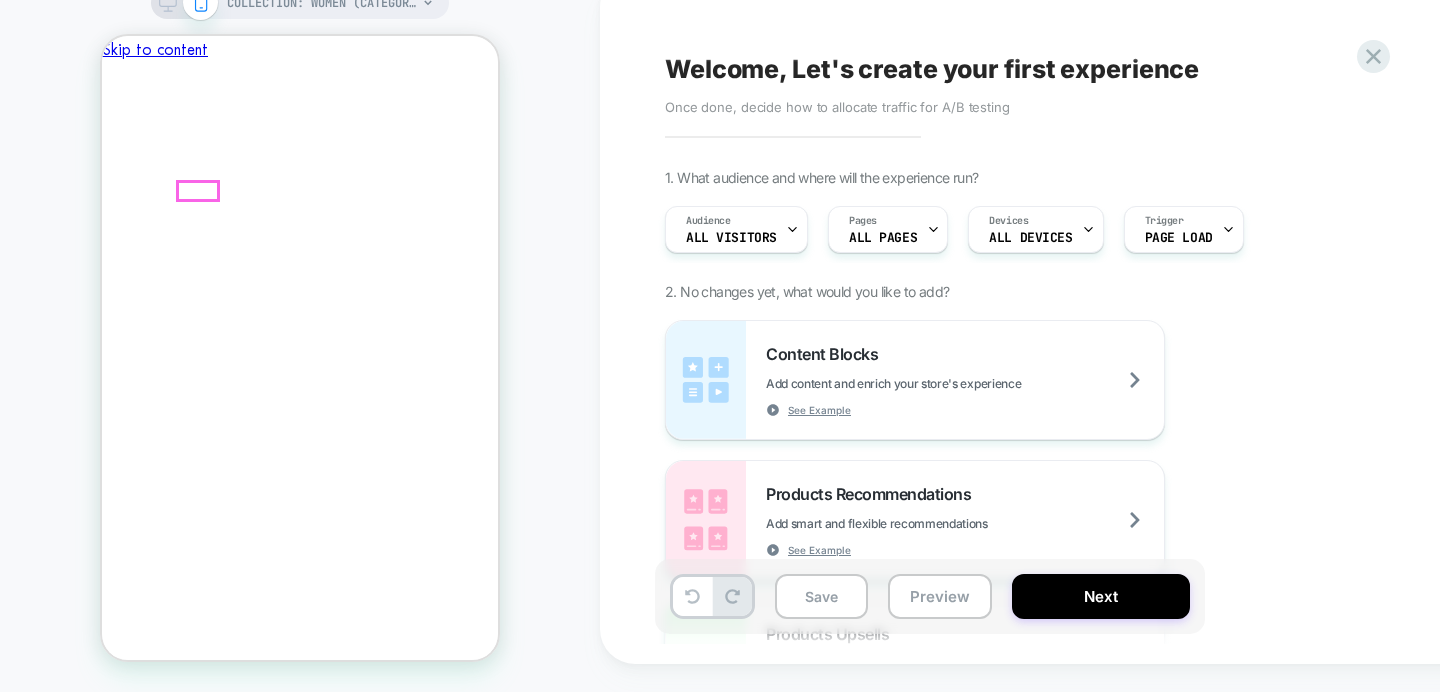 click on "Women" at bounding box center [176, 1718] 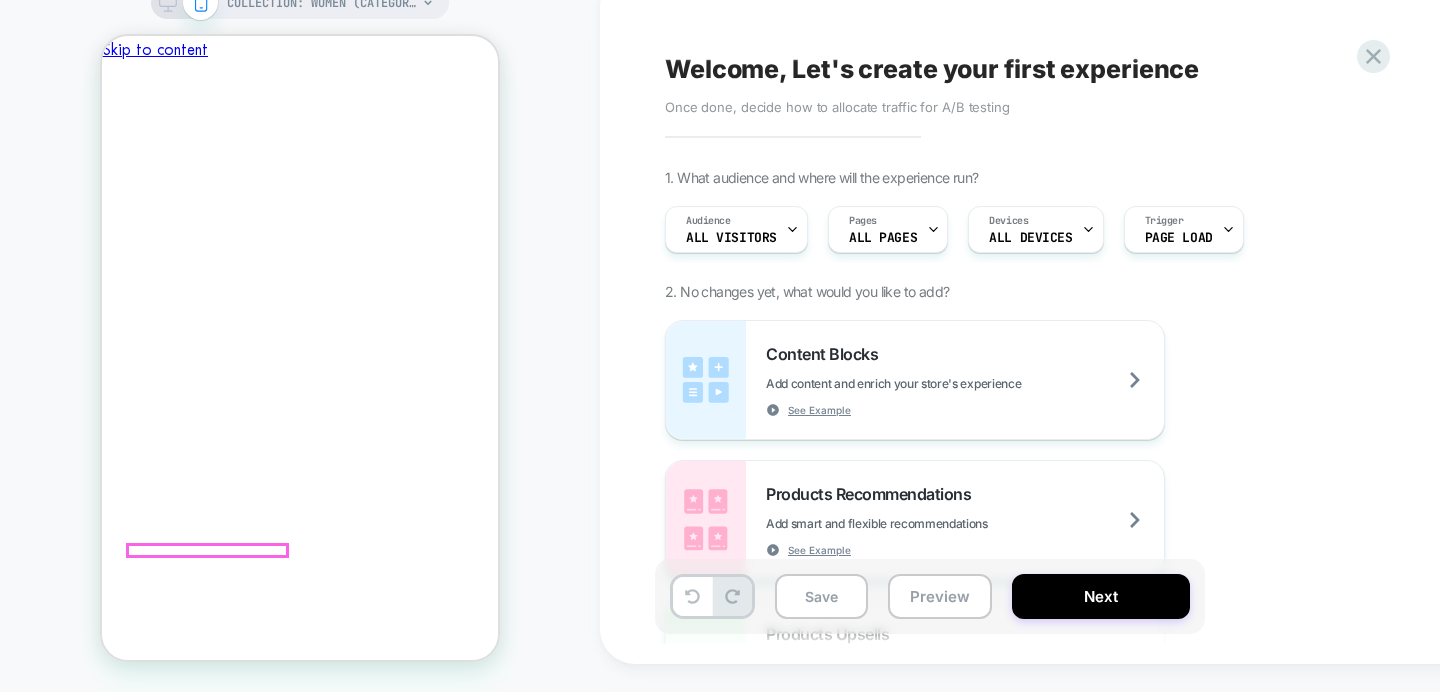 click on "[PERSON_NAME] Dress" at bounding box center [217, 5411] 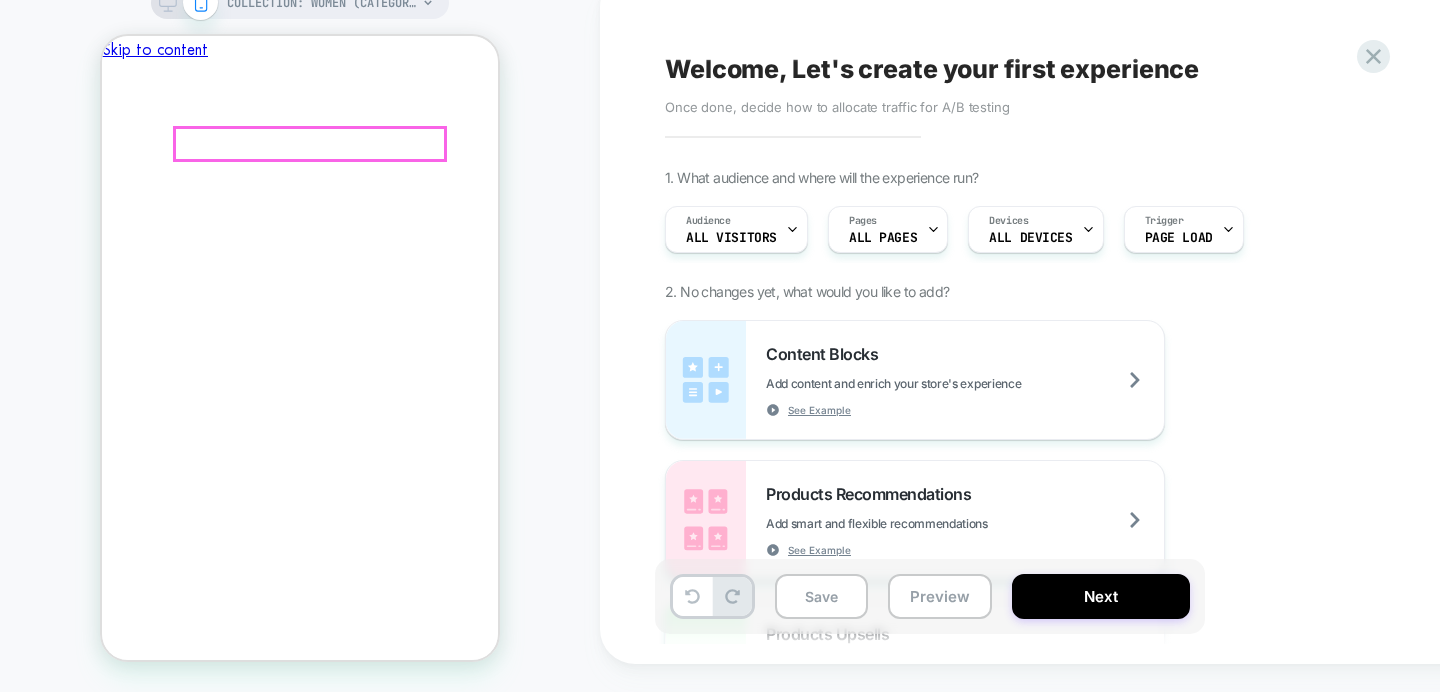 scroll, scrollTop: 0, scrollLeft: 334, axis: horizontal 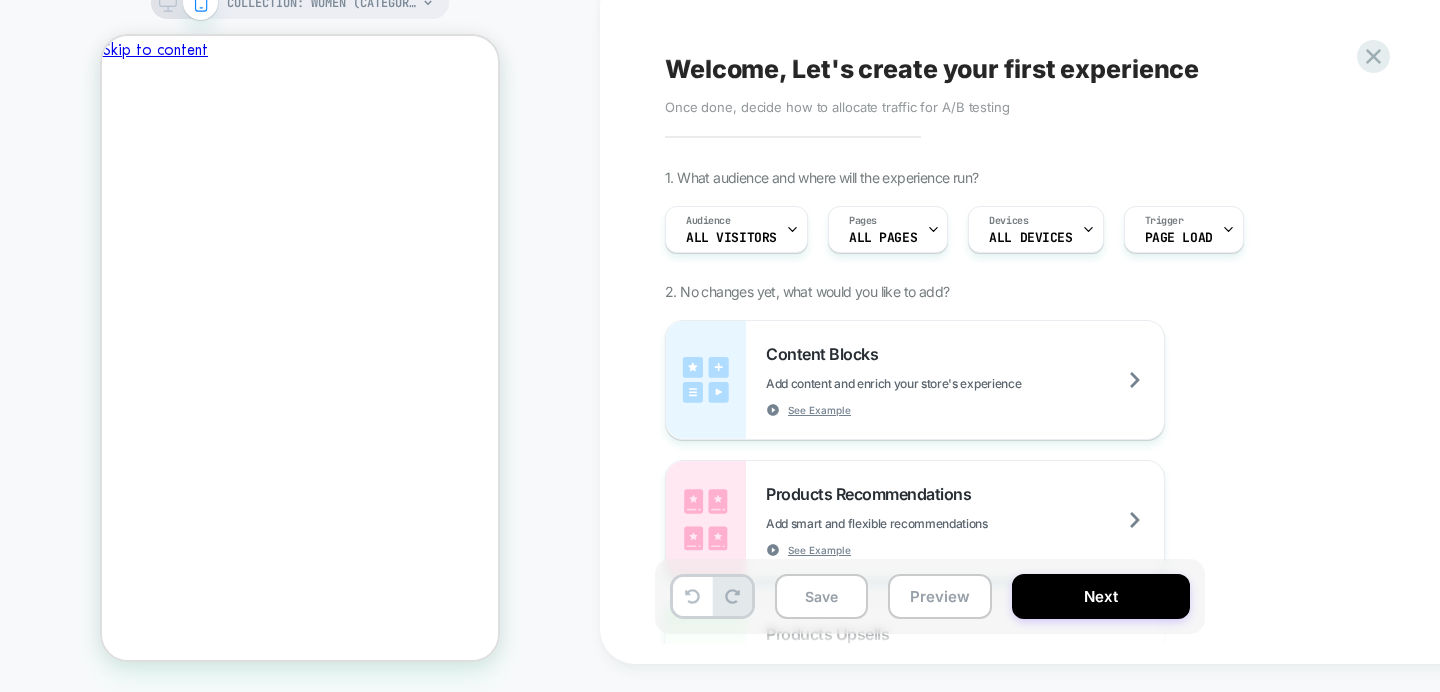 click 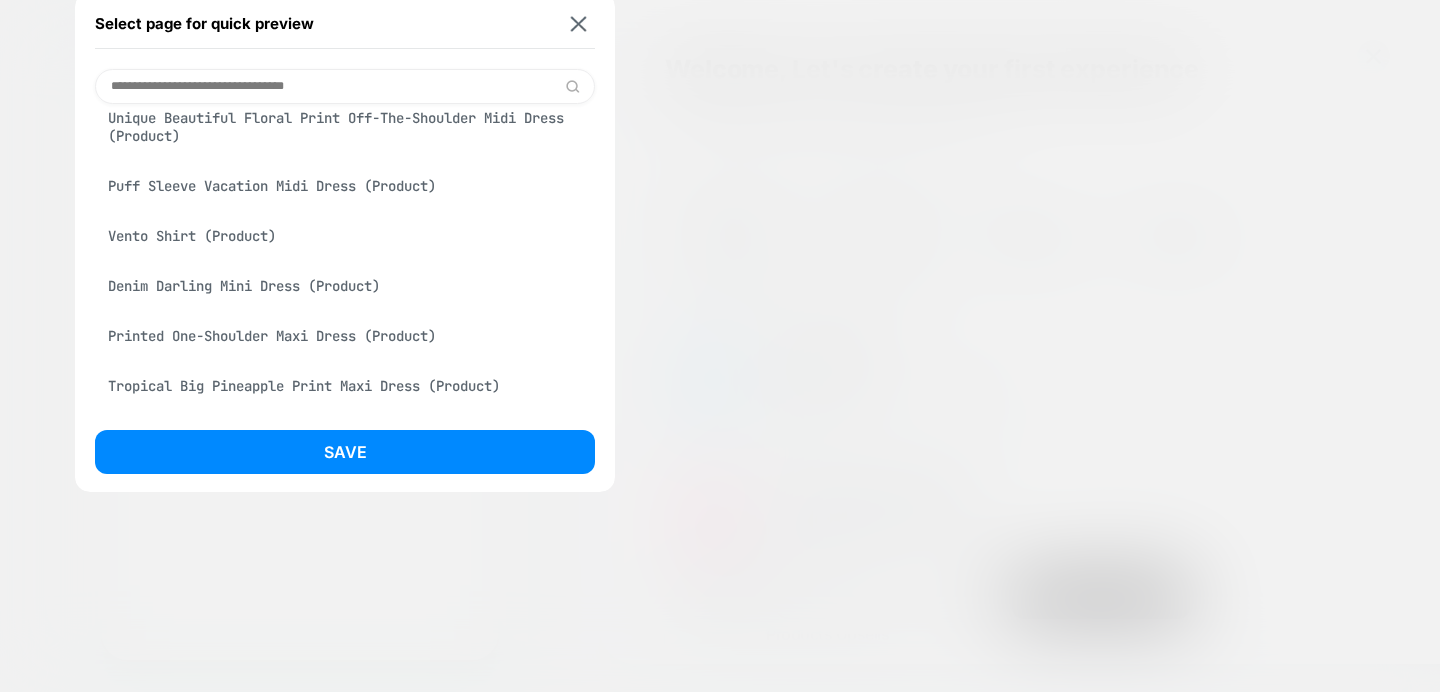scroll, scrollTop: 405, scrollLeft: 0, axis: vertical 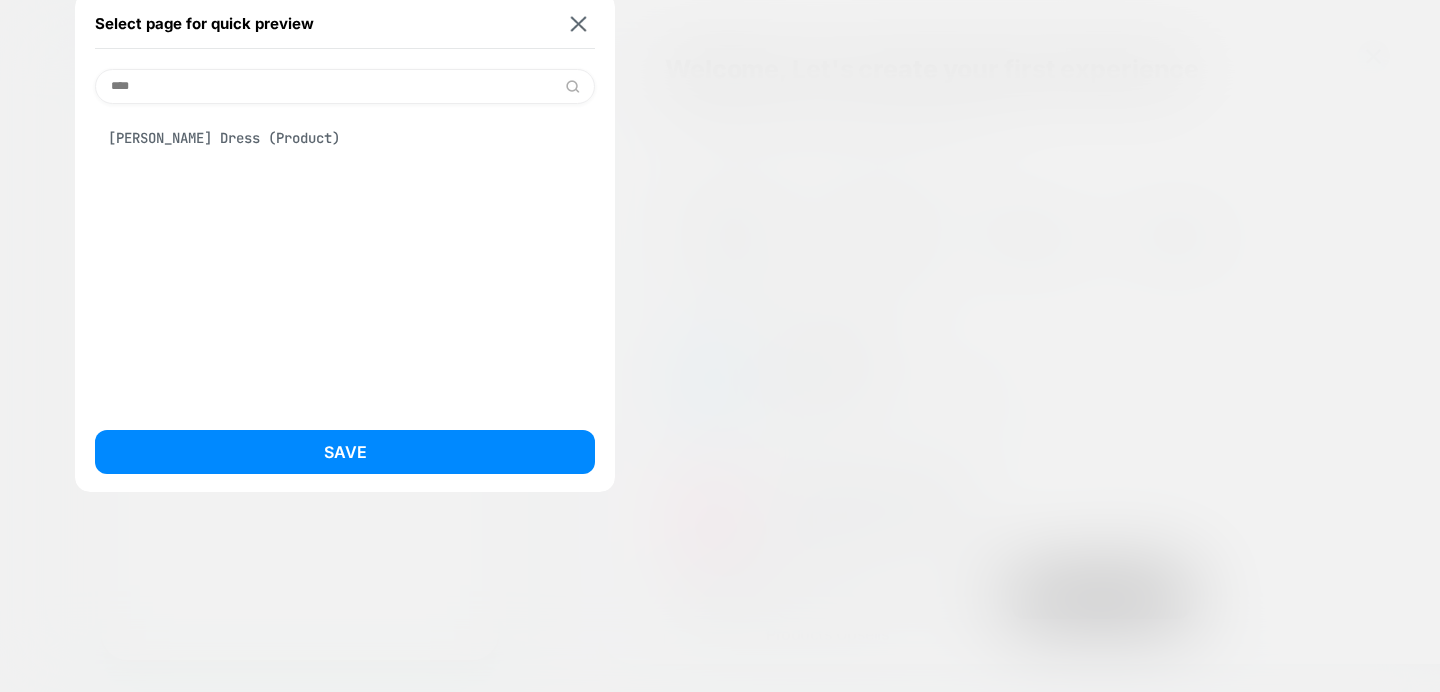 type on "****" 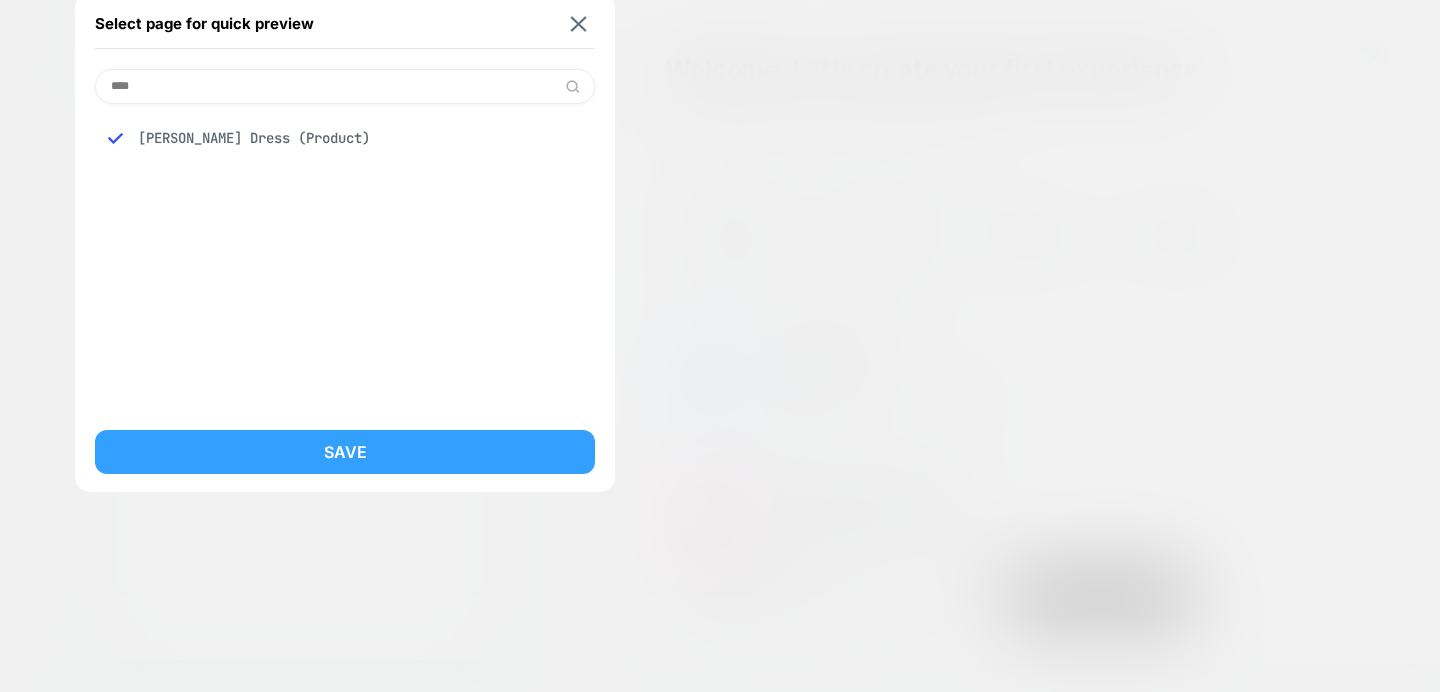 click on "Save" at bounding box center [345, 452] 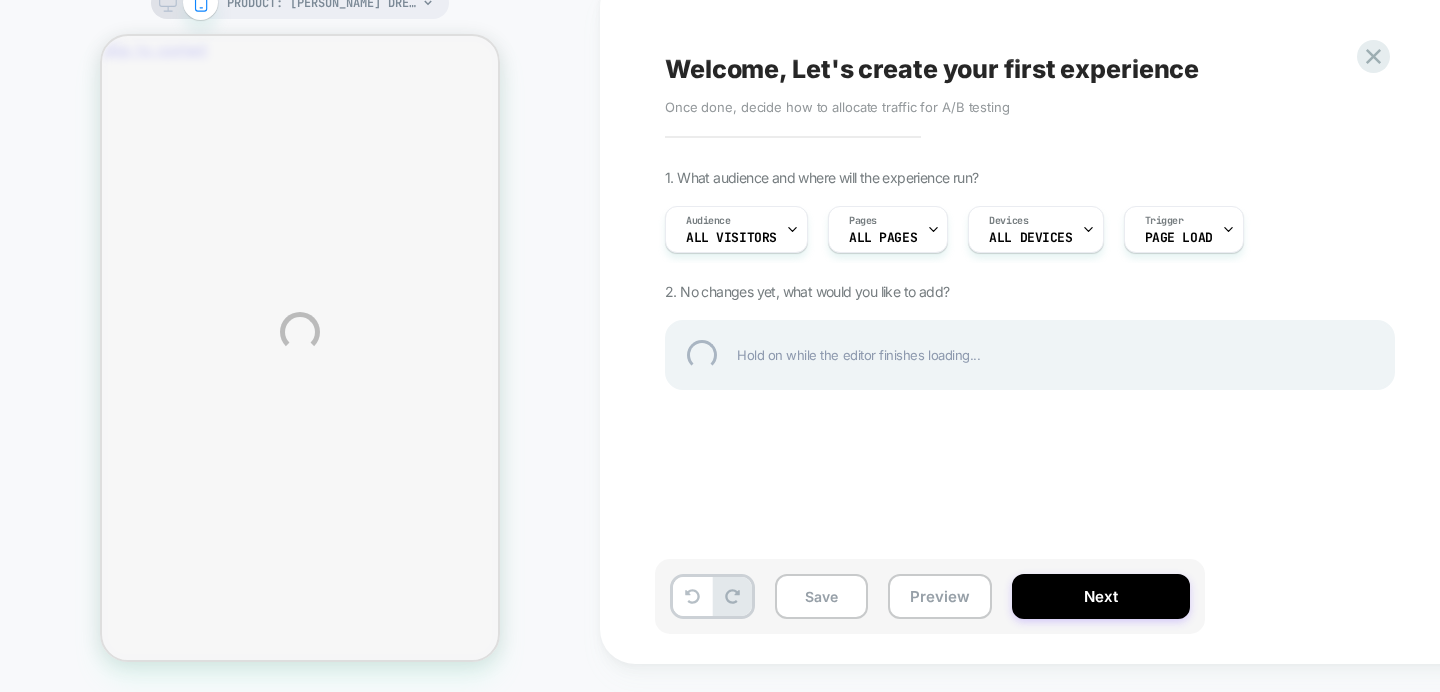 scroll, scrollTop: 0, scrollLeft: 334, axis: horizontal 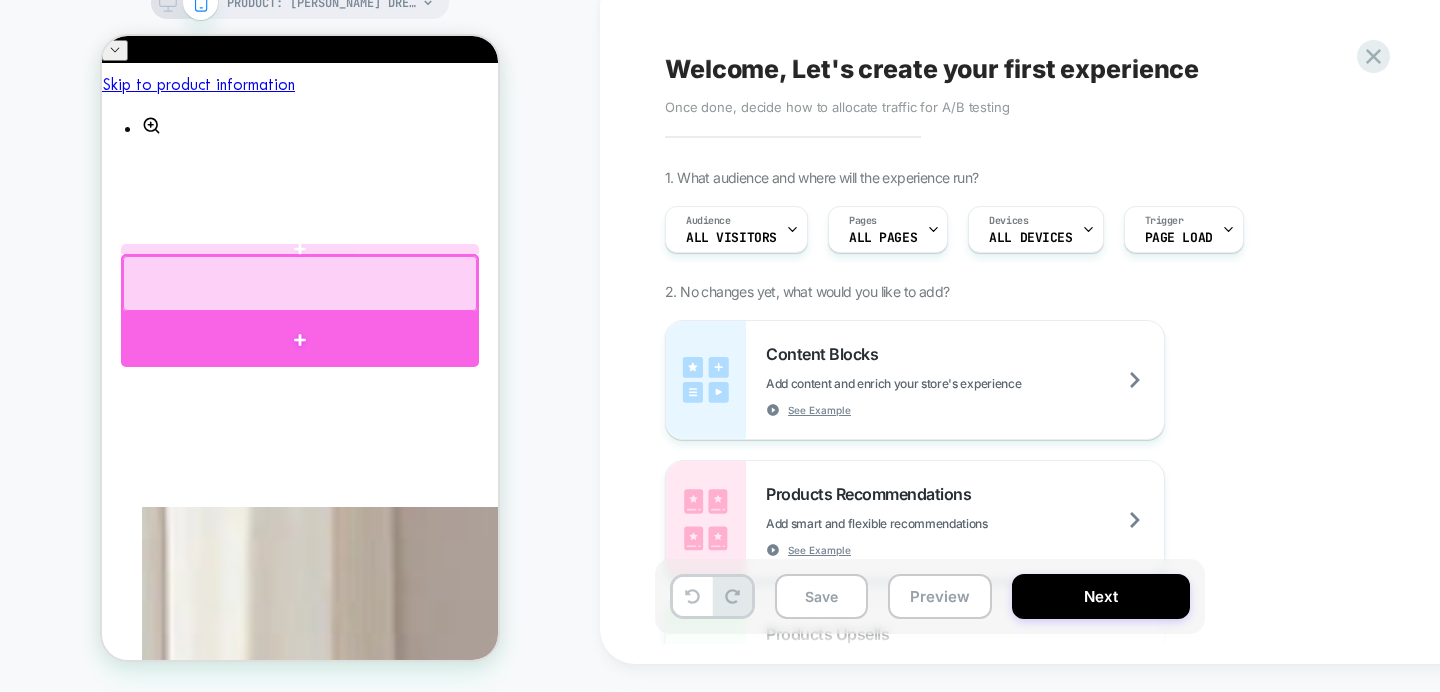 click at bounding box center [300, 339] 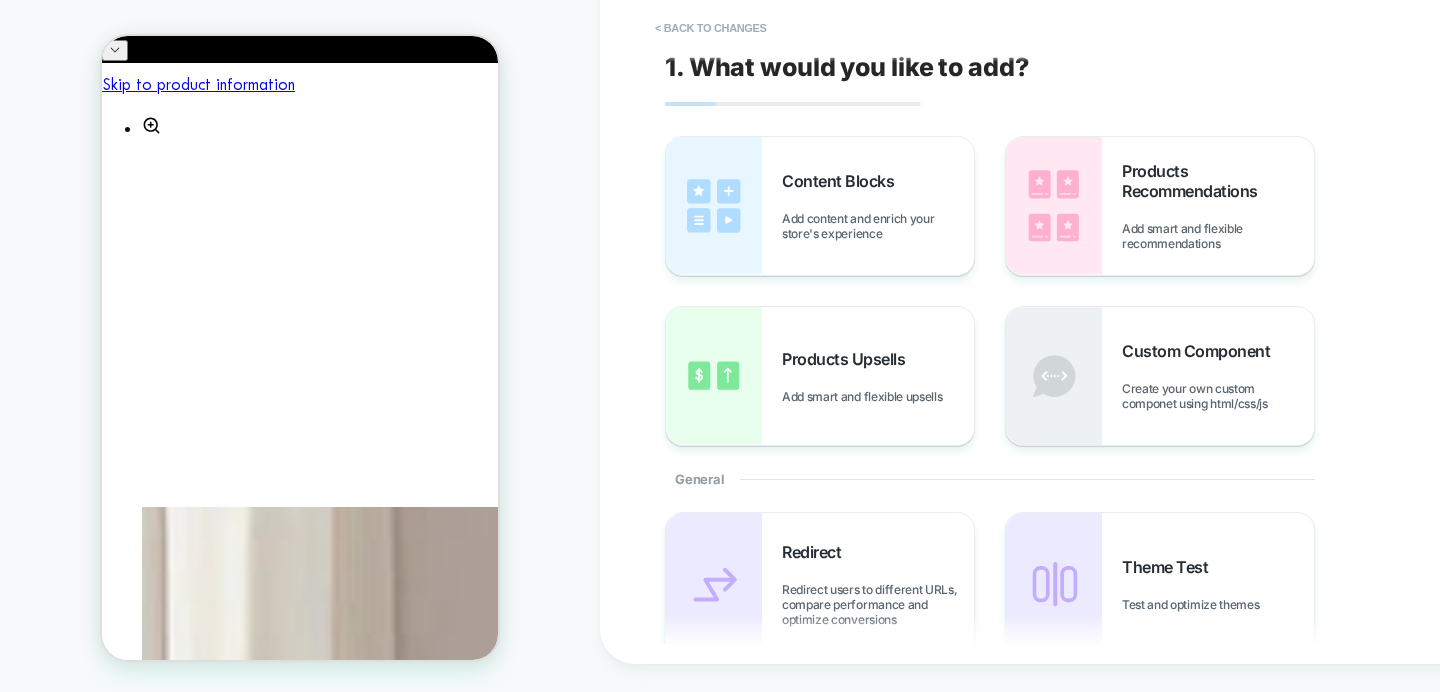 scroll, scrollTop: 1629, scrollLeft: 0, axis: vertical 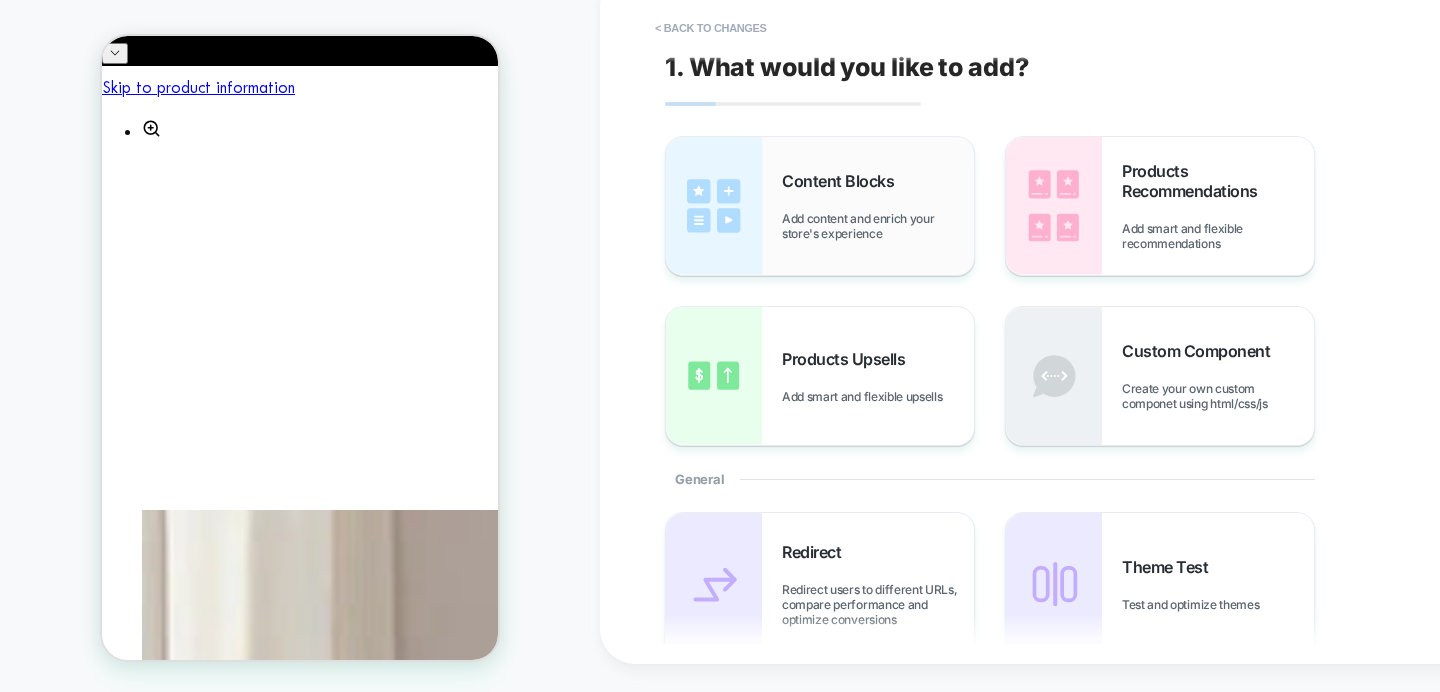 click on "Content Blocks Add content and enrich your store's experience" at bounding box center (878, 206) 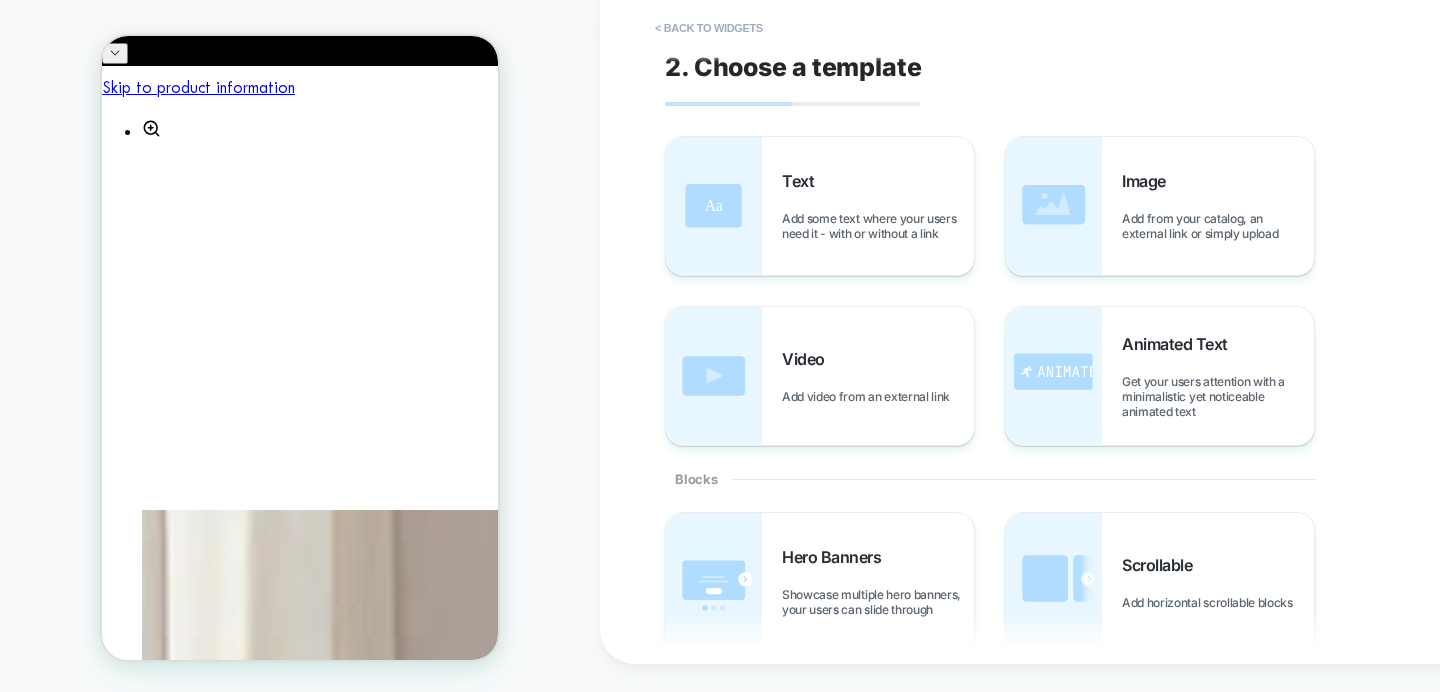 scroll, scrollTop: 1652, scrollLeft: 0, axis: vertical 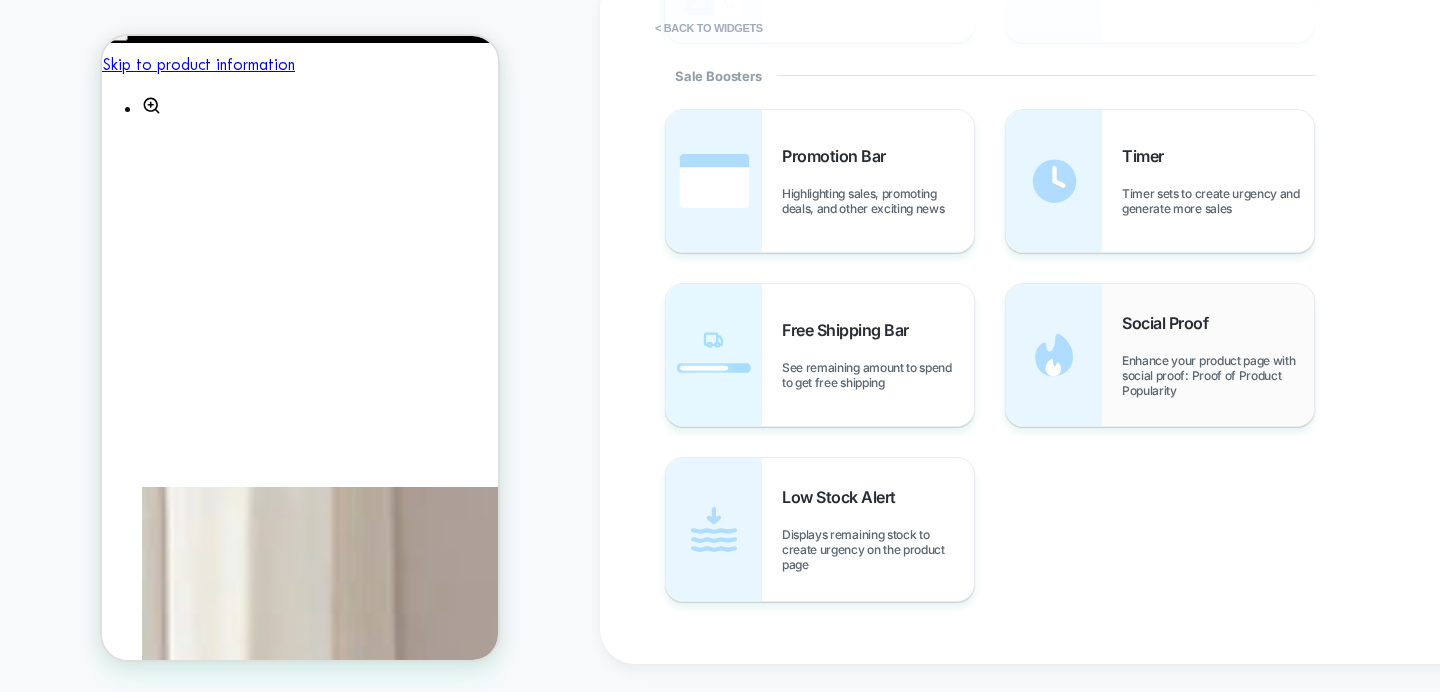click on "Social Proof Enhance your product page with social proof: Proof of Product Popularity" at bounding box center (1218, 355) 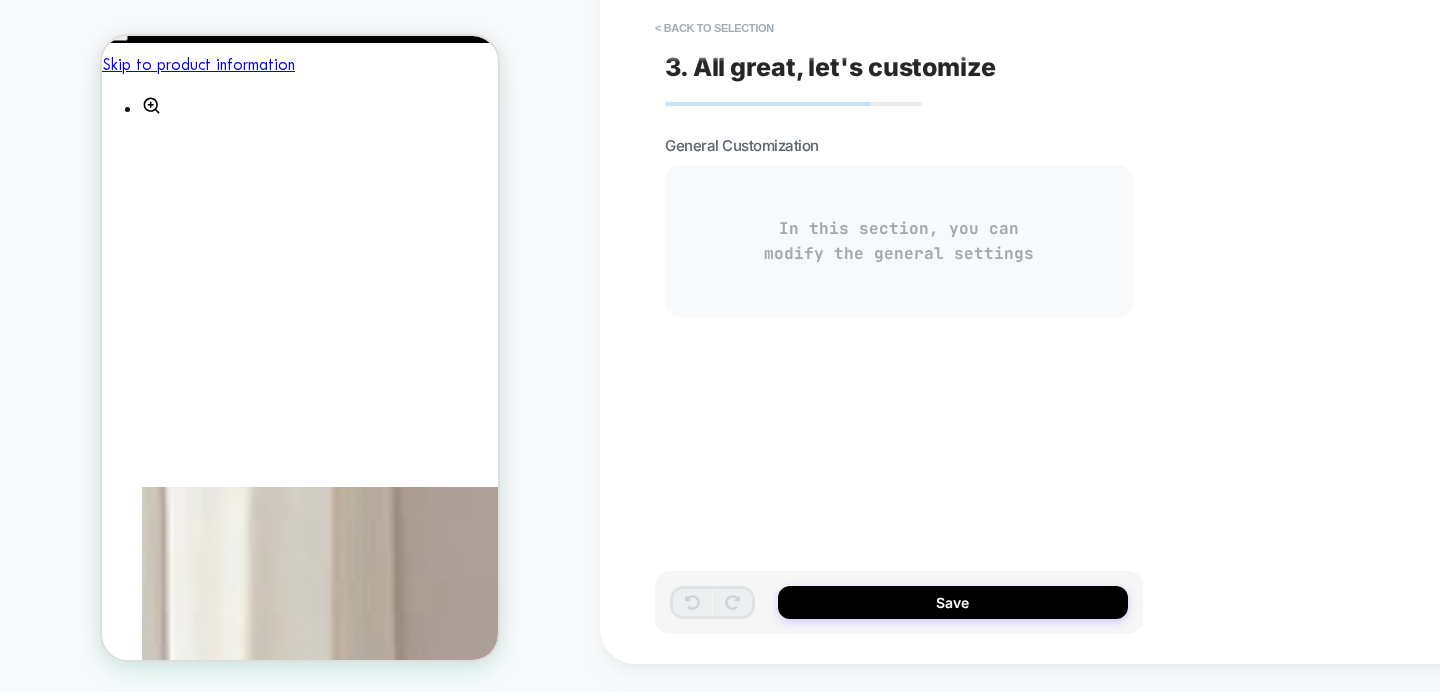 scroll, scrollTop: 0, scrollLeft: 334, axis: horizontal 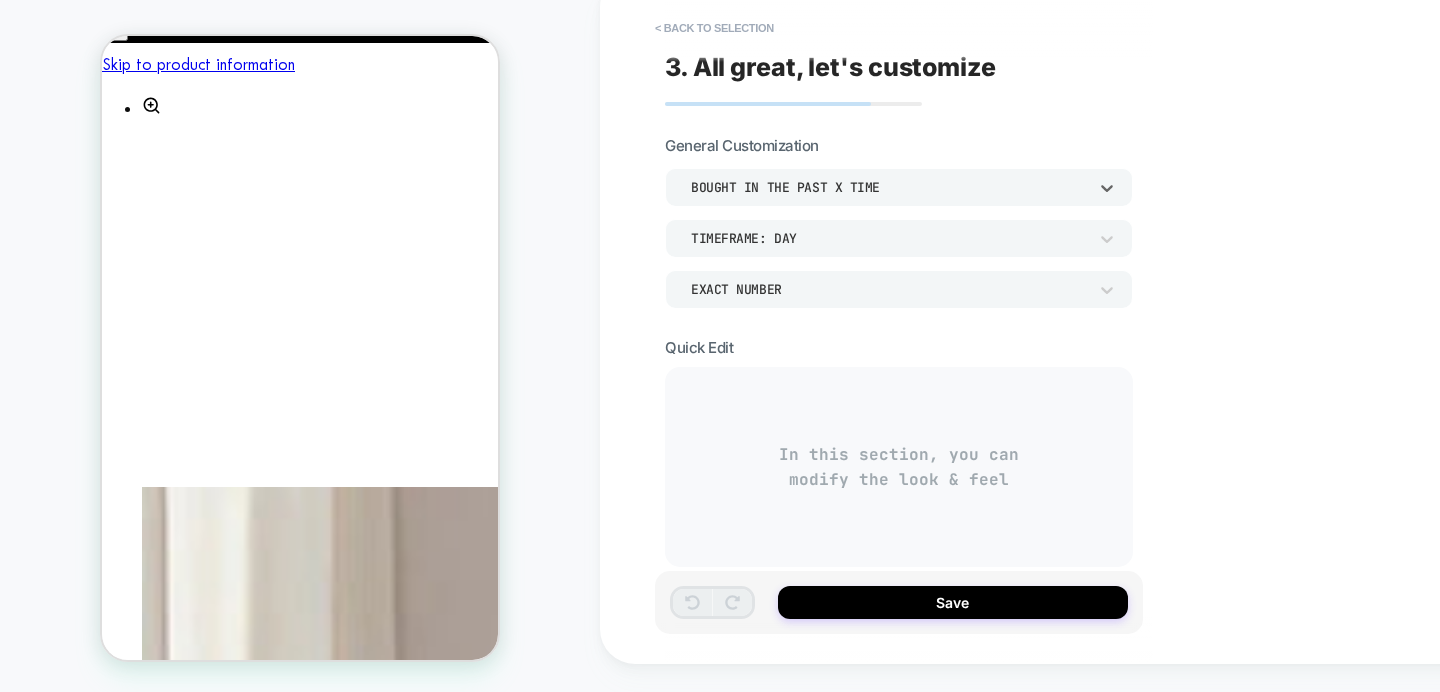 click on "bought in the past x time" at bounding box center (889, 187) 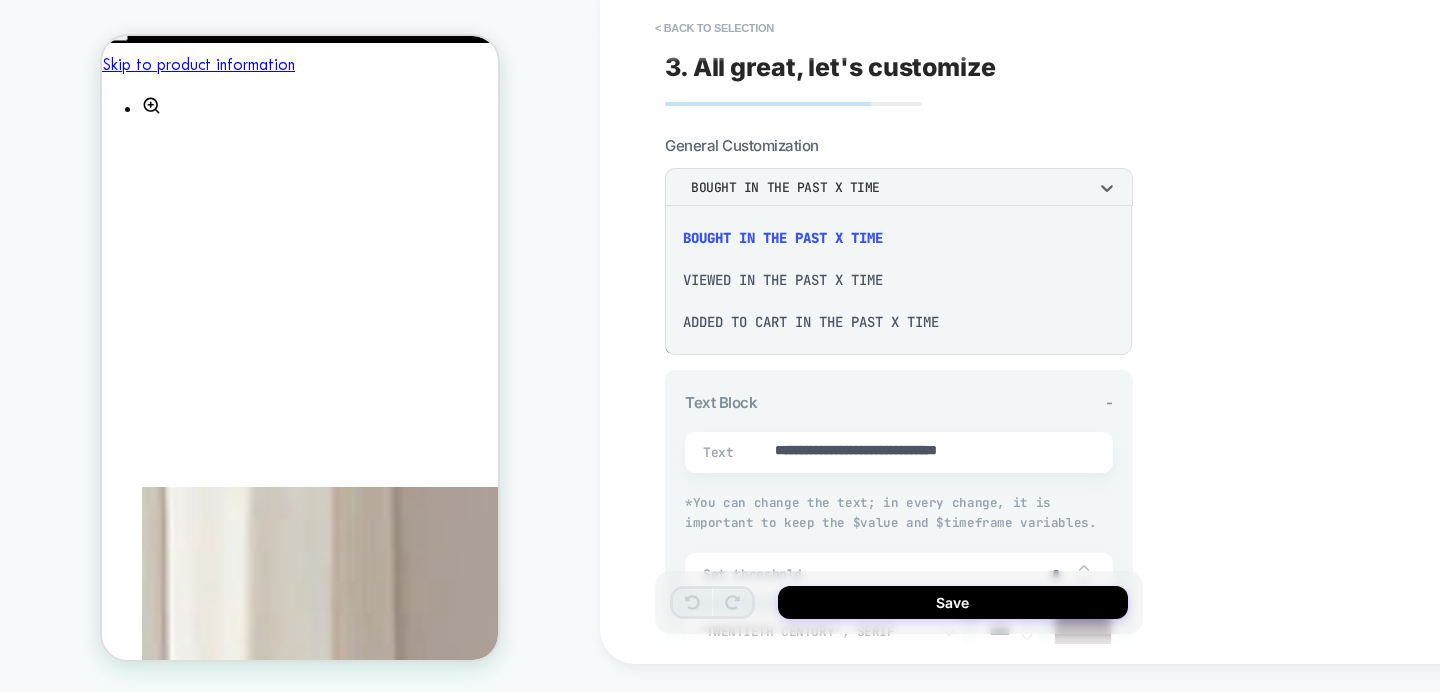 scroll, scrollTop: 0, scrollLeft: 0, axis: both 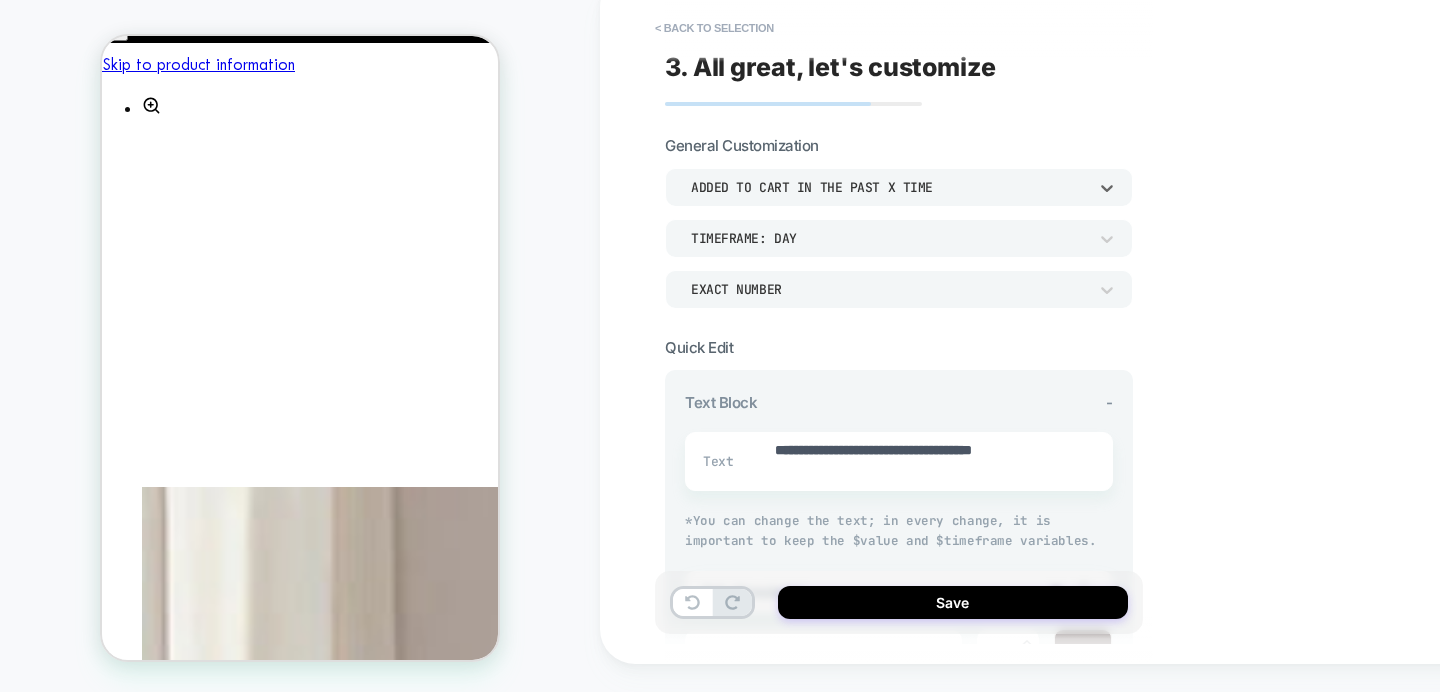 click on "EXACT NUMBER" at bounding box center [889, 289] 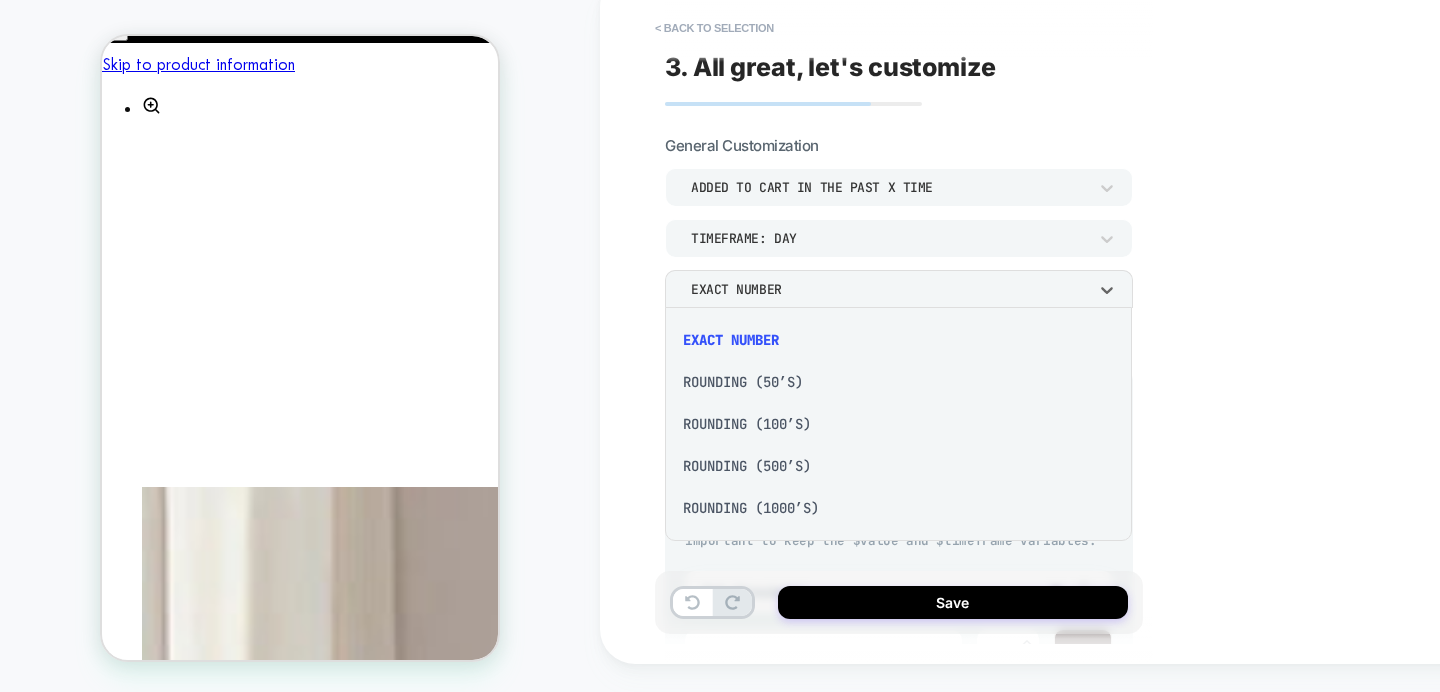 click on "Rounding (50’s)" at bounding box center (898, 382) 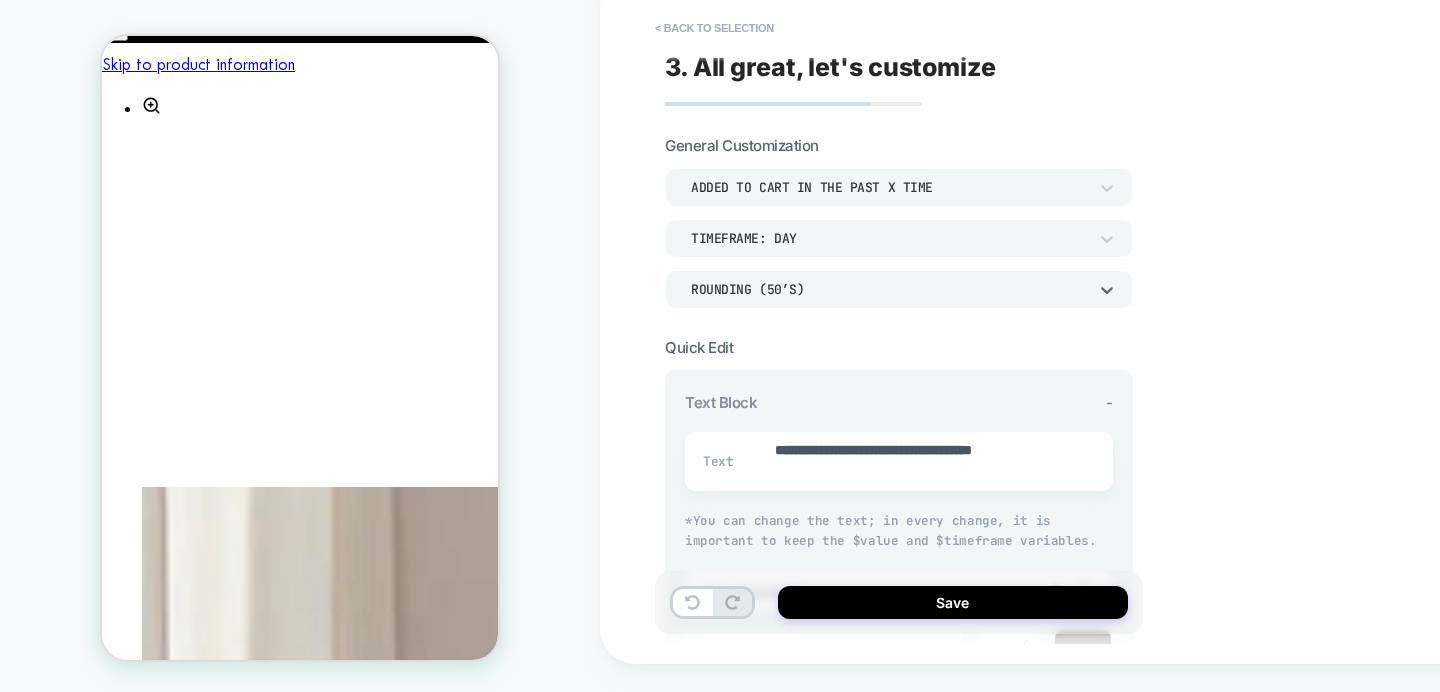 scroll, scrollTop: 0, scrollLeft: 334, axis: horizontal 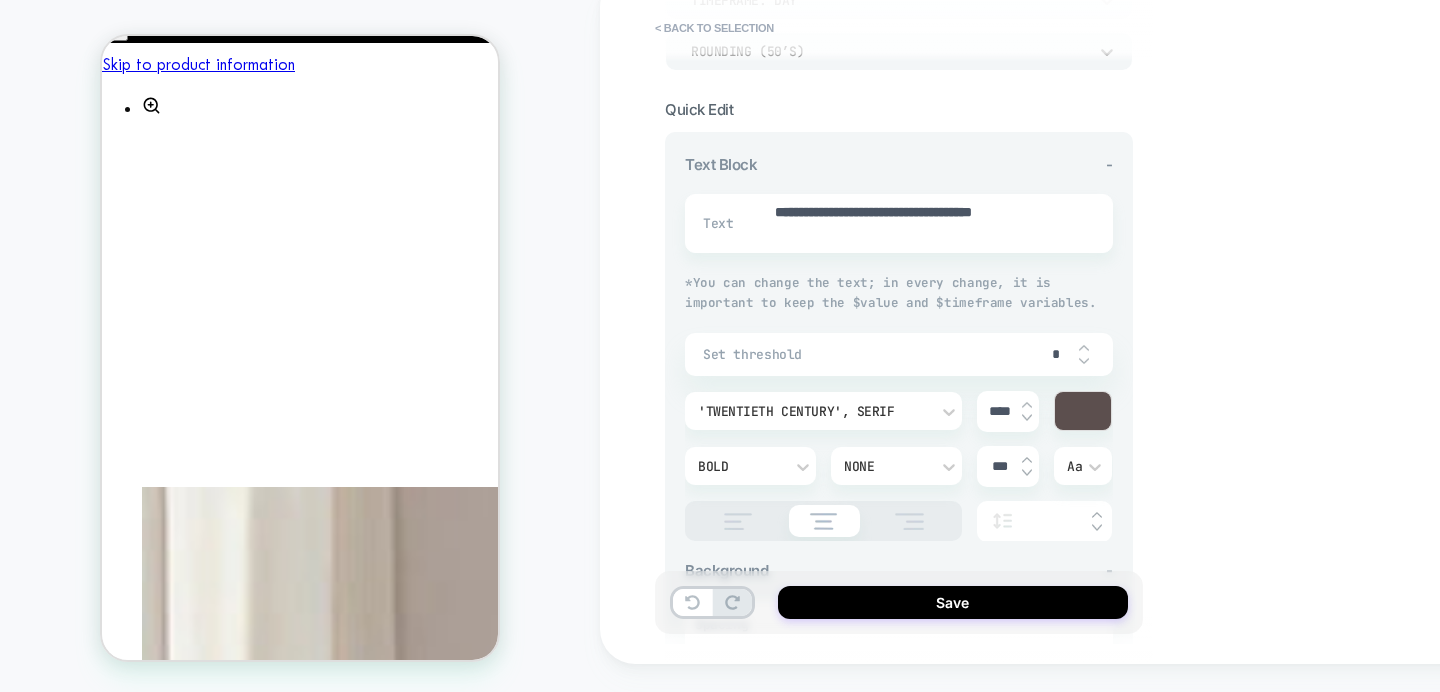 click on "None" at bounding box center (896, 466) 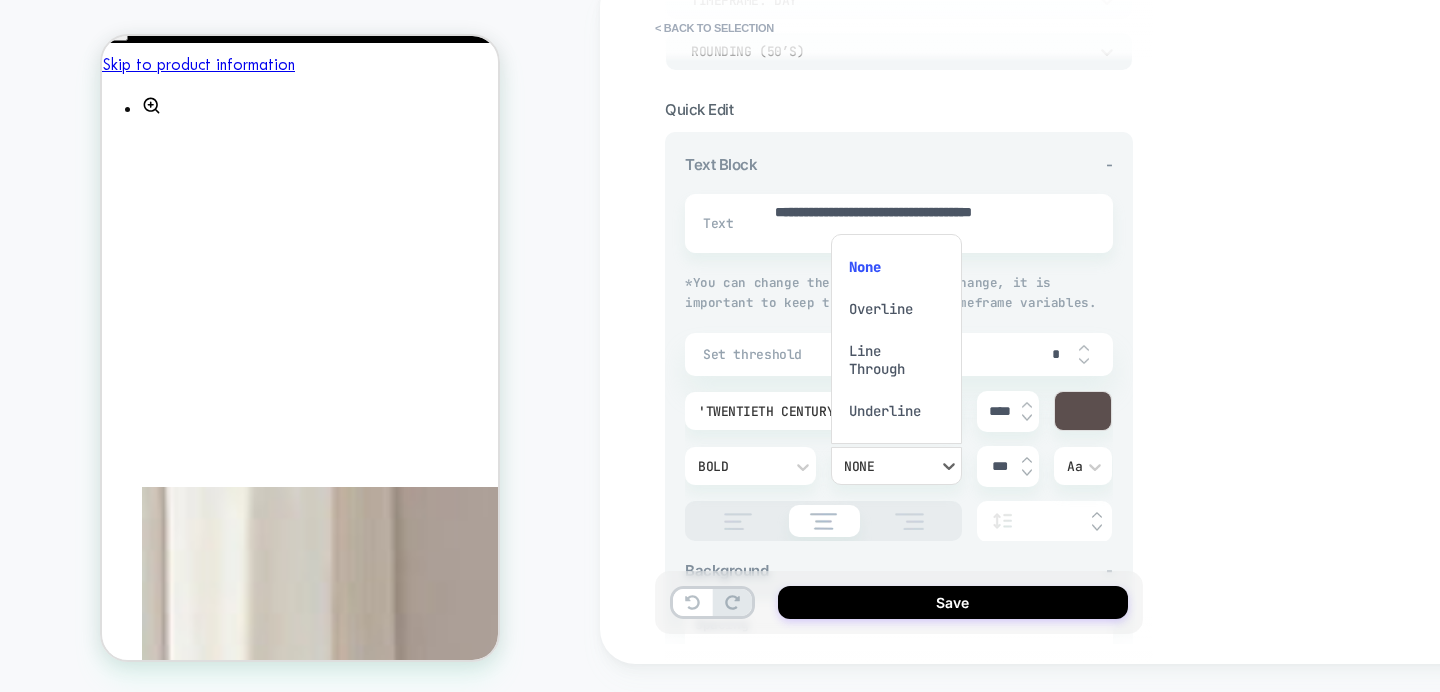 click at bounding box center (720, 346) 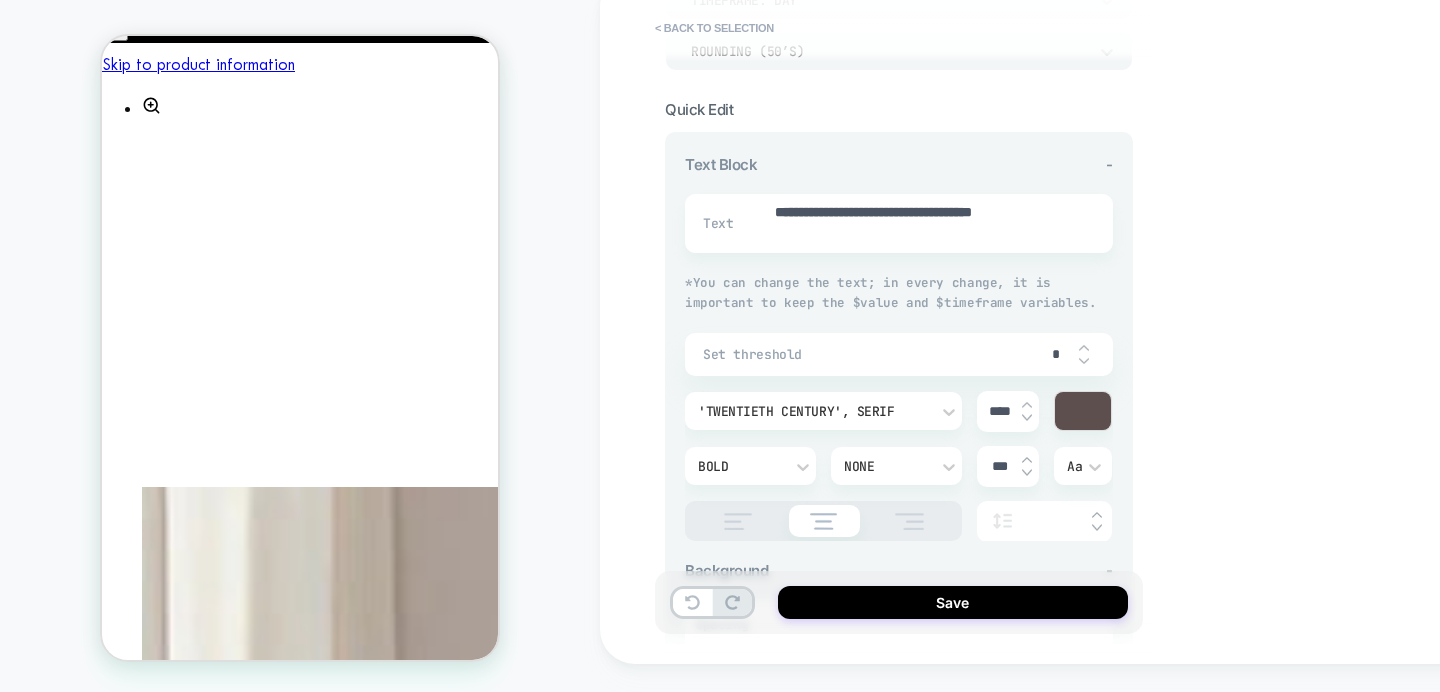 click on "**********" at bounding box center [899, 360] 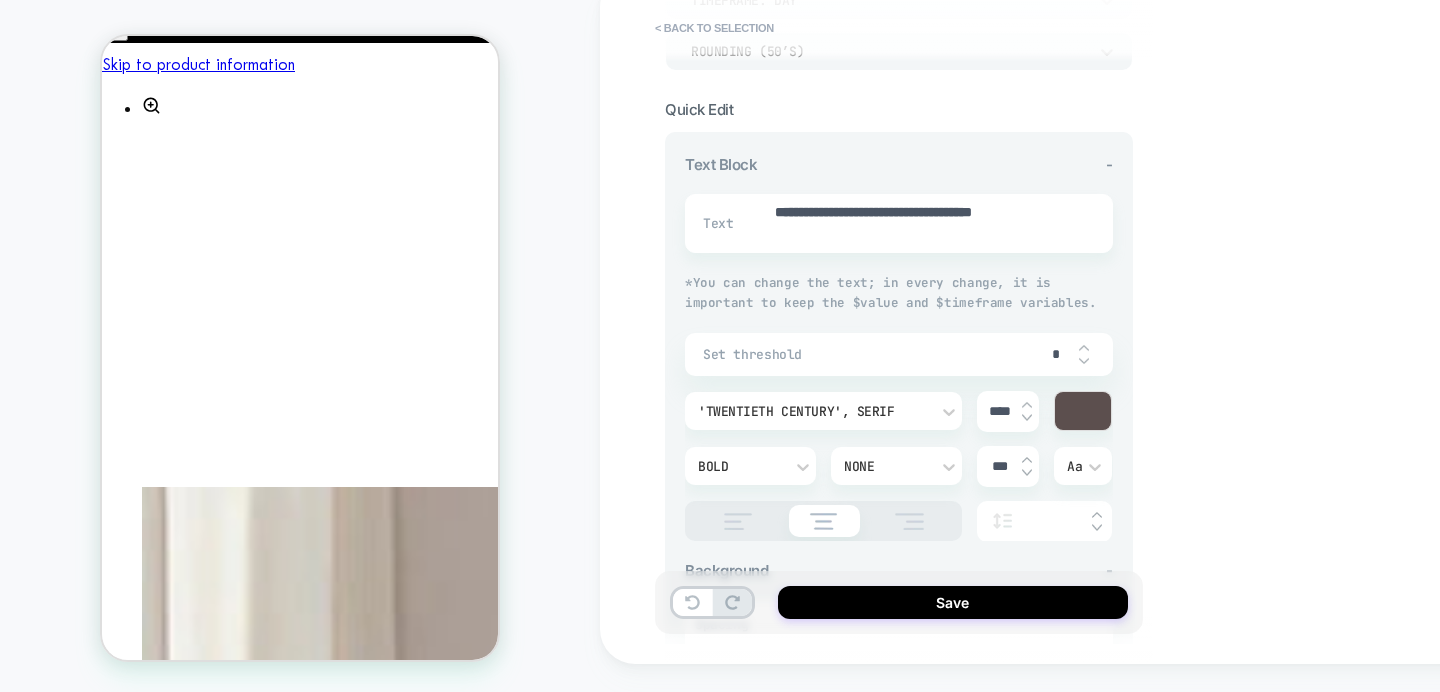 click at bounding box center (1084, 348) 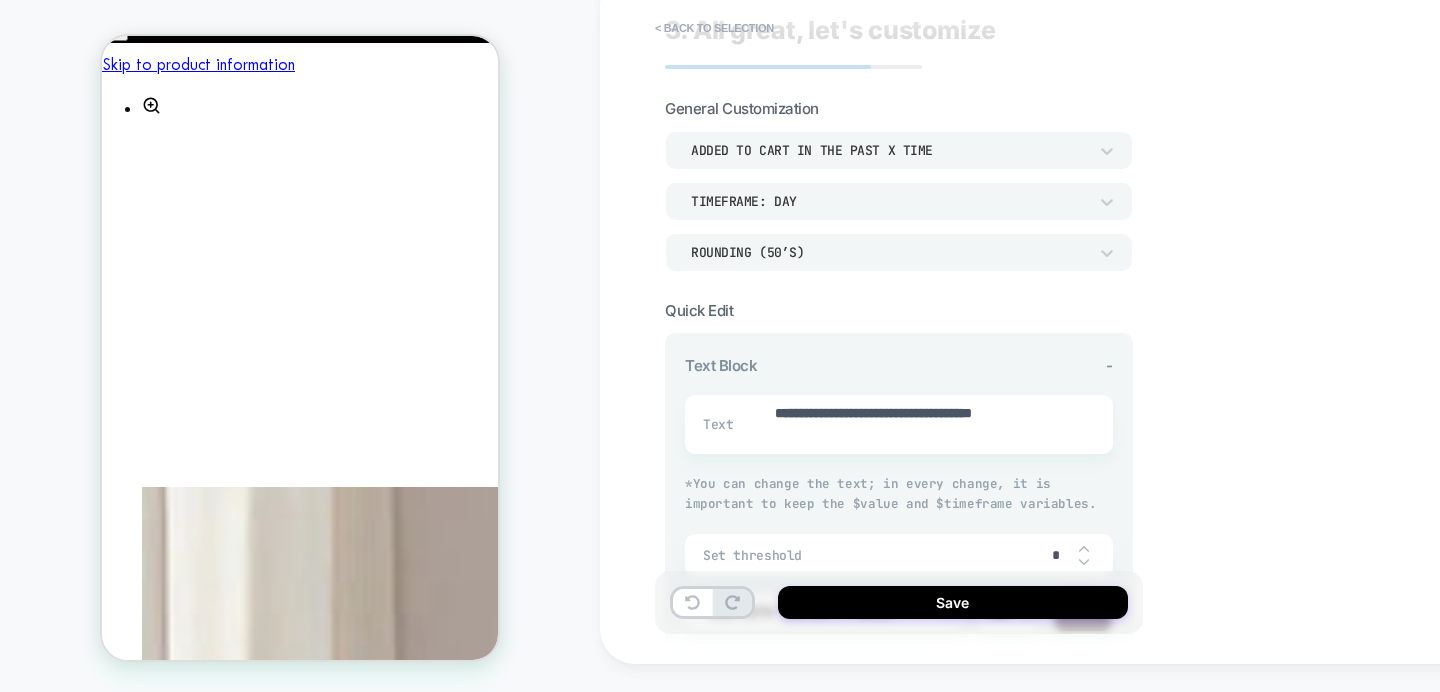 scroll, scrollTop: 32, scrollLeft: 0, axis: vertical 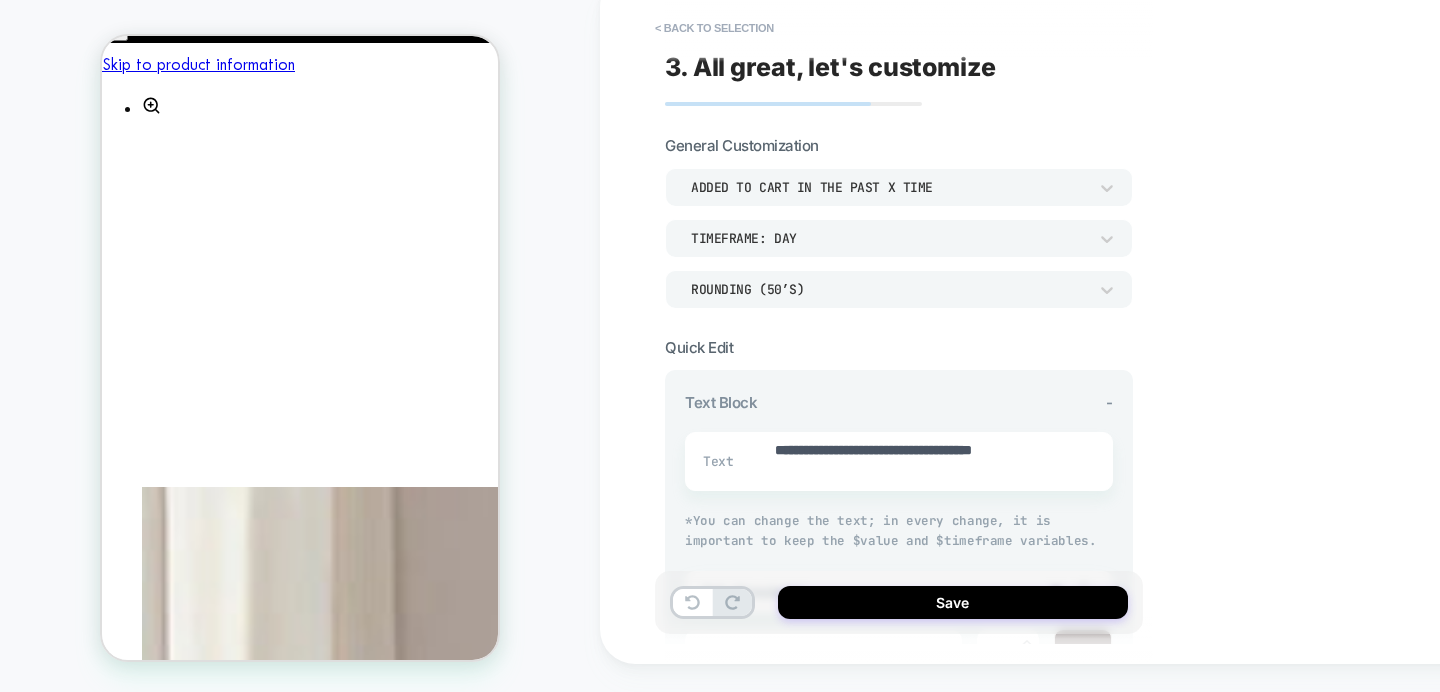 click on "TIMEFRAME: day" at bounding box center (889, 238) 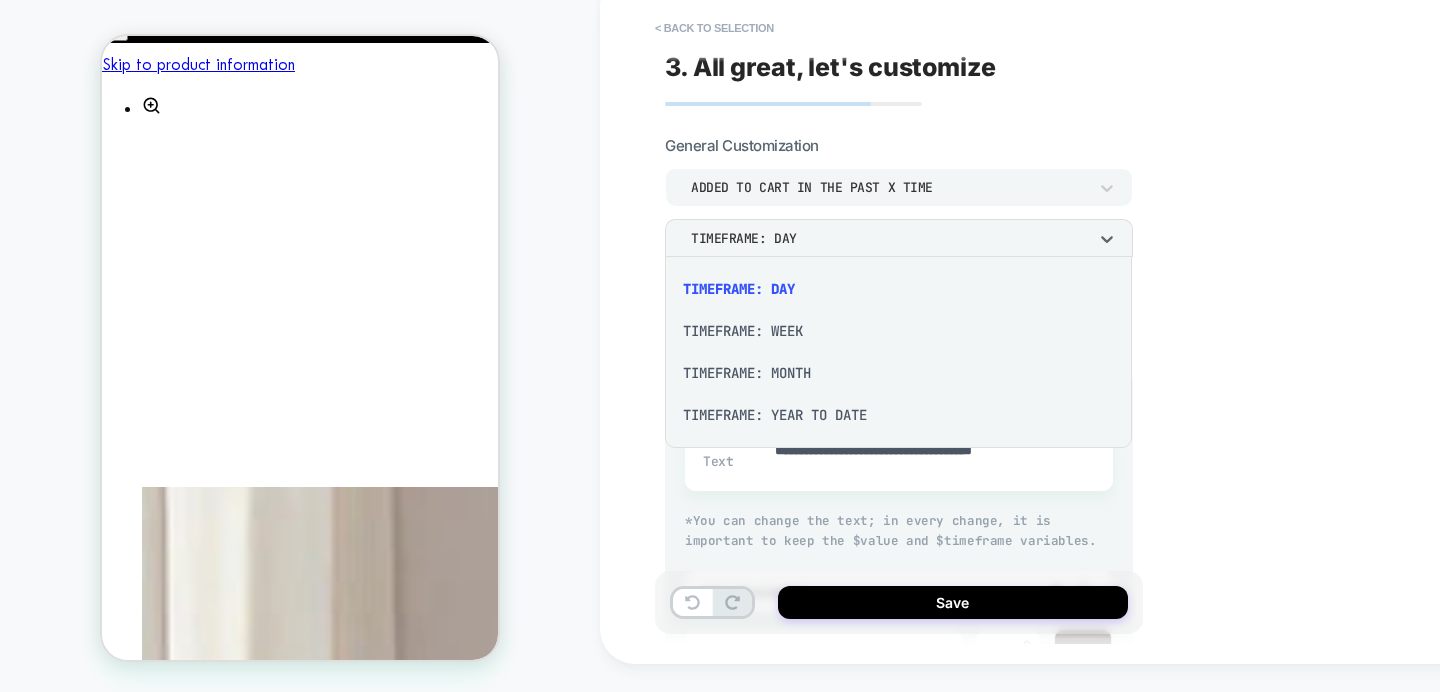 click at bounding box center [720, 346] 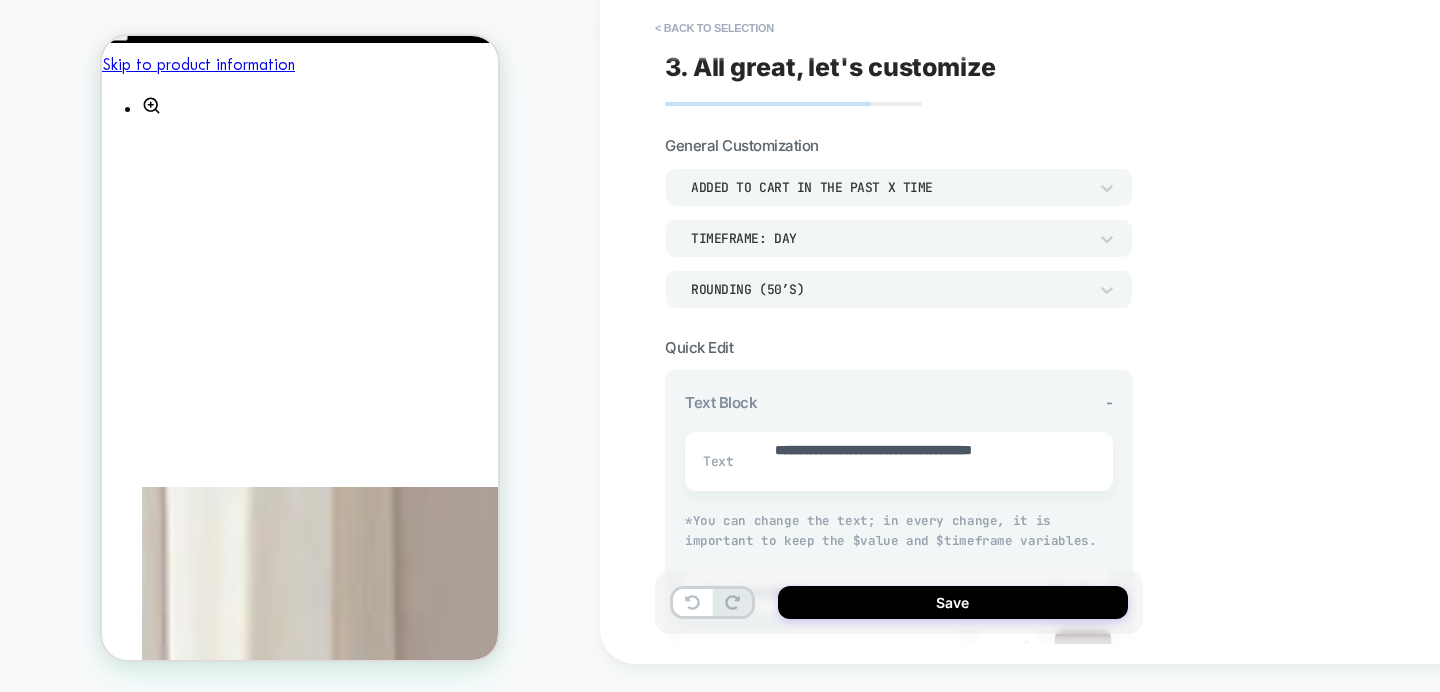 click on "Rounding (50’s)" at bounding box center [899, 289] 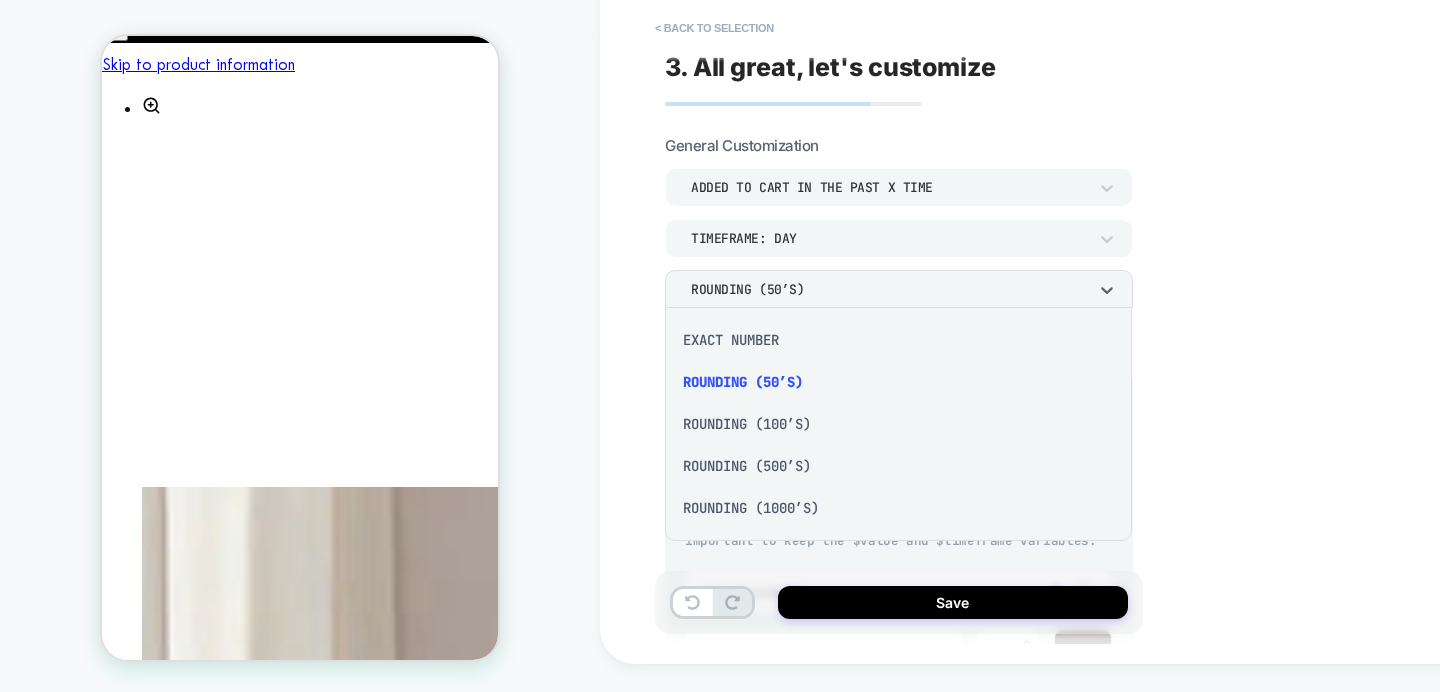 click on "EXACT NUMBER" at bounding box center [898, 340] 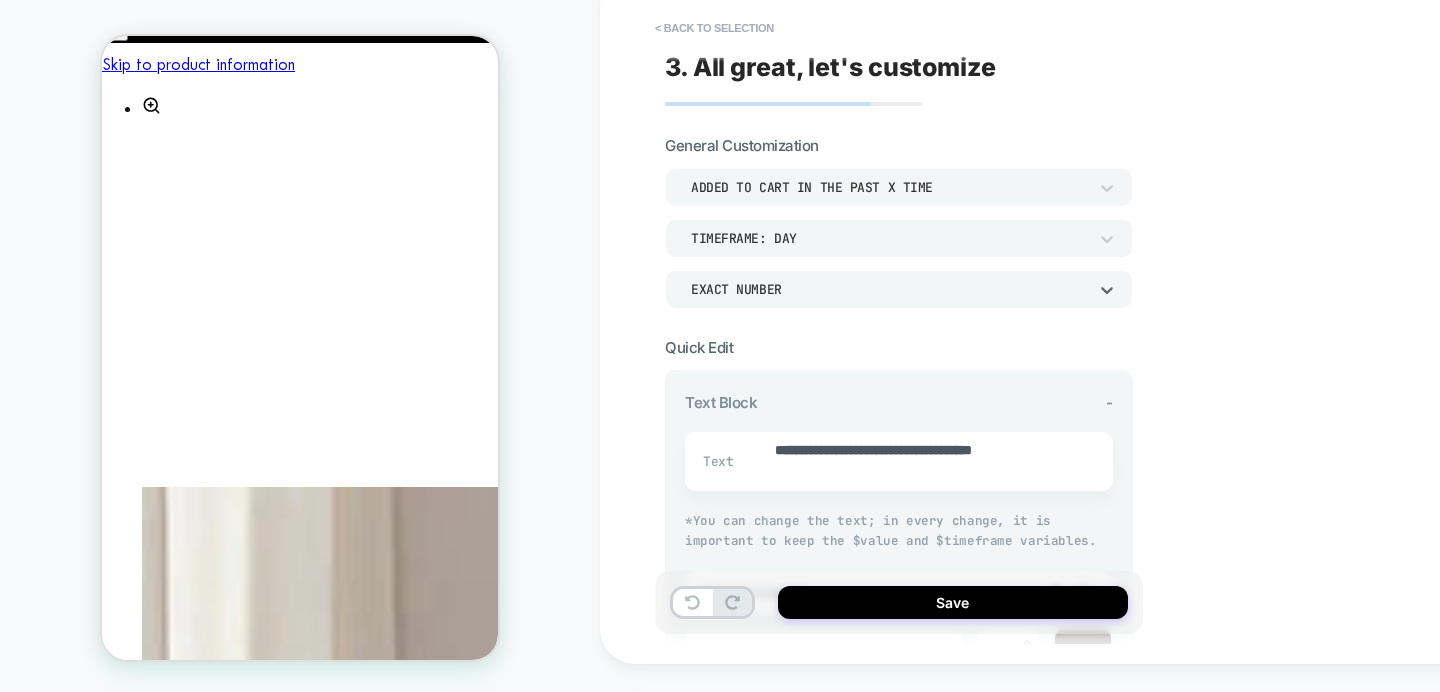 scroll, scrollTop: 0, scrollLeft: 0, axis: both 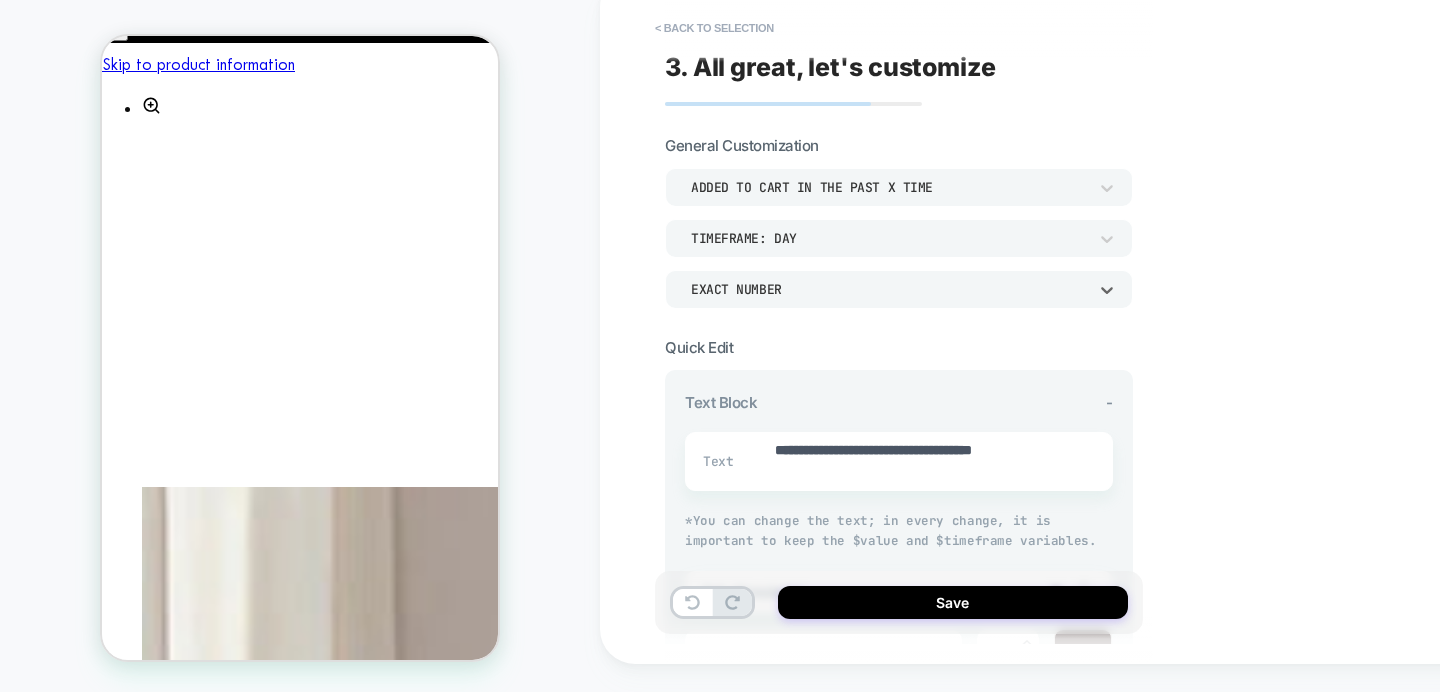 click on "TIMEFRAME: day" at bounding box center (889, 238) 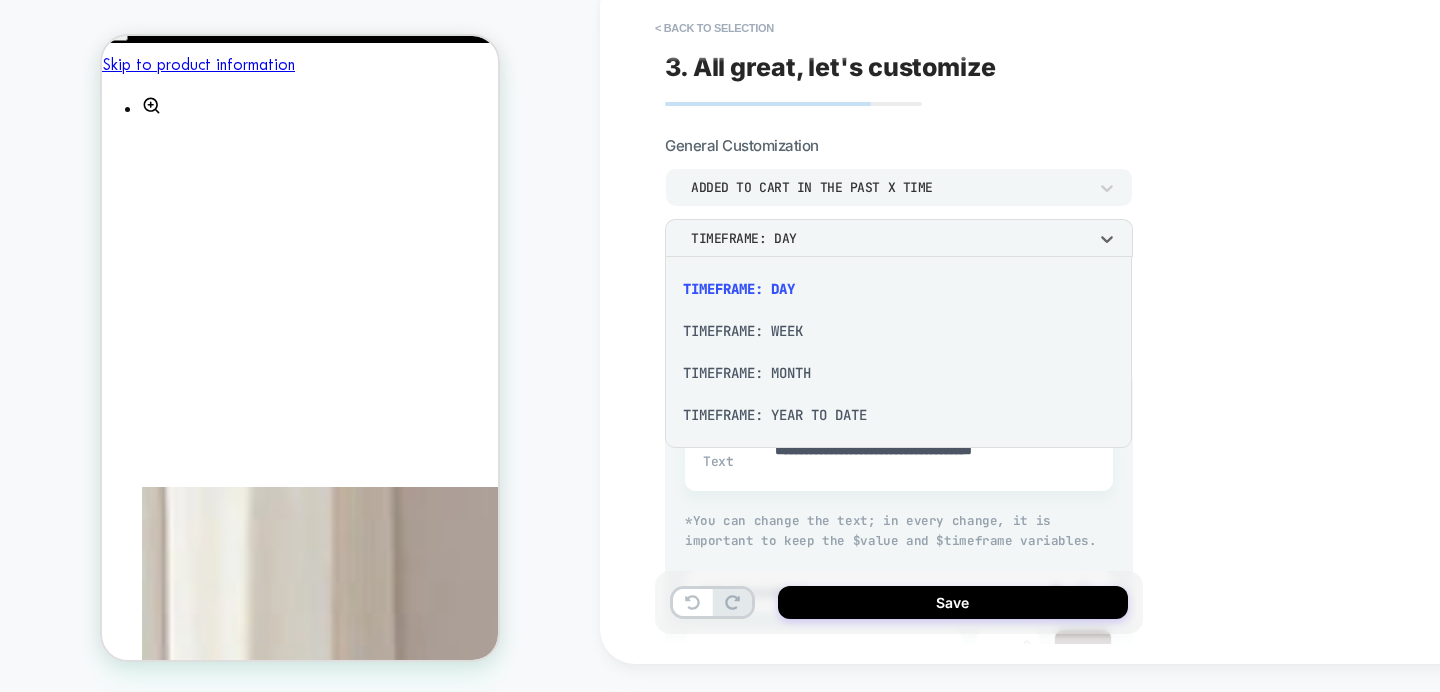 click at bounding box center [720, 346] 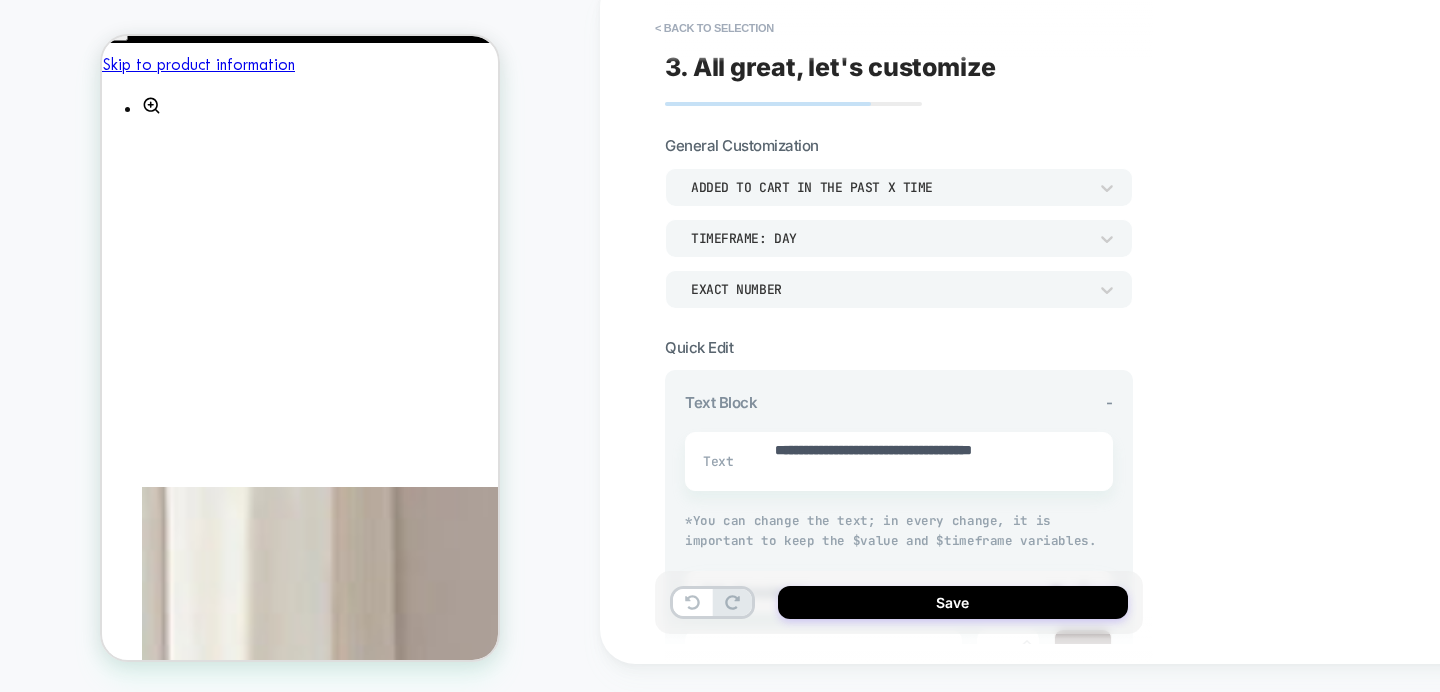 click on "EXACT NUMBER" at bounding box center (899, 289) 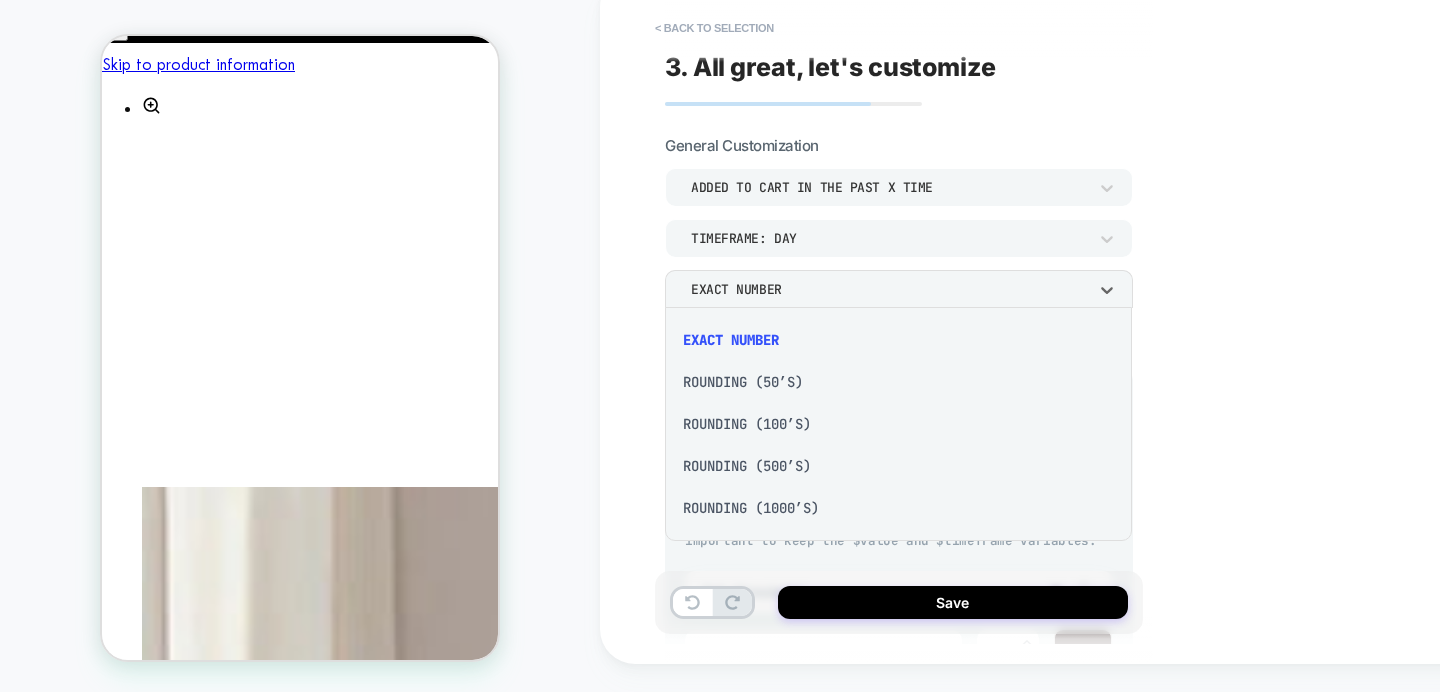scroll, scrollTop: 0, scrollLeft: 0, axis: both 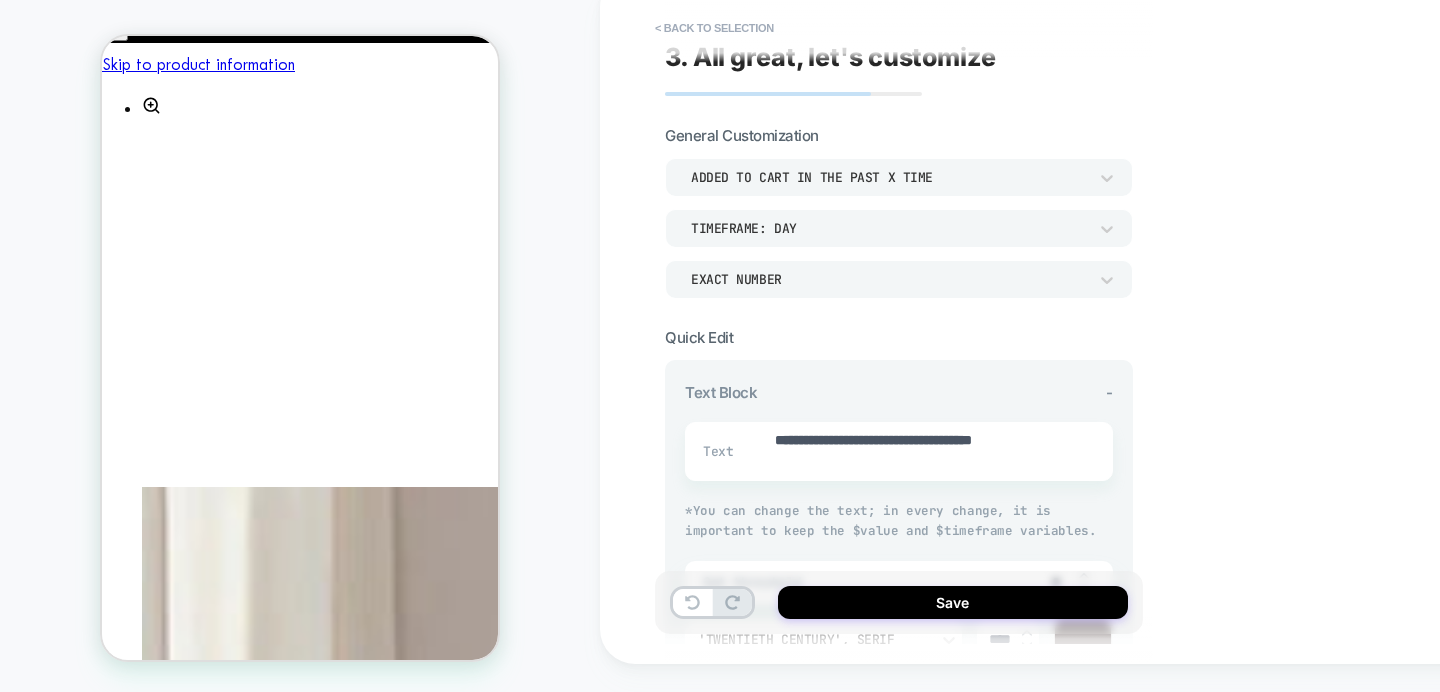 click on "TIMEFRAME: day" at bounding box center [889, 228] 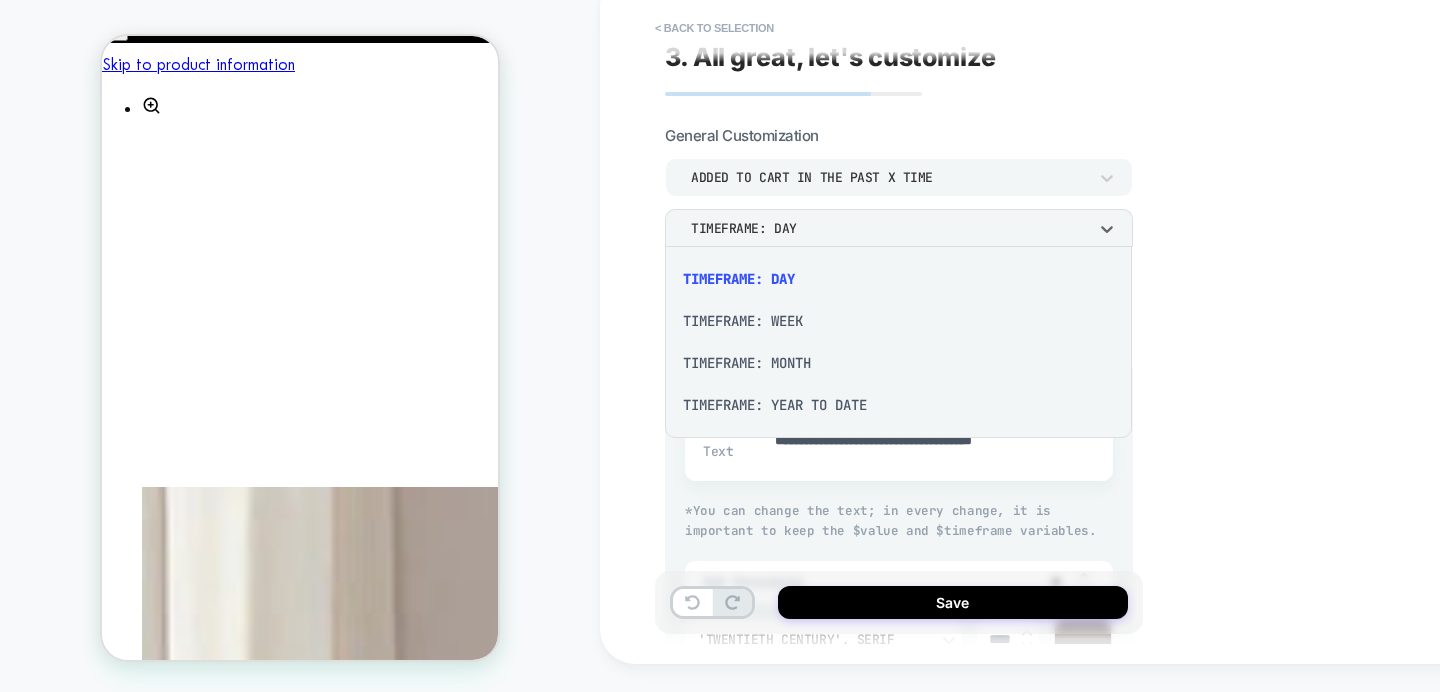 click on "TIMEFRAME: WEEK" at bounding box center [898, 321] 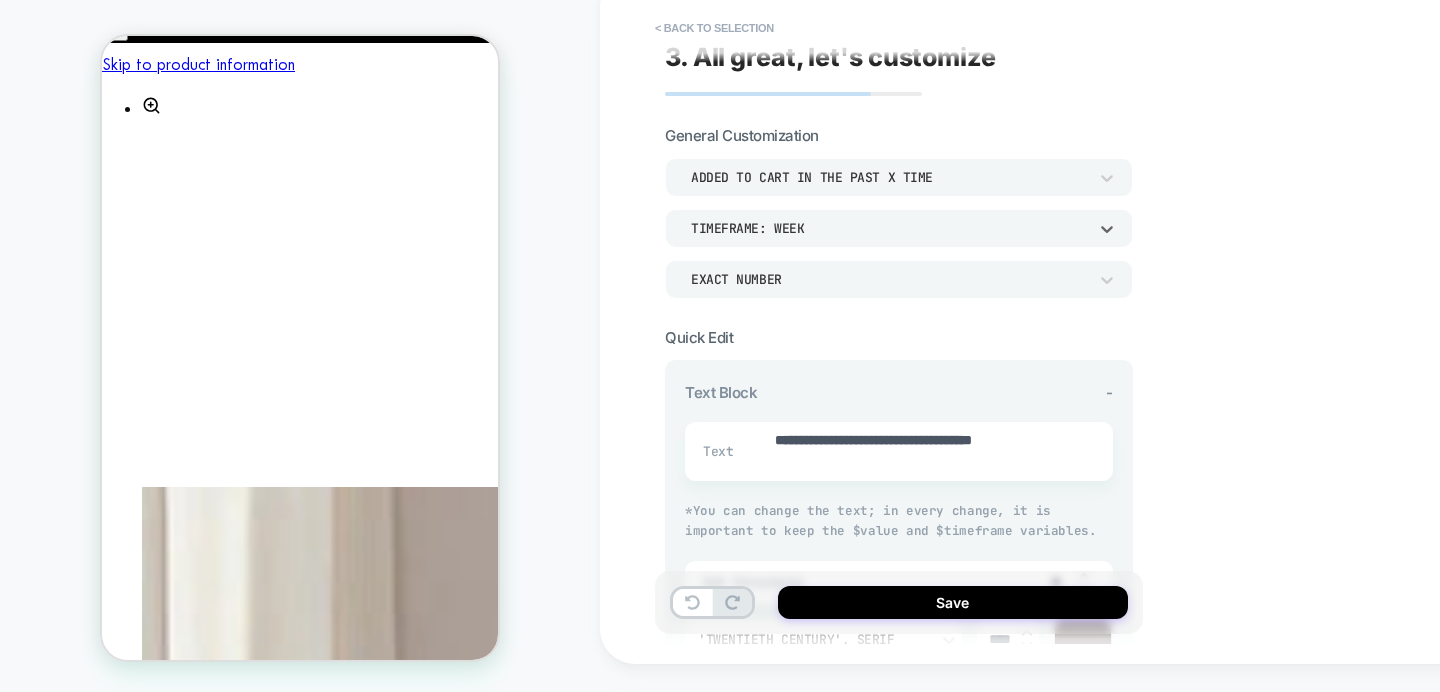 scroll, scrollTop: 0, scrollLeft: 334, axis: horizontal 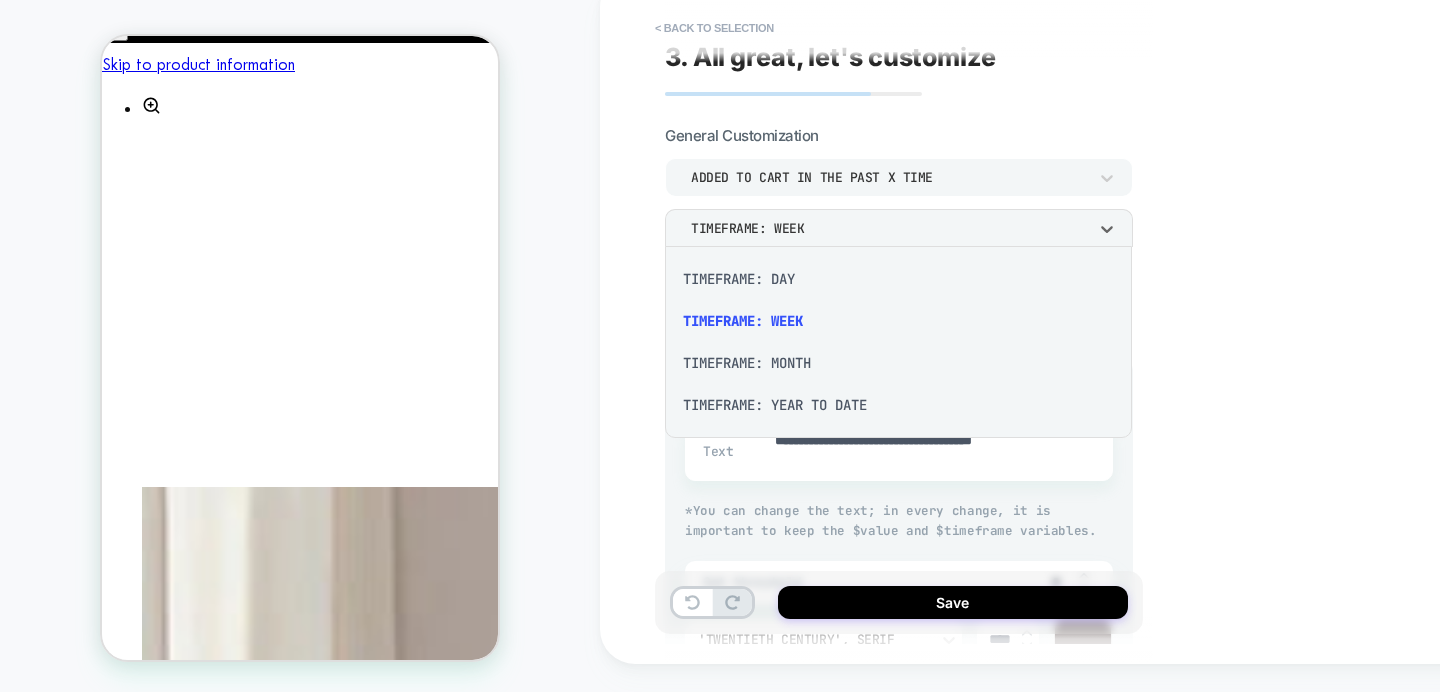 click at bounding box center [720, 346] 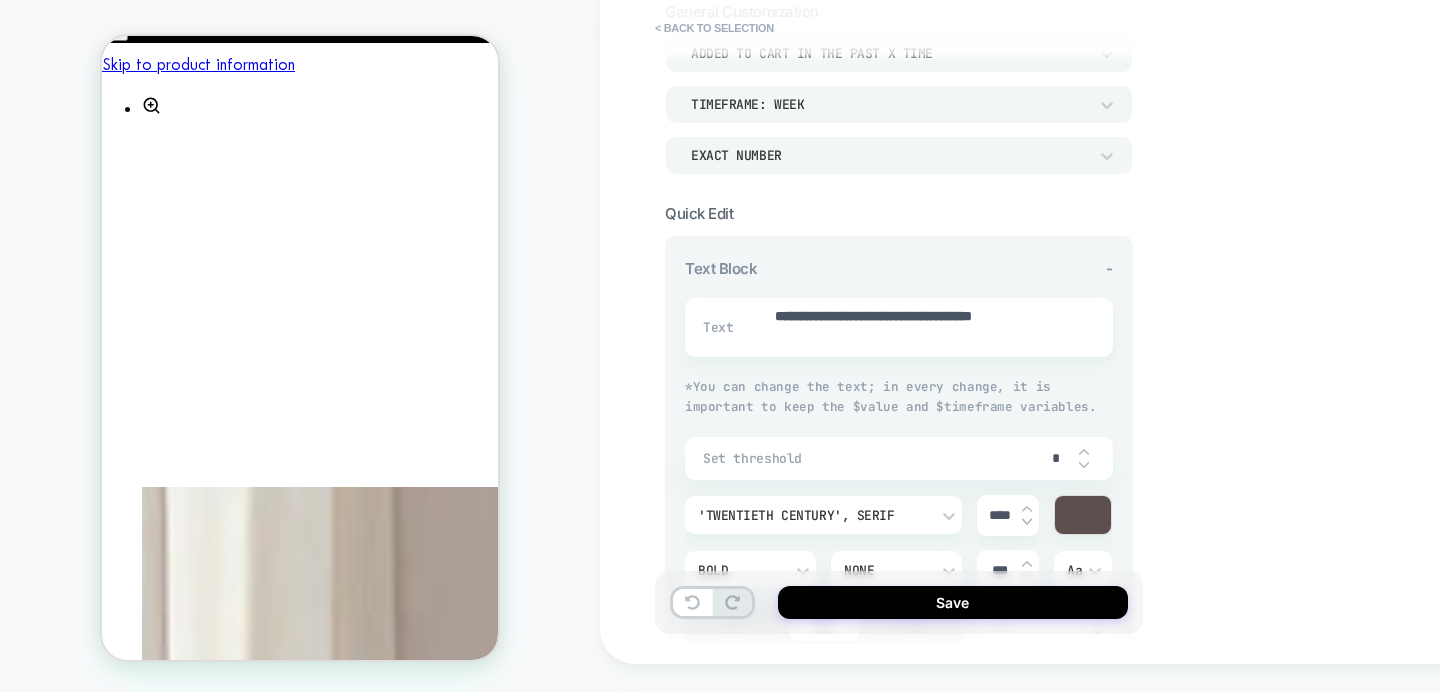 scroll, scrollTop: 132, scrollLeft: 0, axis: vertical 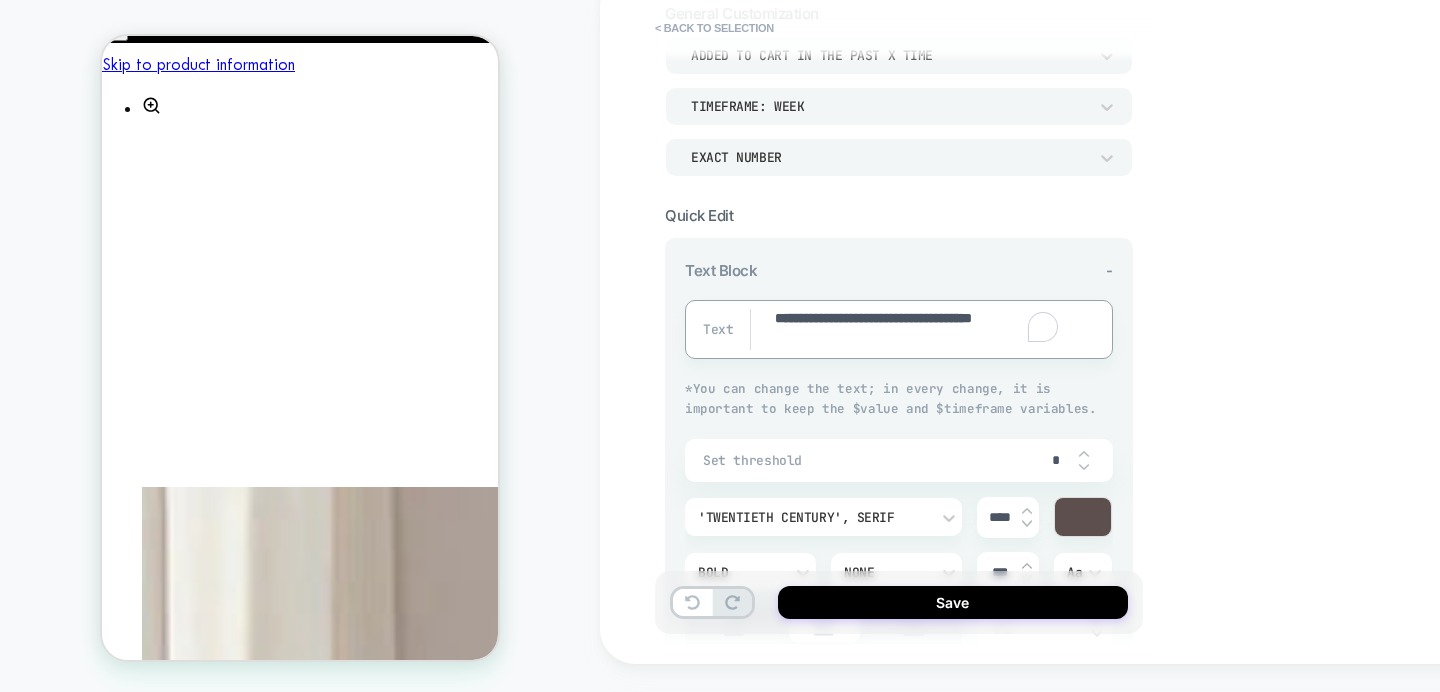 type on "*" 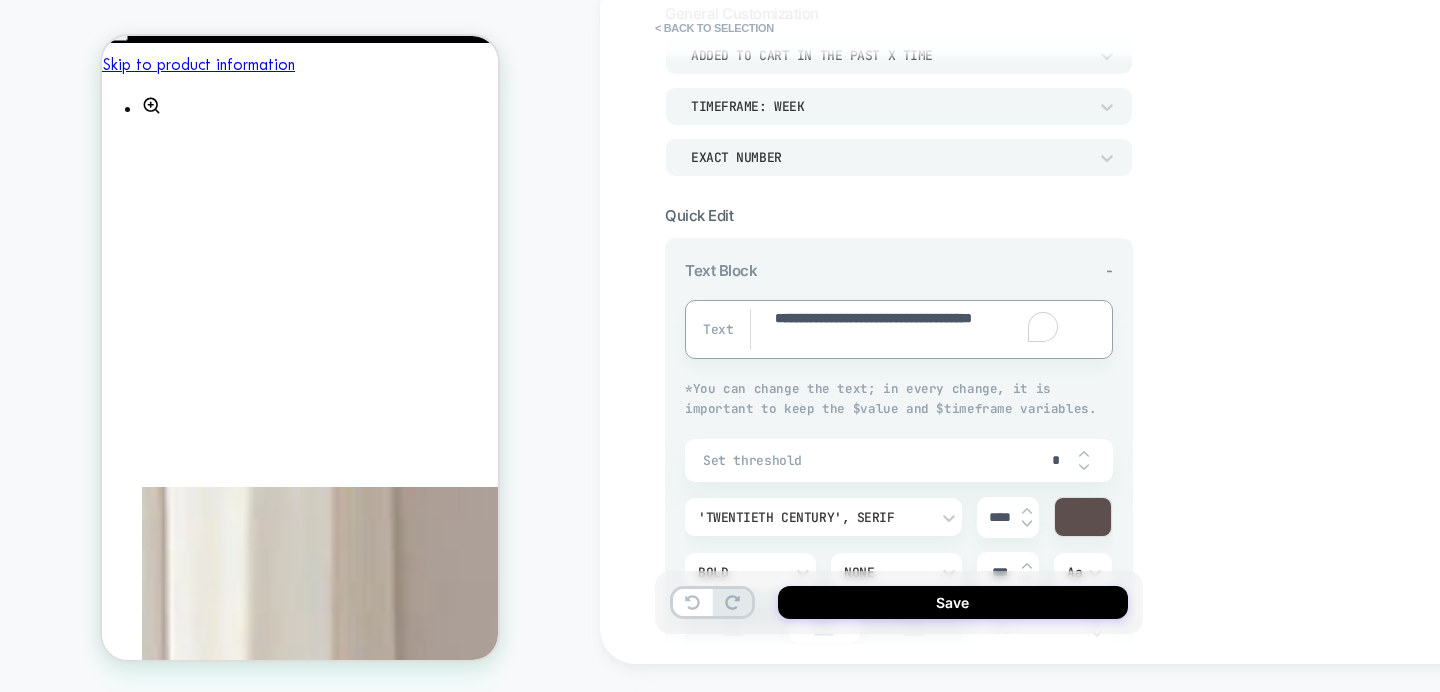 drag, startPoint x: 823, startPoint y: 320, endPoint x: 730, endPoint y: 317, distance: 93.04838 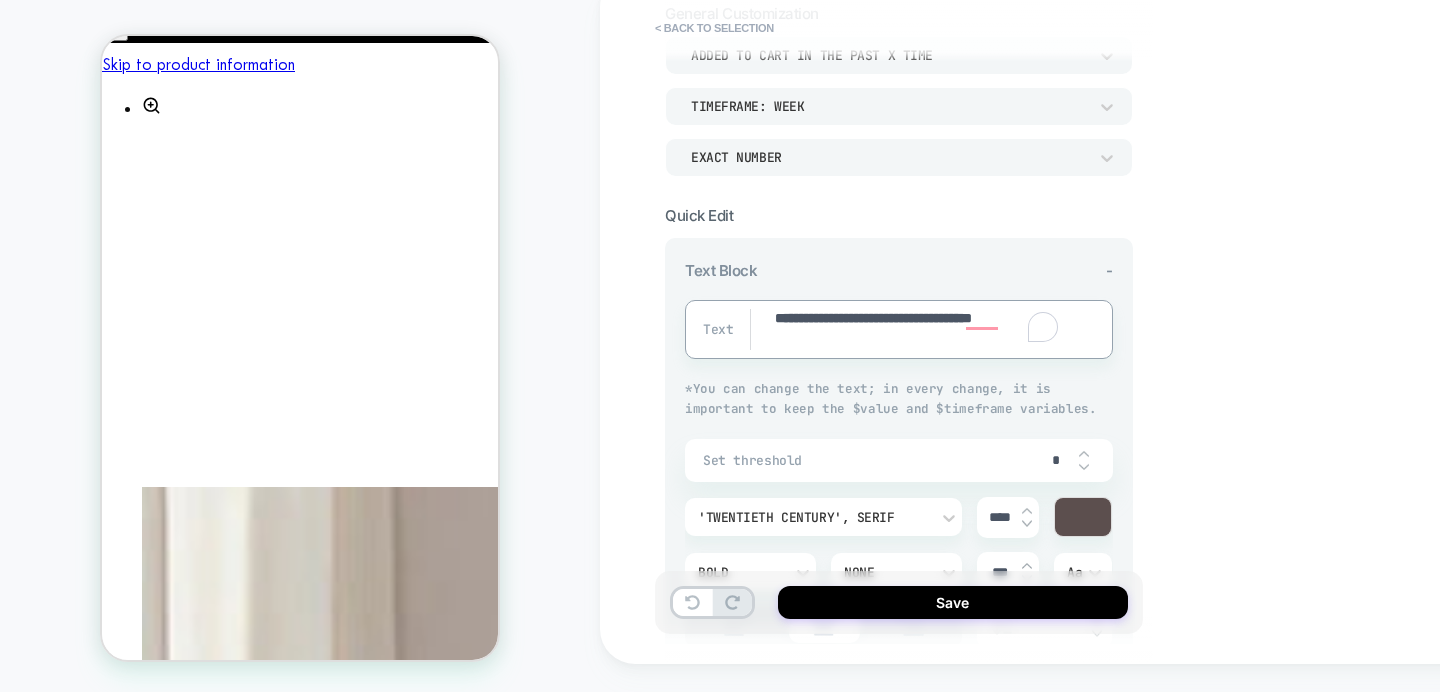 type on "**********" 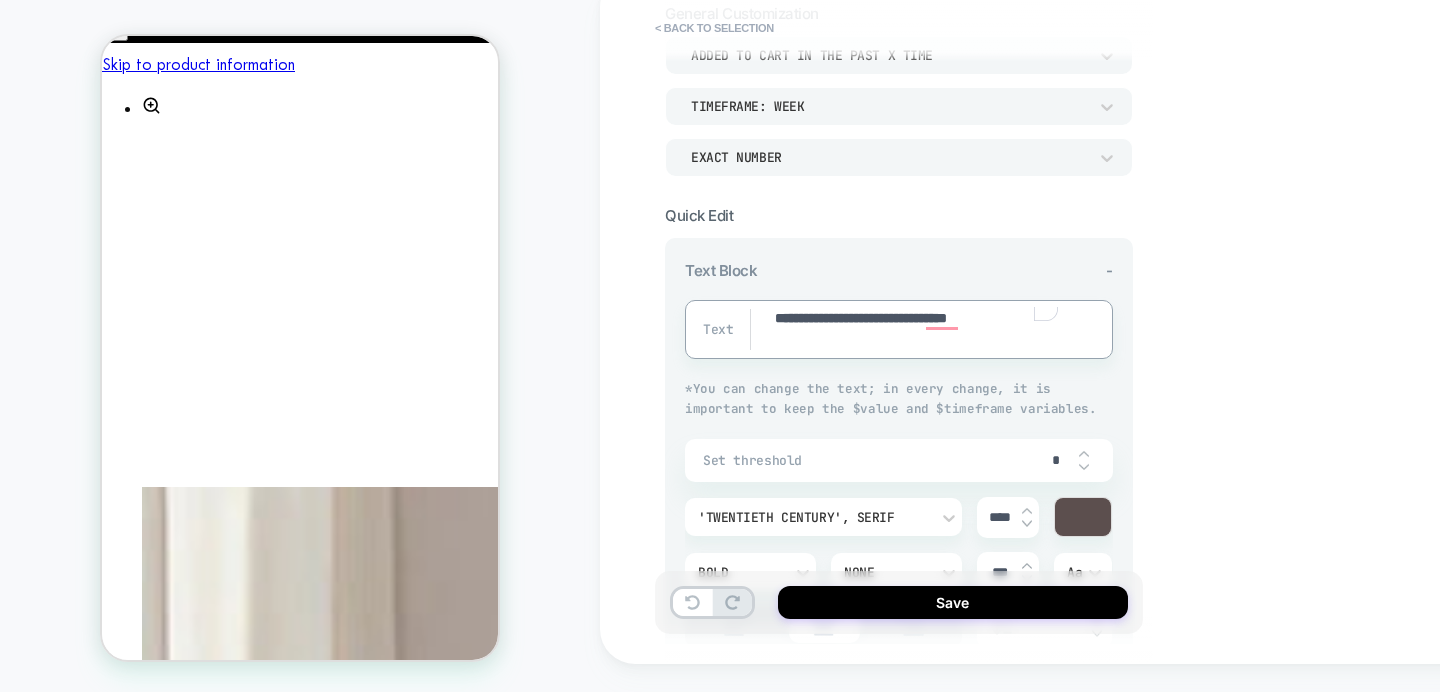 type on "*" 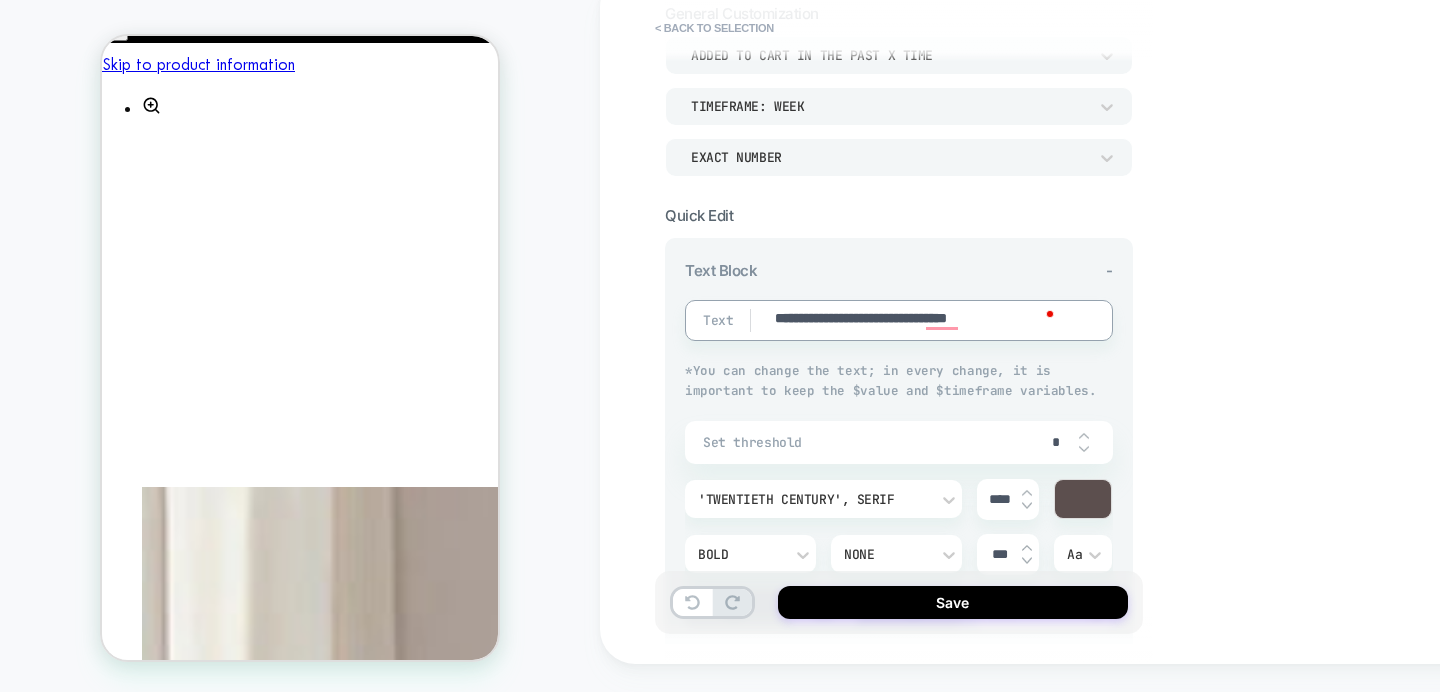 scroll, scrollTop: 0, scrollLeft: 0, axis: both 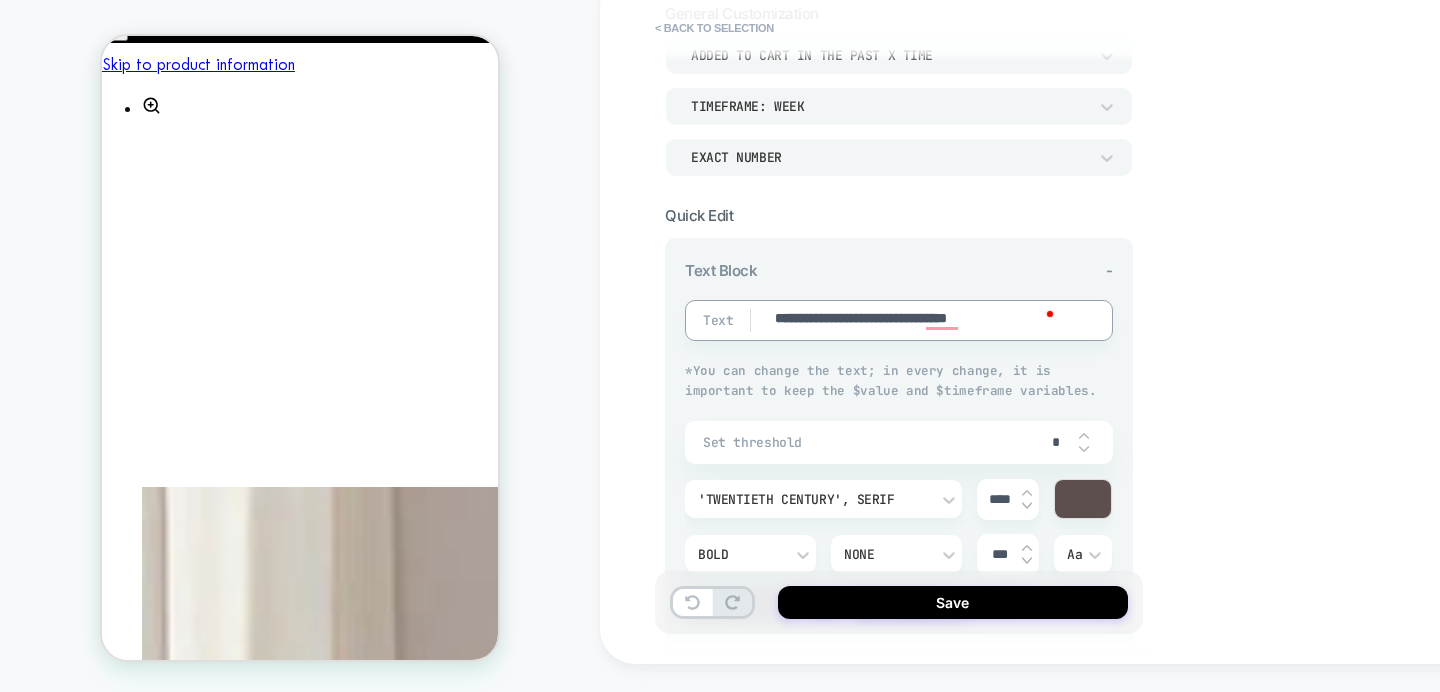 click on "**********" at bounding box center (1040, 318) 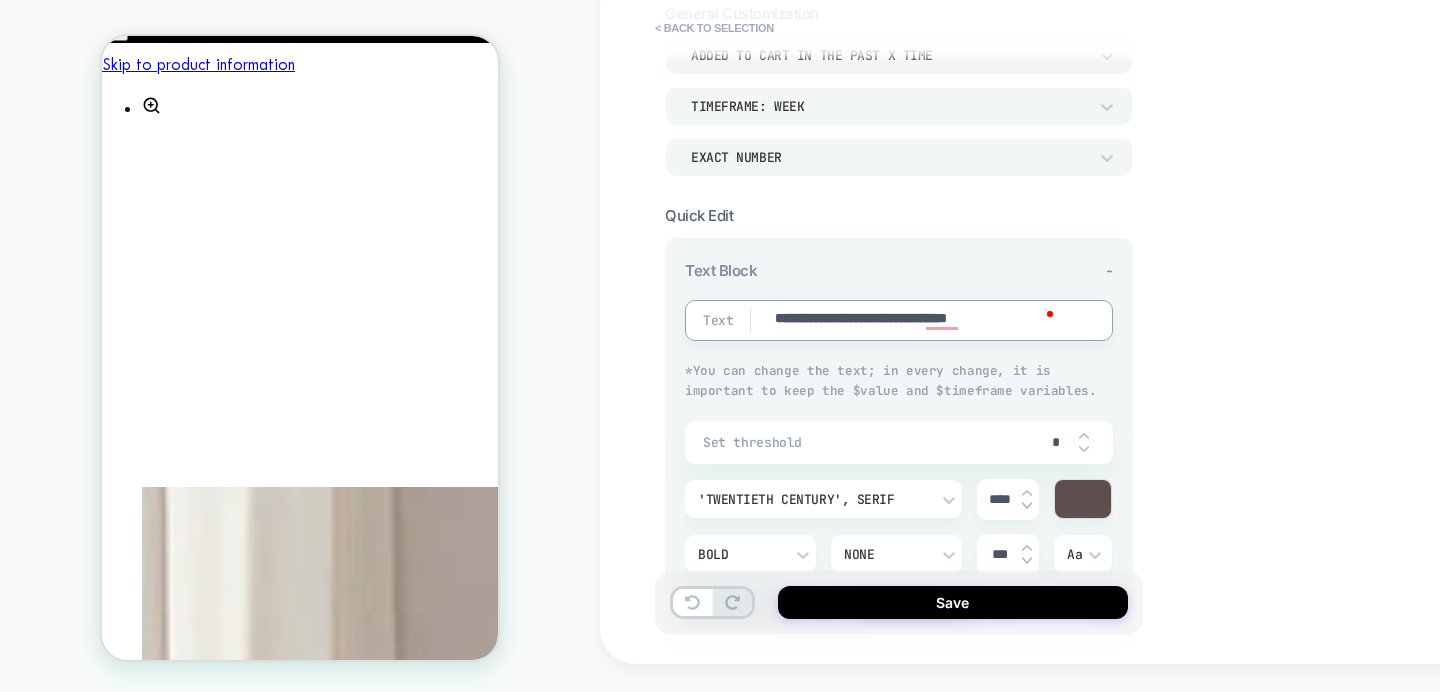scroll, scrollTop: 0, scrollLeft: 334, axis: horizontal 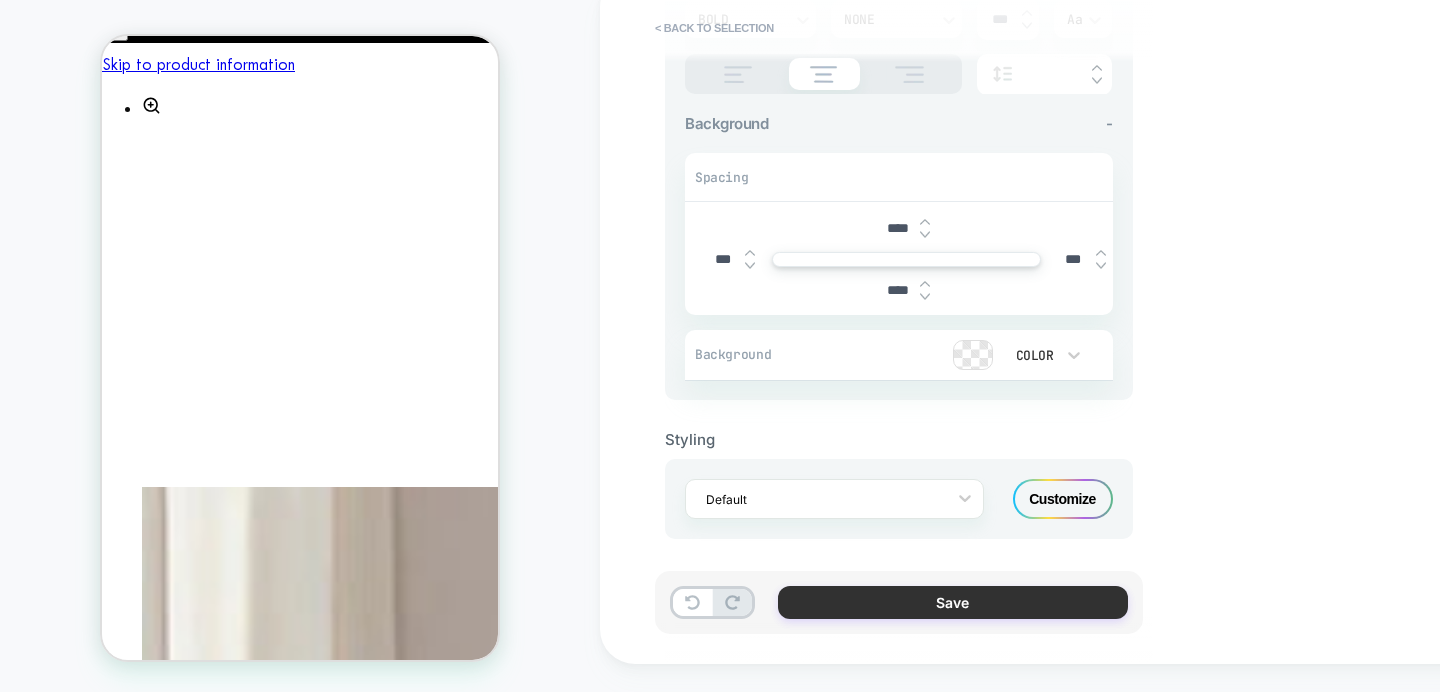 click on "Save" at bounding box center [953, 602] 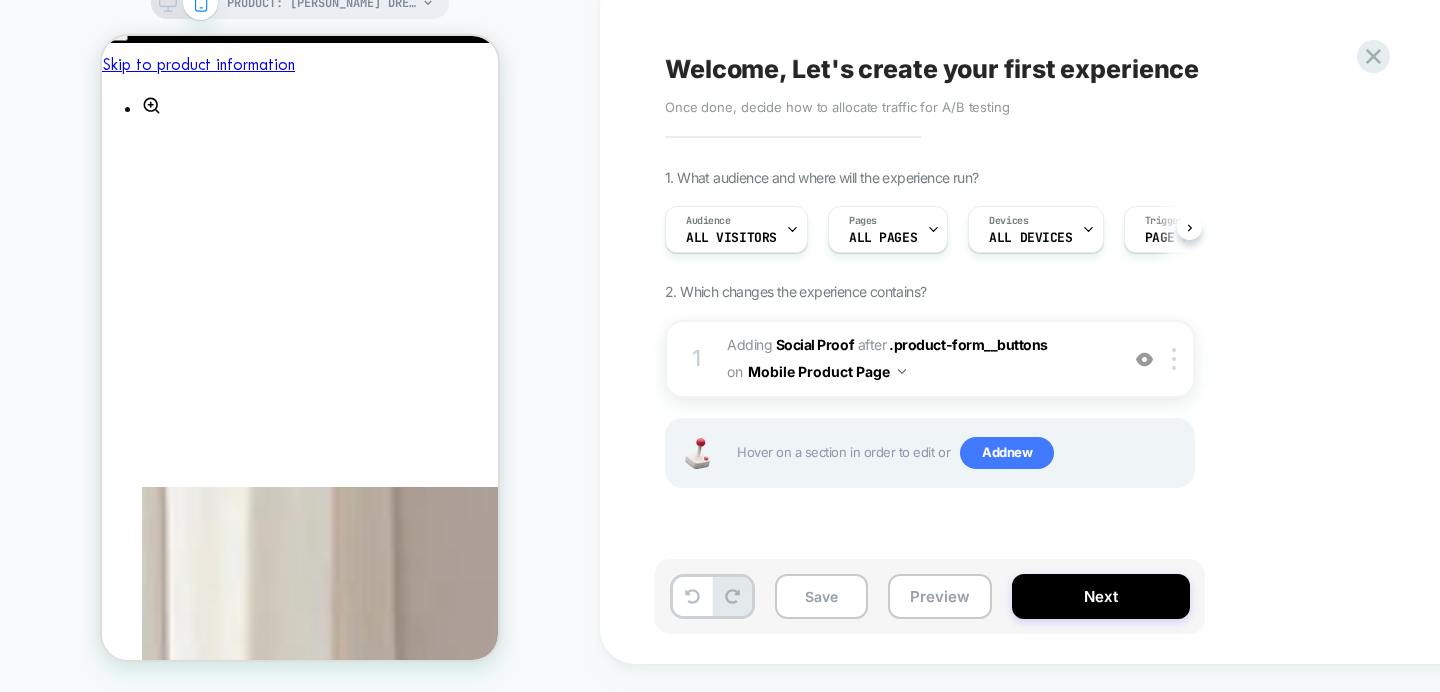 scroll, scrollTop: 0, scrollLeft: 334, axis: horizontal 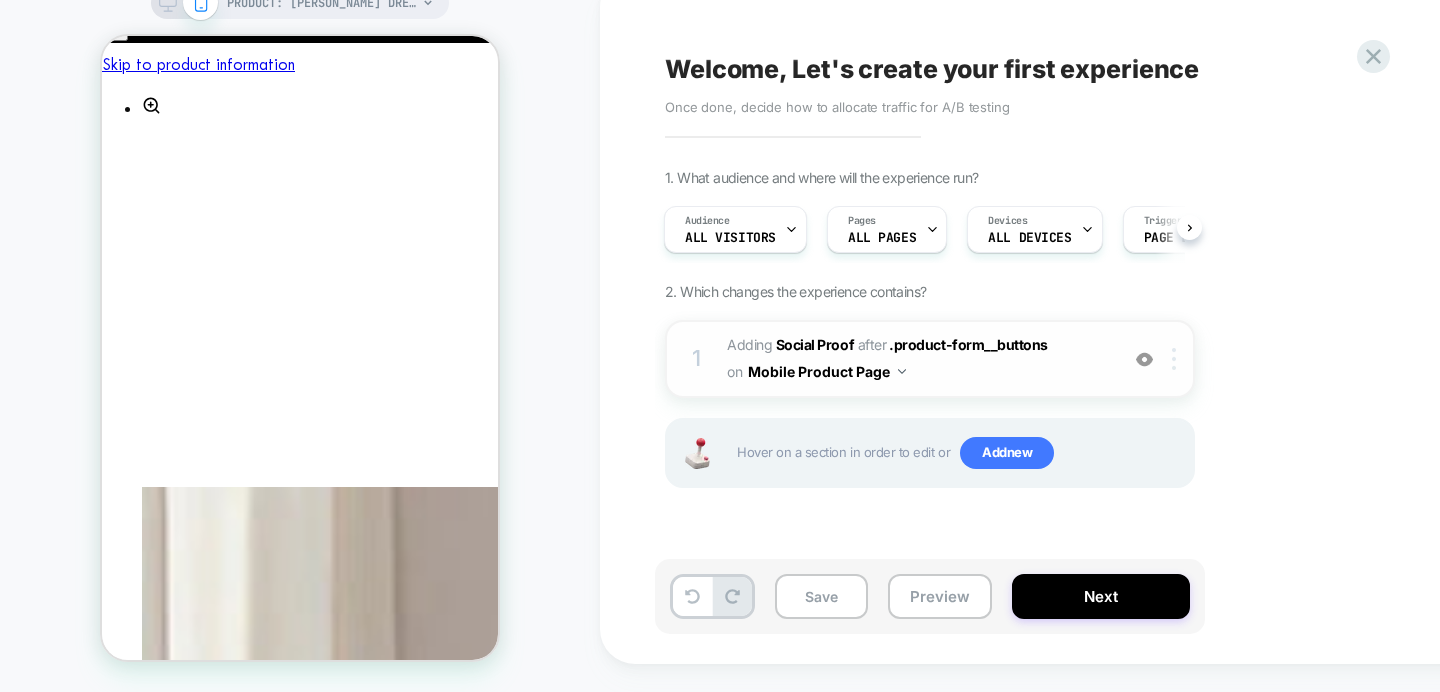 click at bounding box center (1174, 359) 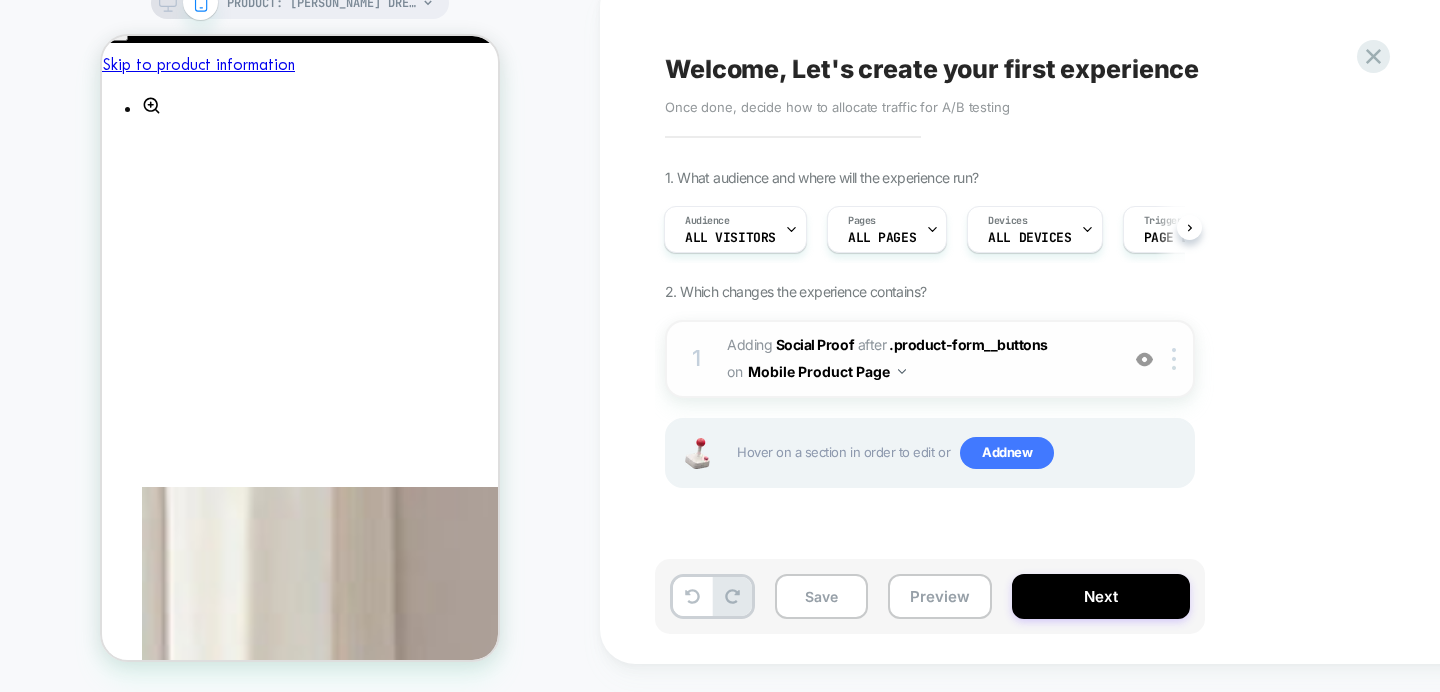 scroll, scrollTop: 0, scrollLeft: 0, axis: both 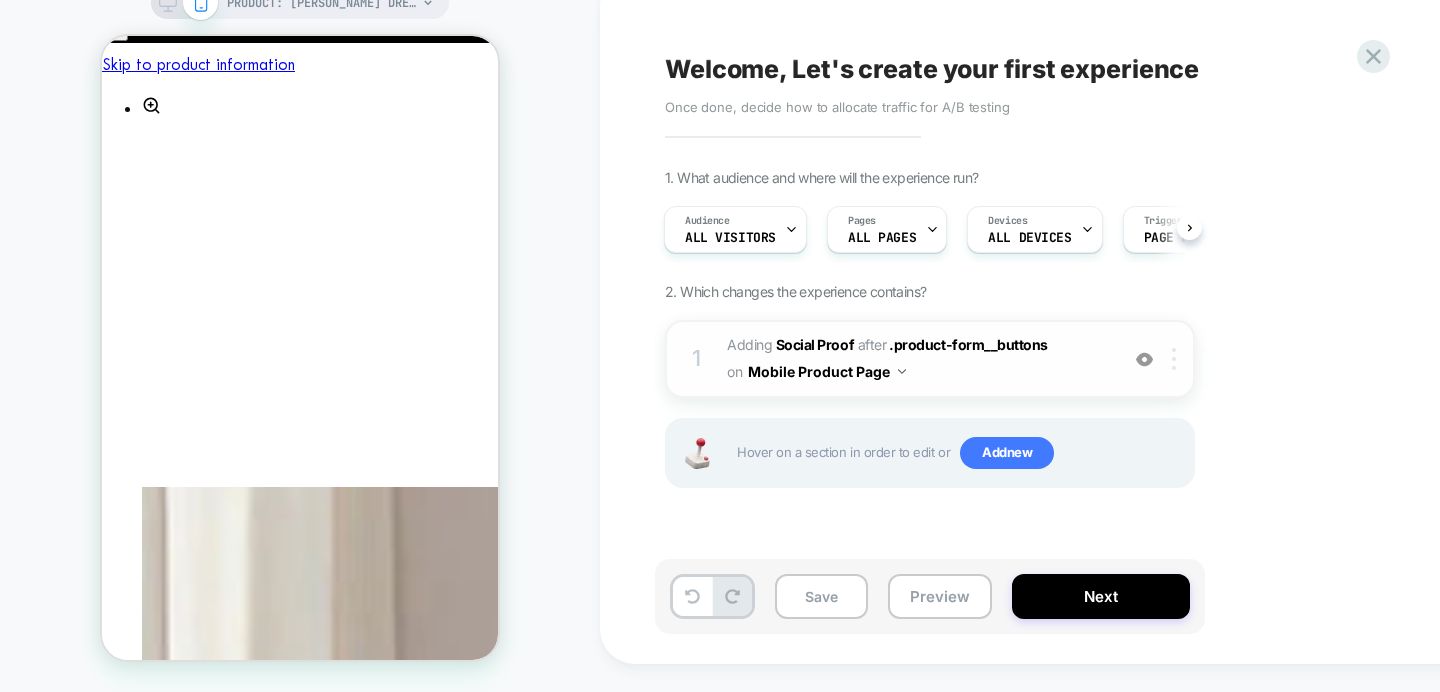 click at bounding box center [1174, 359] 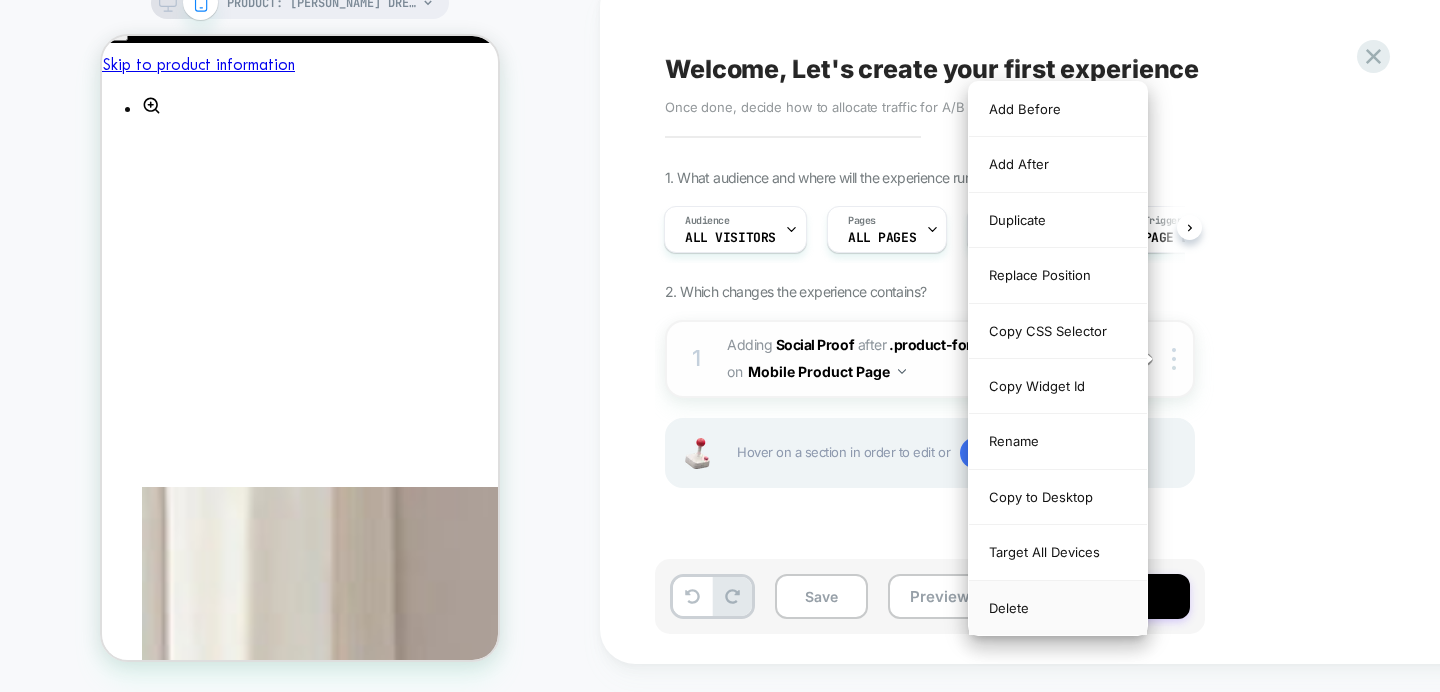 click on "Delete" at bounding box center [1058, 608] 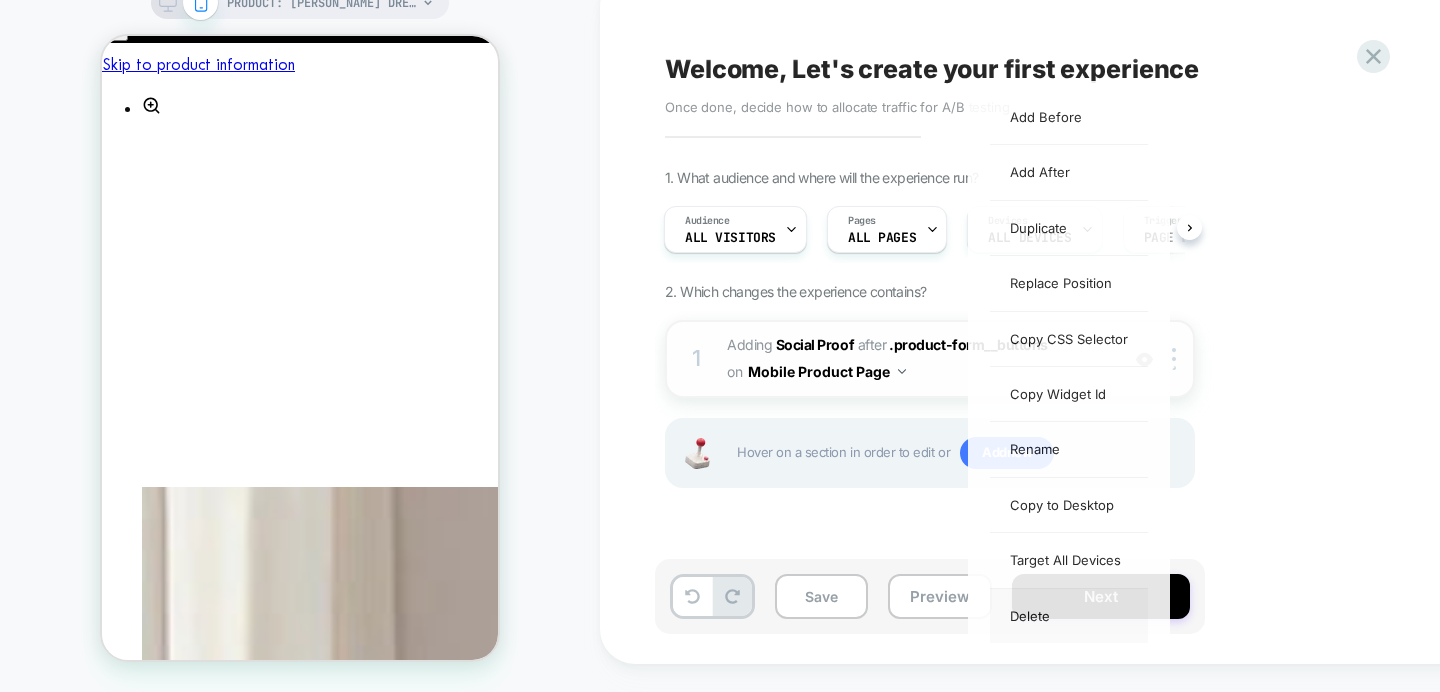 scroll, scrollTop: 0, scrollLeft: 0, axis: both 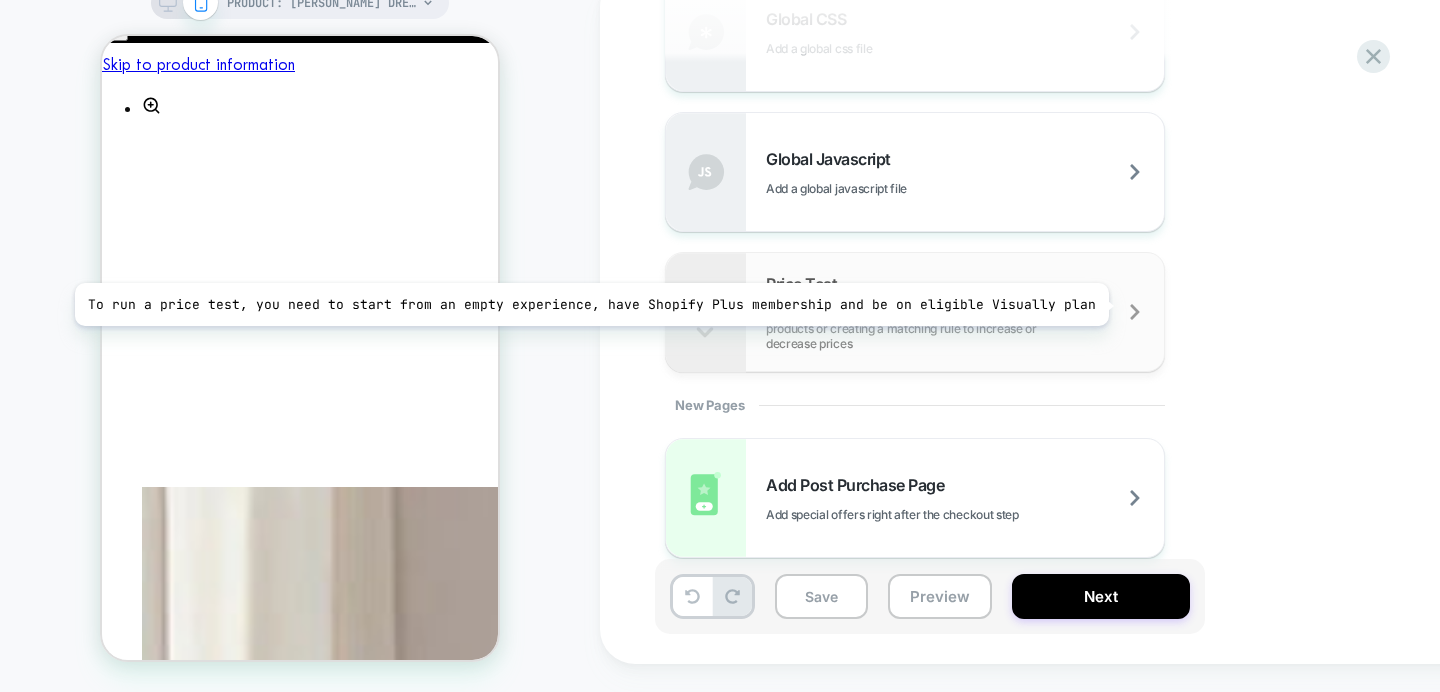 click on "Request a pricing test by either manually selecting products or creating a matching rule to increase or decrease prices" at bounding box center (965, 328) 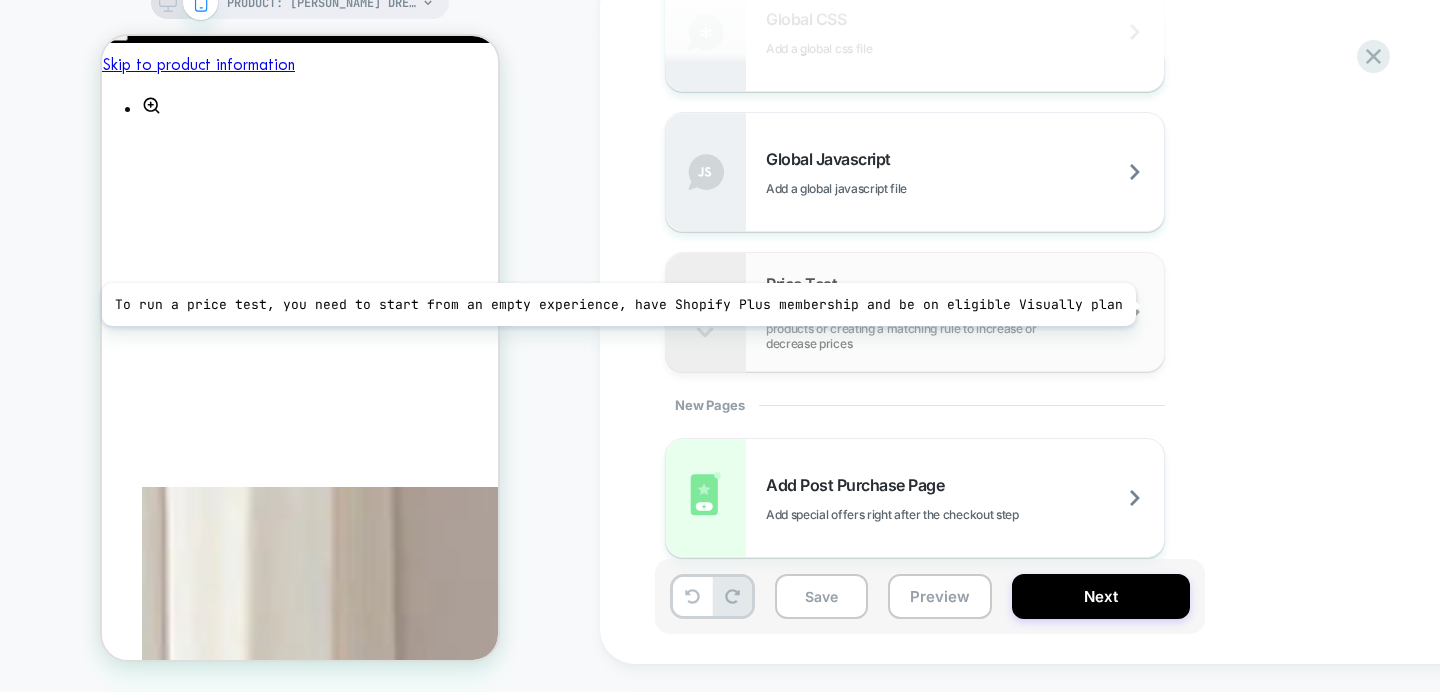 scroll, scrollTop: 0, scrollLeft: 0, axis: both 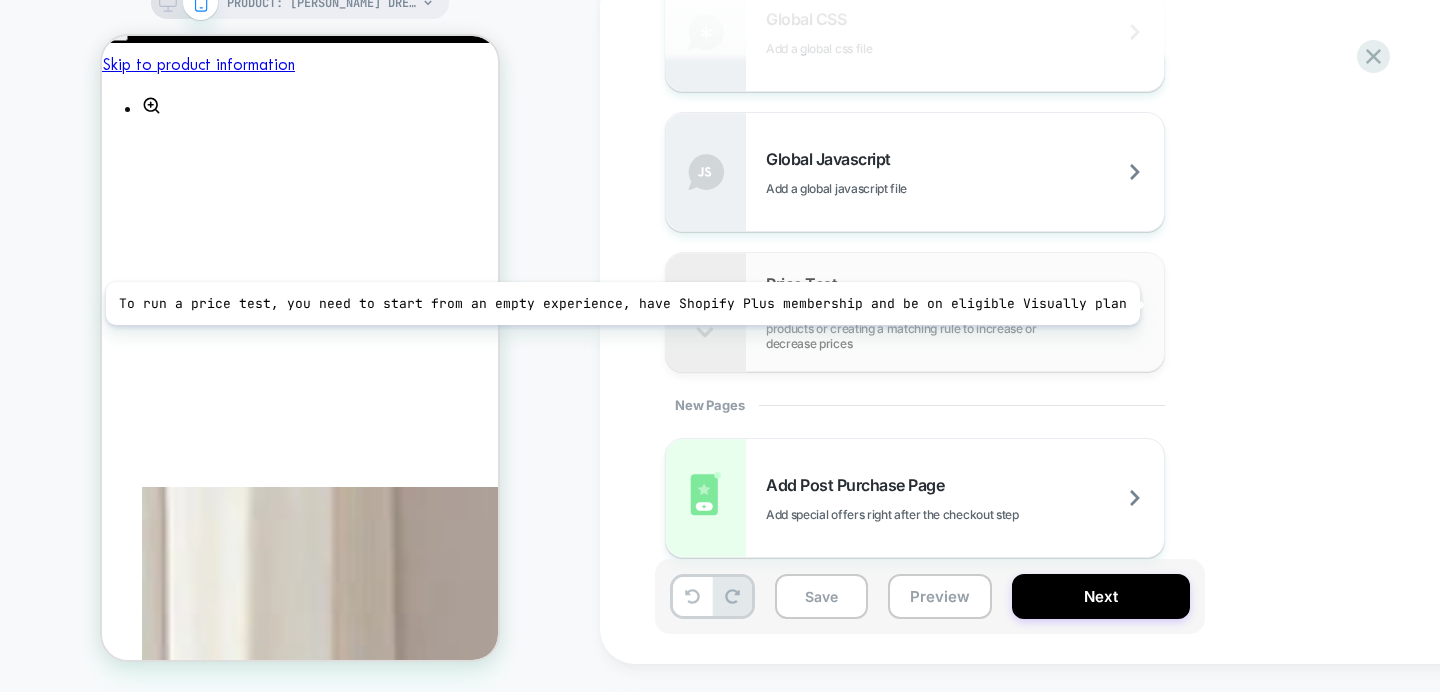 click on "Price Test Request a pricing test by either manually selecting products or creating a matching rule to increase or decrease prices" at bounding box center [965, 312] 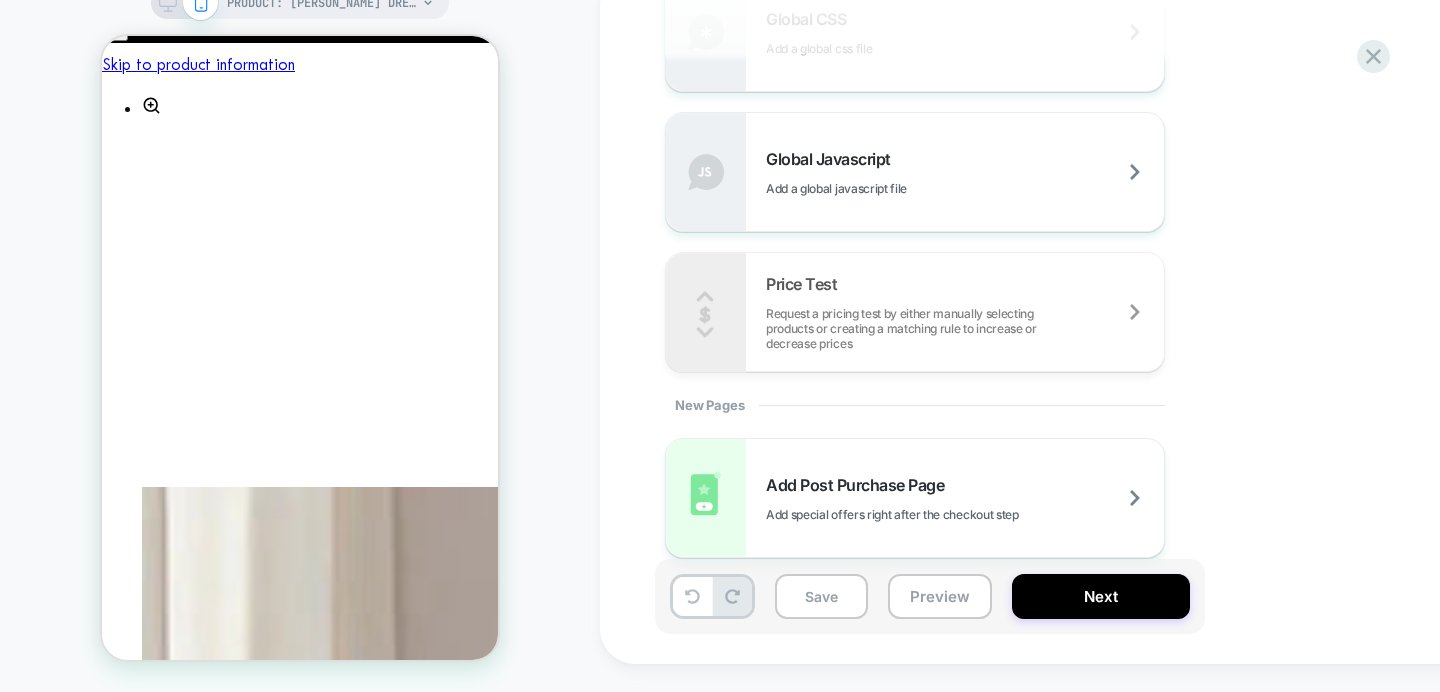 scroll, scrollTop: 0, scrollLeft: 334, axis: horizontal 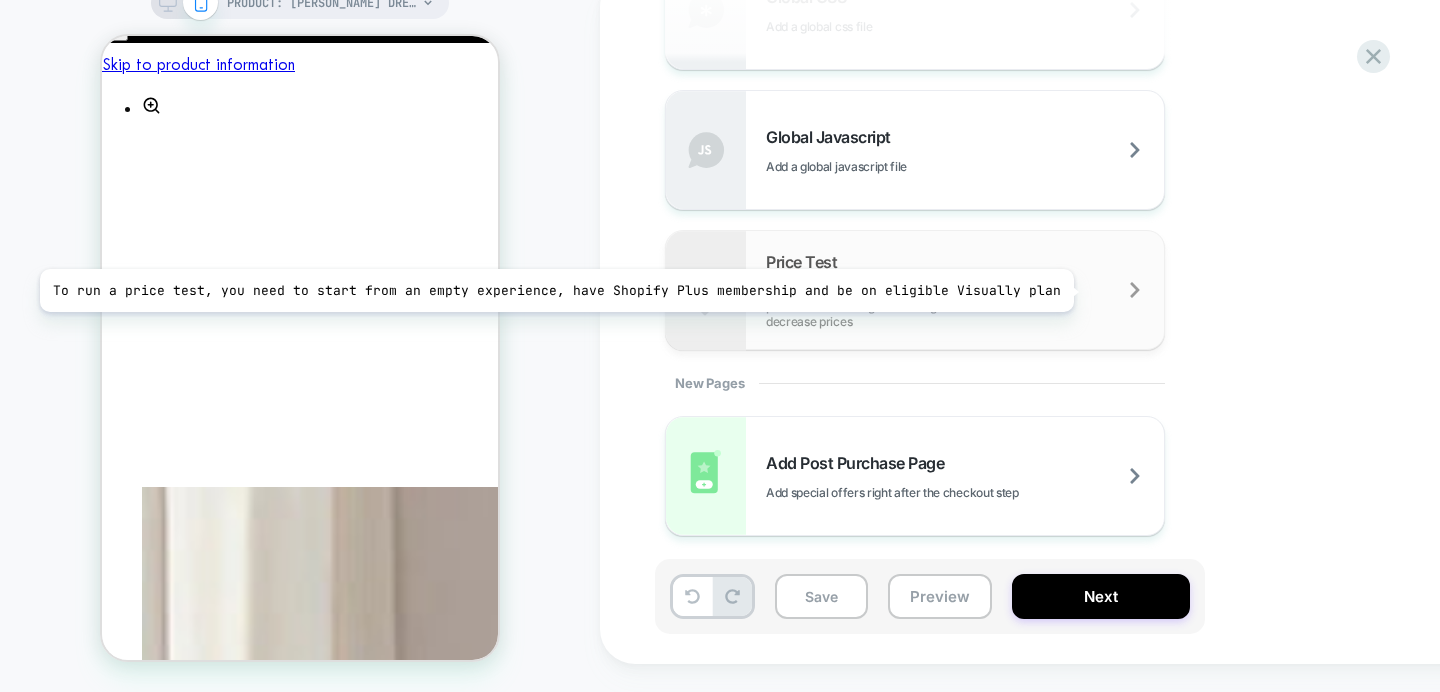click on "Request a pricing test by either manually selecting products or creating a matching rule to increase or decrease prices" at bounding box center (965, 306) 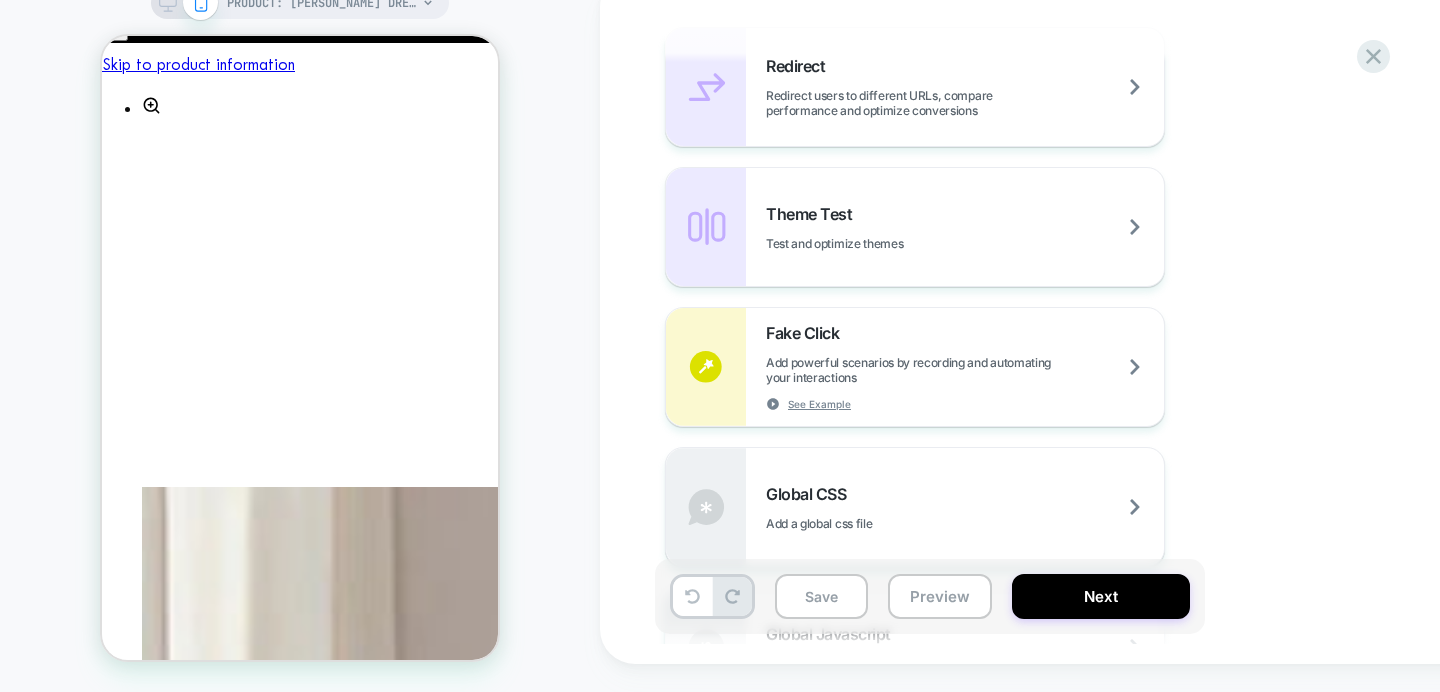 scroll, scrollTop: 900, scrollLeft: 0, axis: vertical 